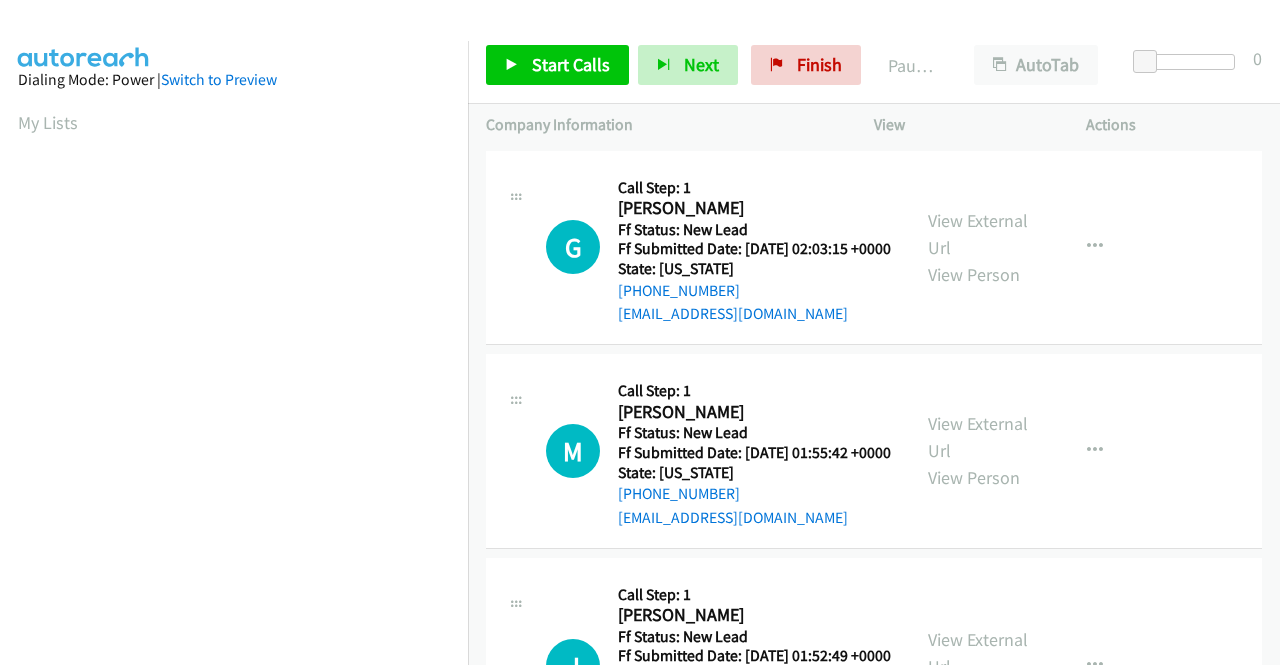 scroll, scrollTop: 0, scrollLeft: 0, axis: both 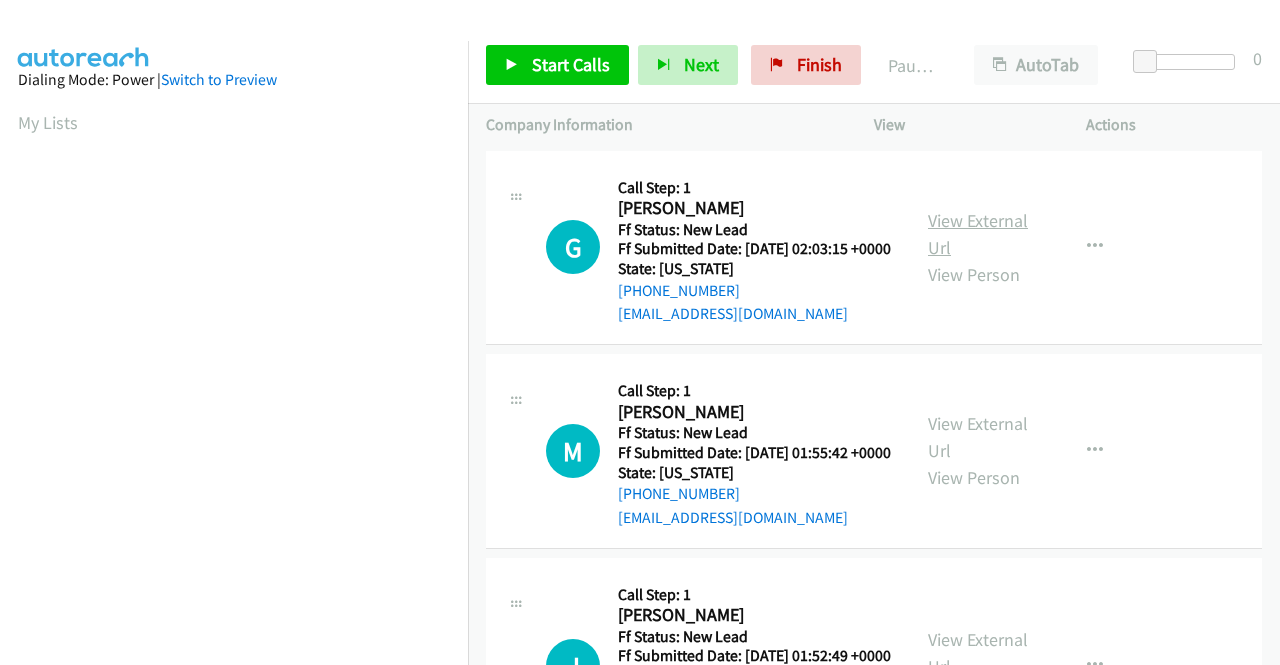 click on "View External Url" at bounding box center (978, 234) 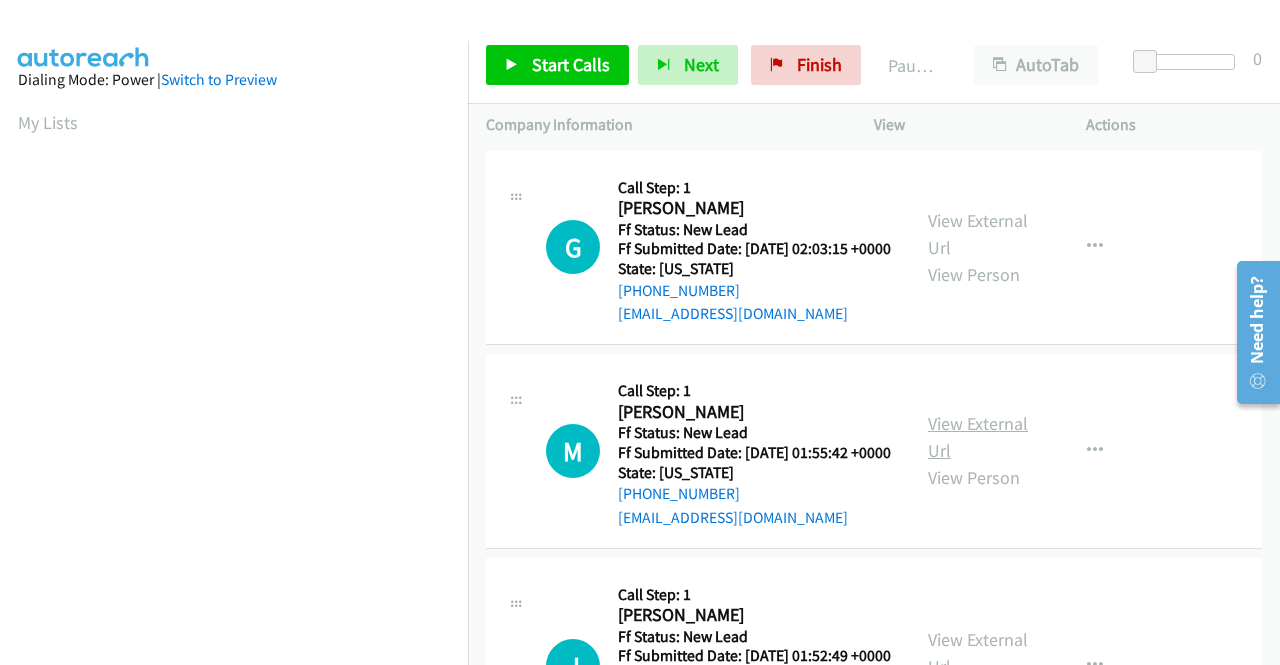 click on "View External Url" at bounding box center (978, 437) 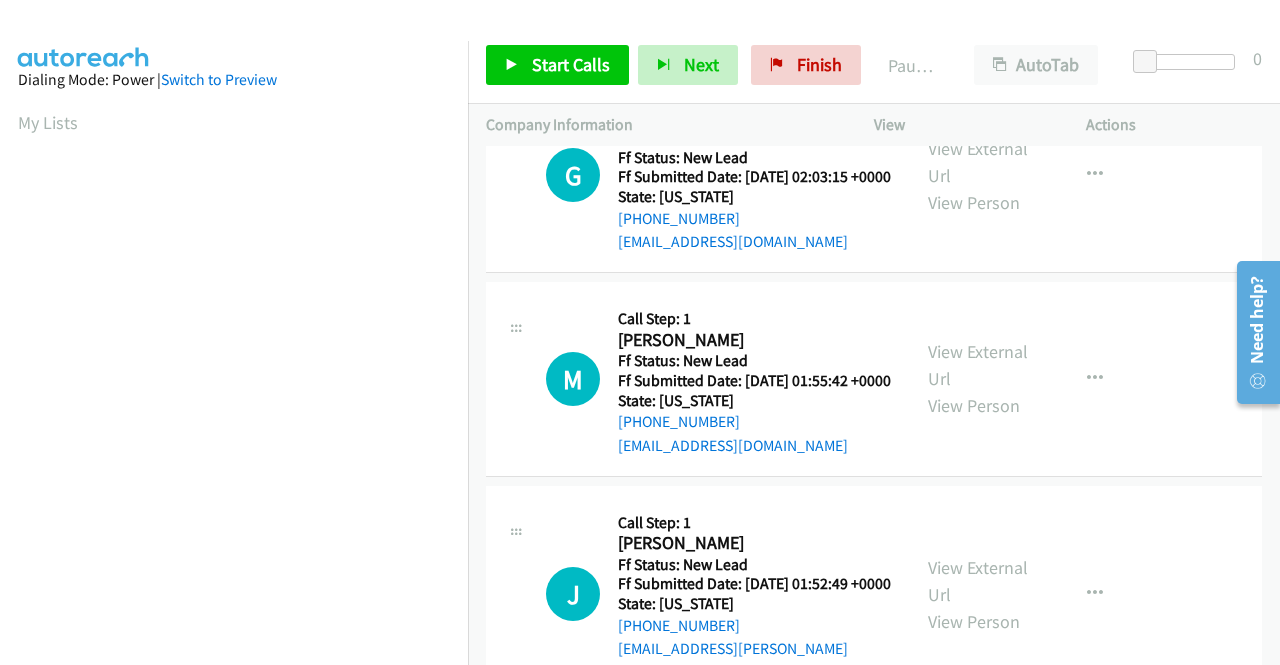 scroll, scrollTop: 200, scrollLeft: 0, axis: vertical 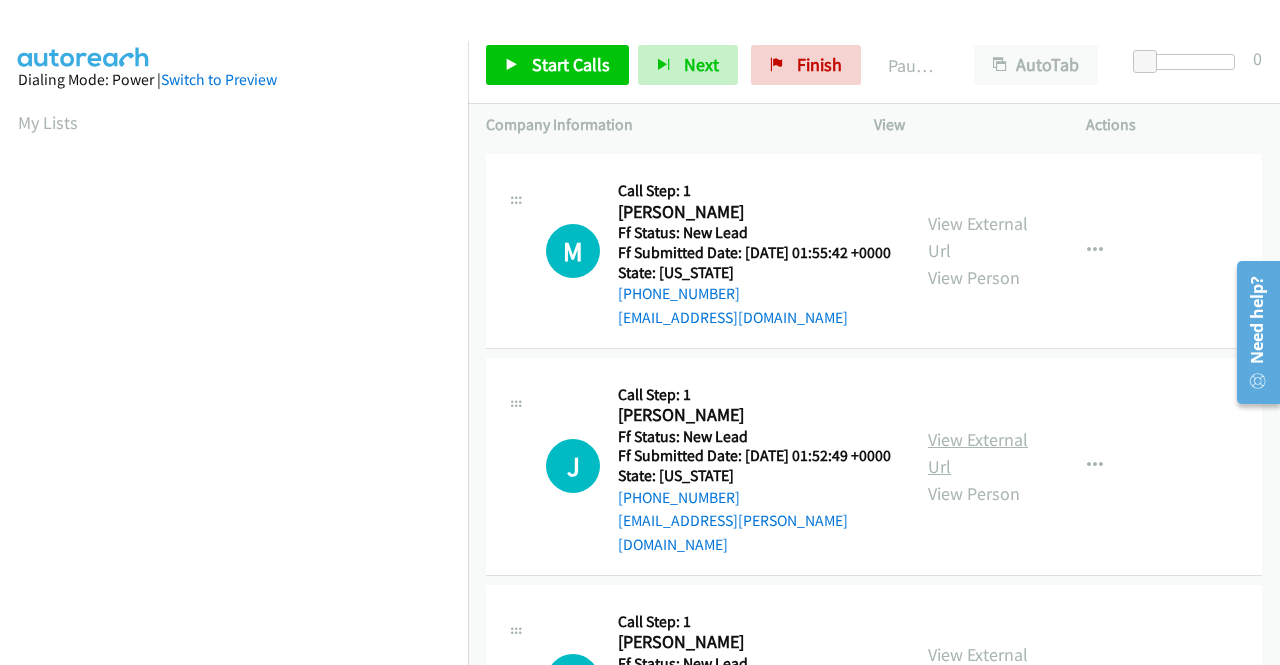 click on "View External Url" at bounding box center (978, 453) 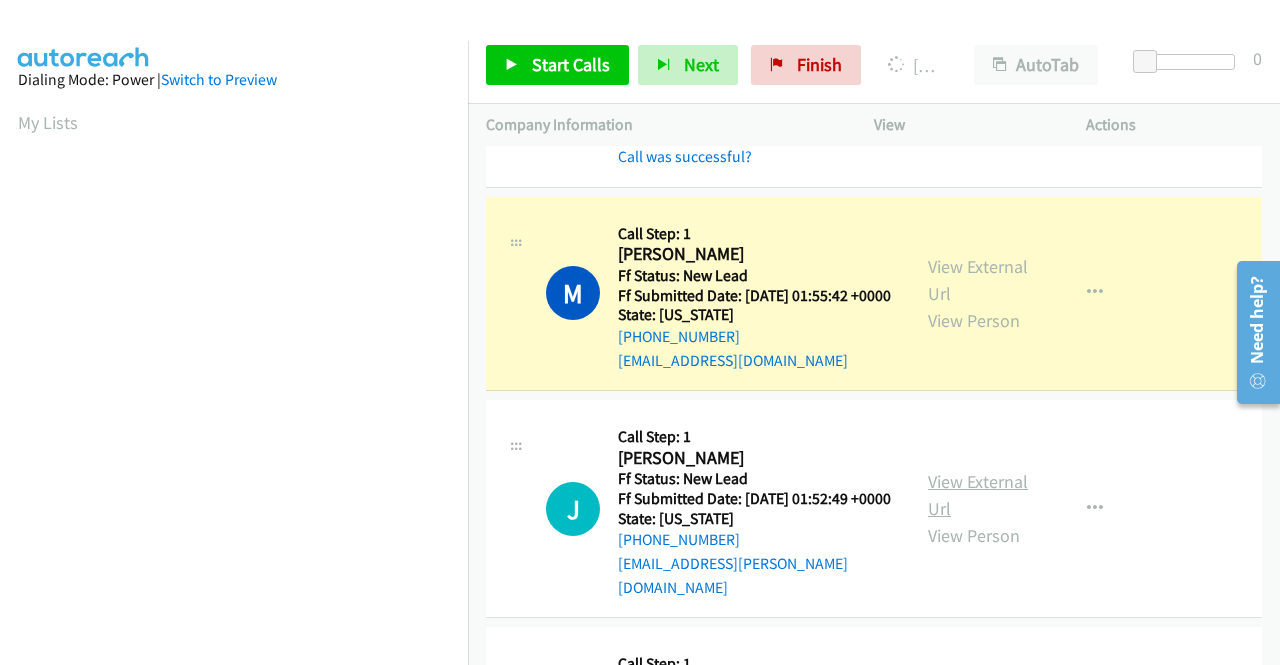 scroll, scrollTop: 456, scrollLeft: 0, axis: vertical 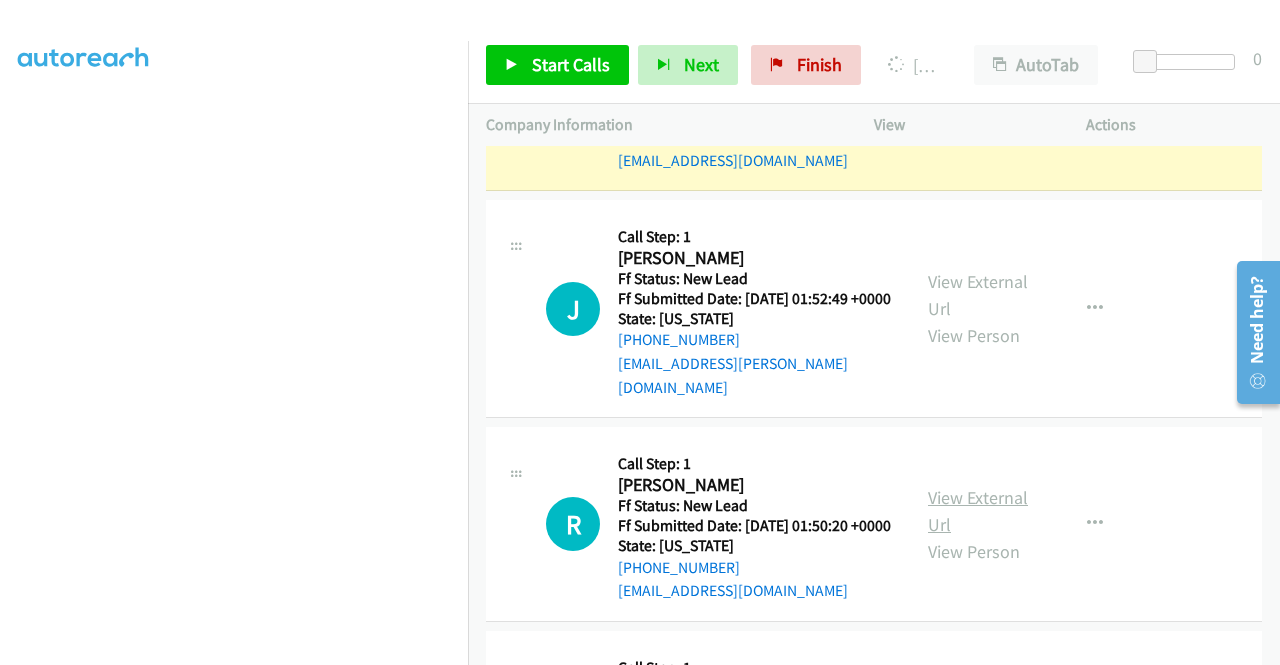 click on "View External Url" at bounding box center [978, 511] 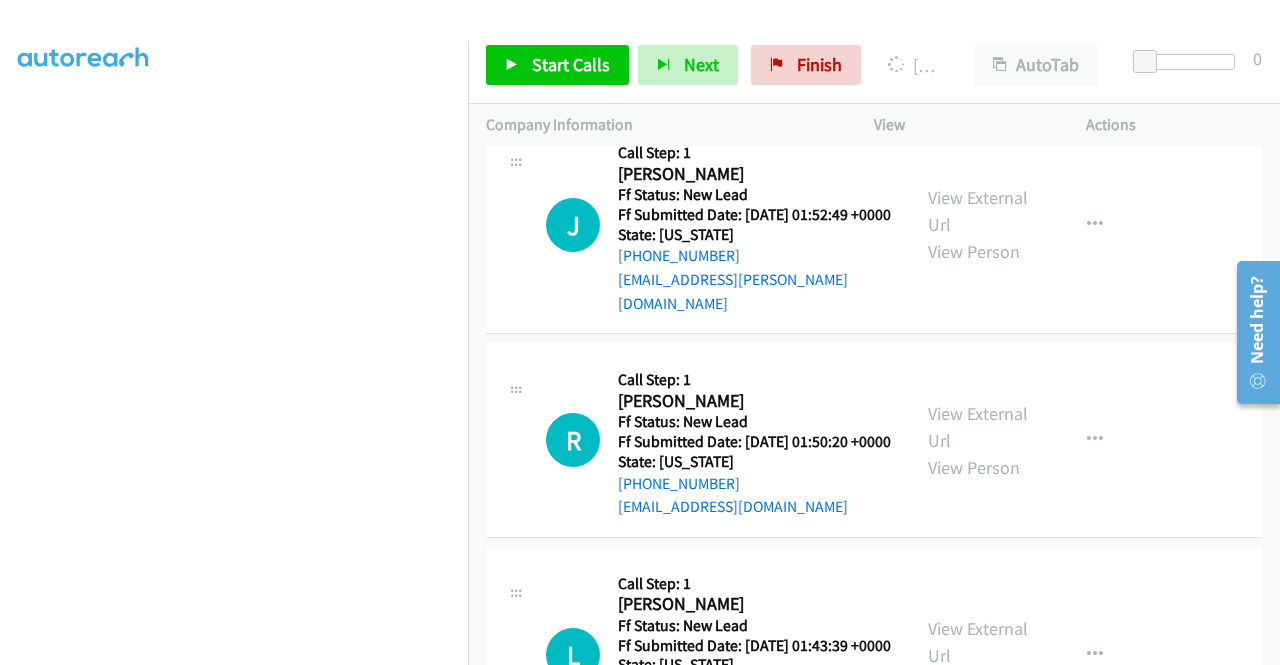 scroll, scrollTop: 600, scrollLeft: 0, axis: vertical 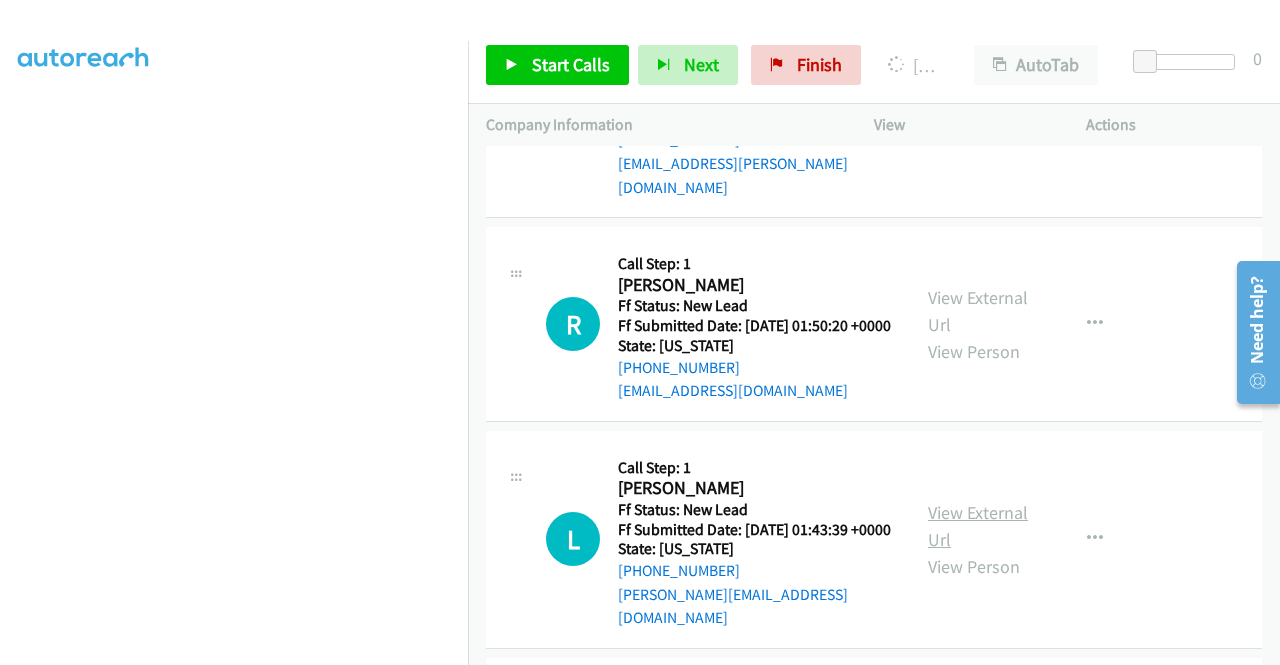 click on "View External Url" at bounding box center (978, 526) 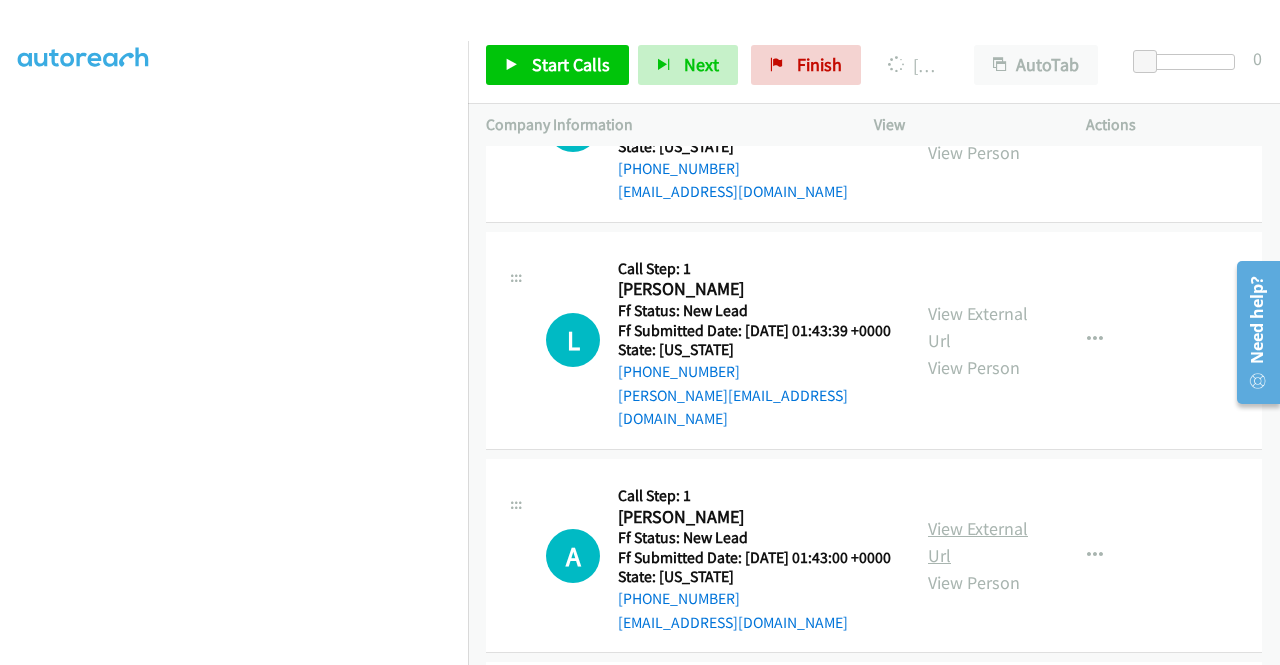 scroll, scrollTop: 800, scrollLeft: 0, axis: vertical 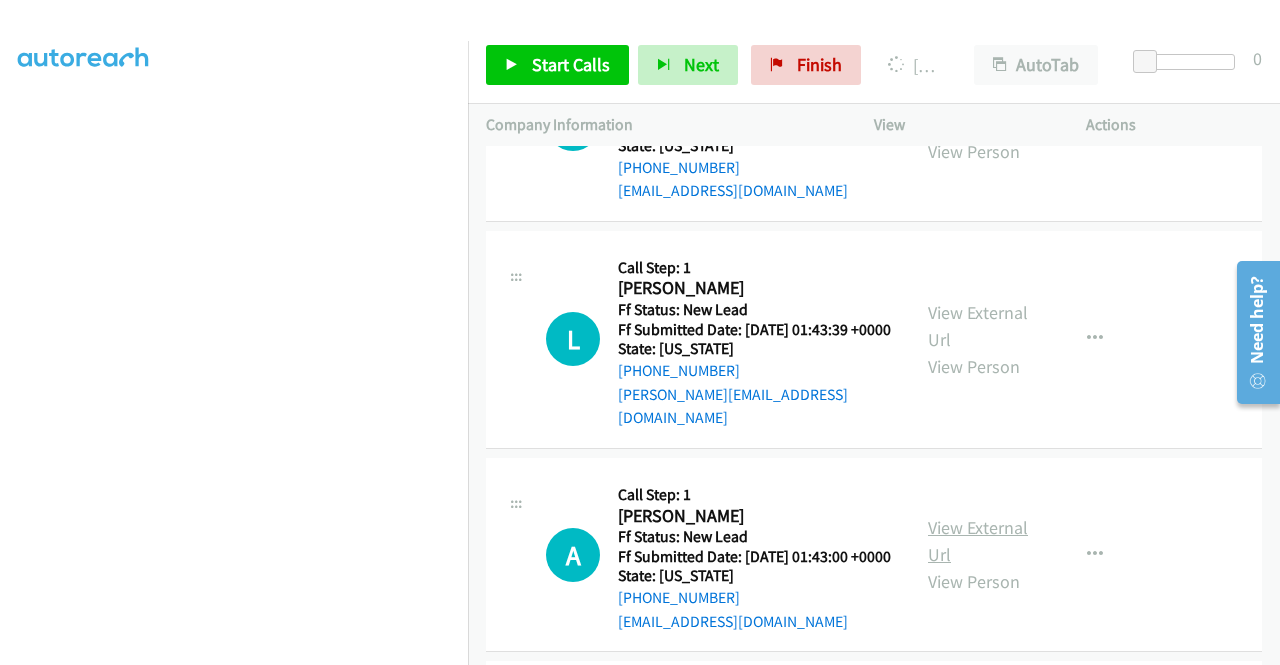 click on "View External Url" at bounding box center [978, 541] 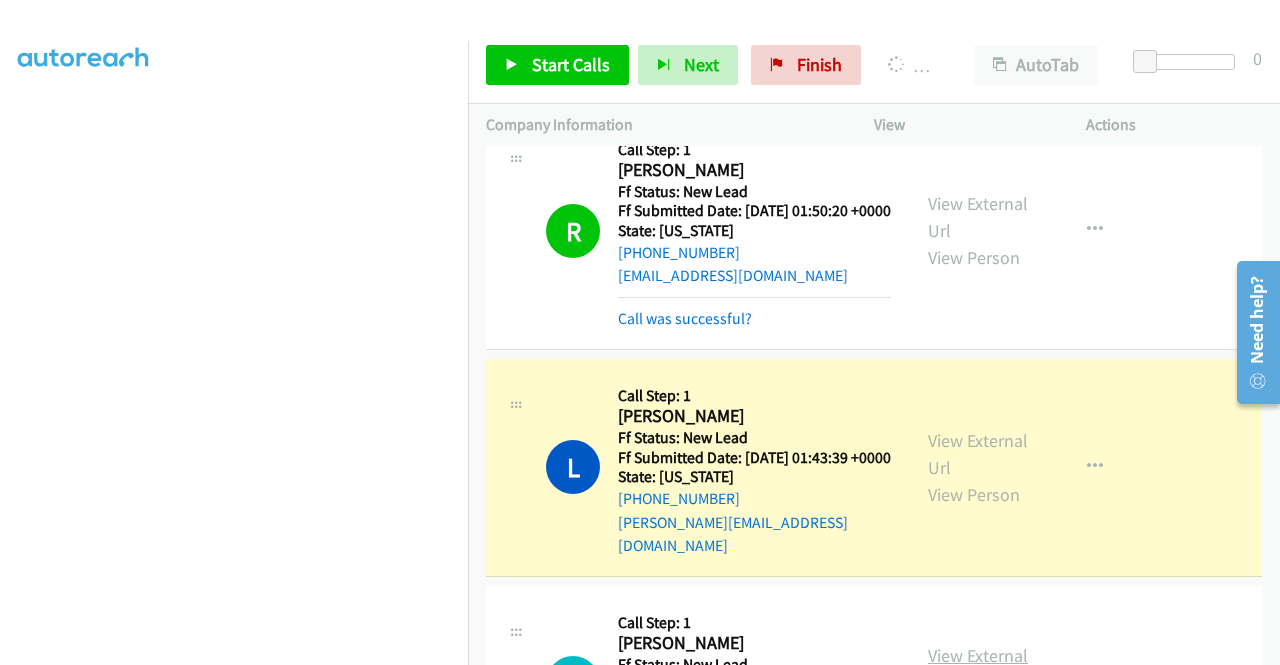 scroll, scrollTop: 456, scrollLeft: 0, axis: vertical 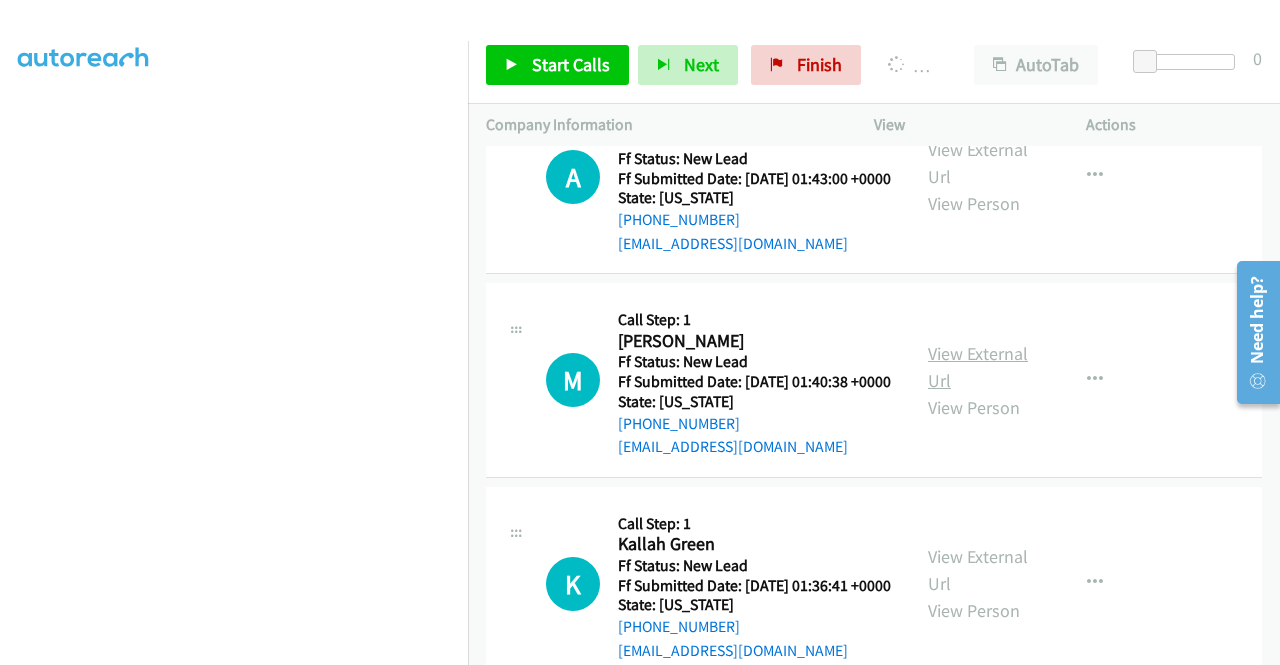 click on "View External Url" at bounding box center (978, 367) 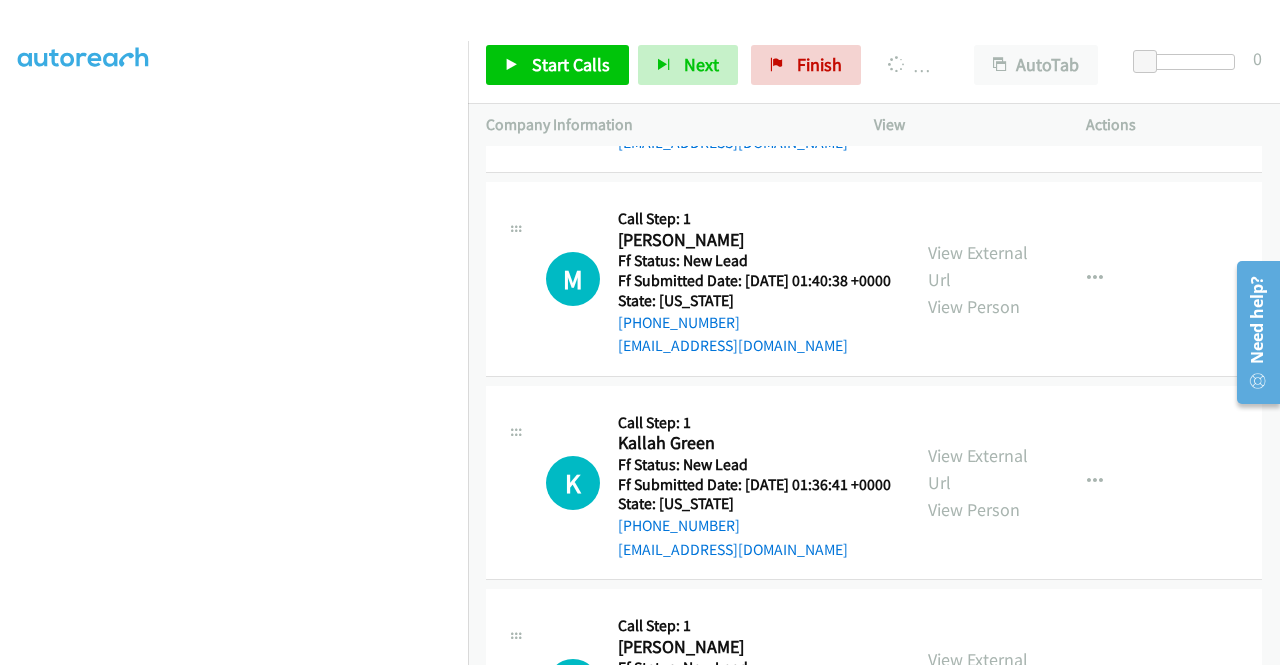 scroll, scrollTop: 1506, scrollLeft: 0, axis: vertical 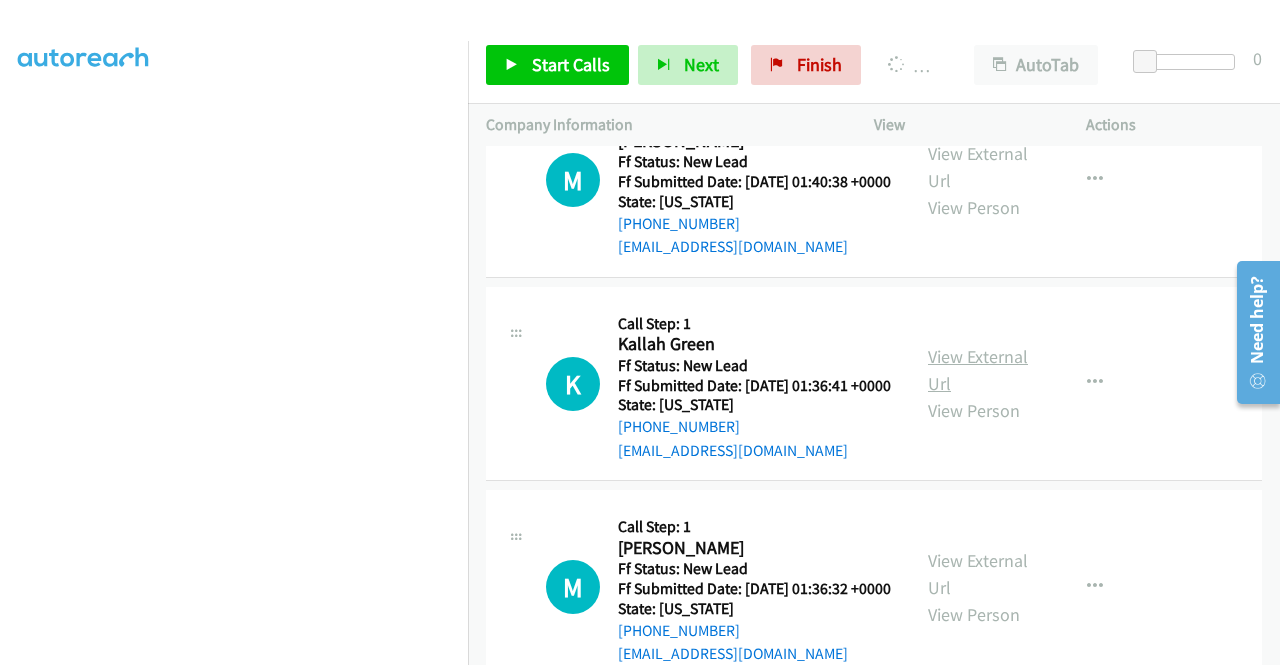 click on "View External Url" at bounding box center [978, 370] 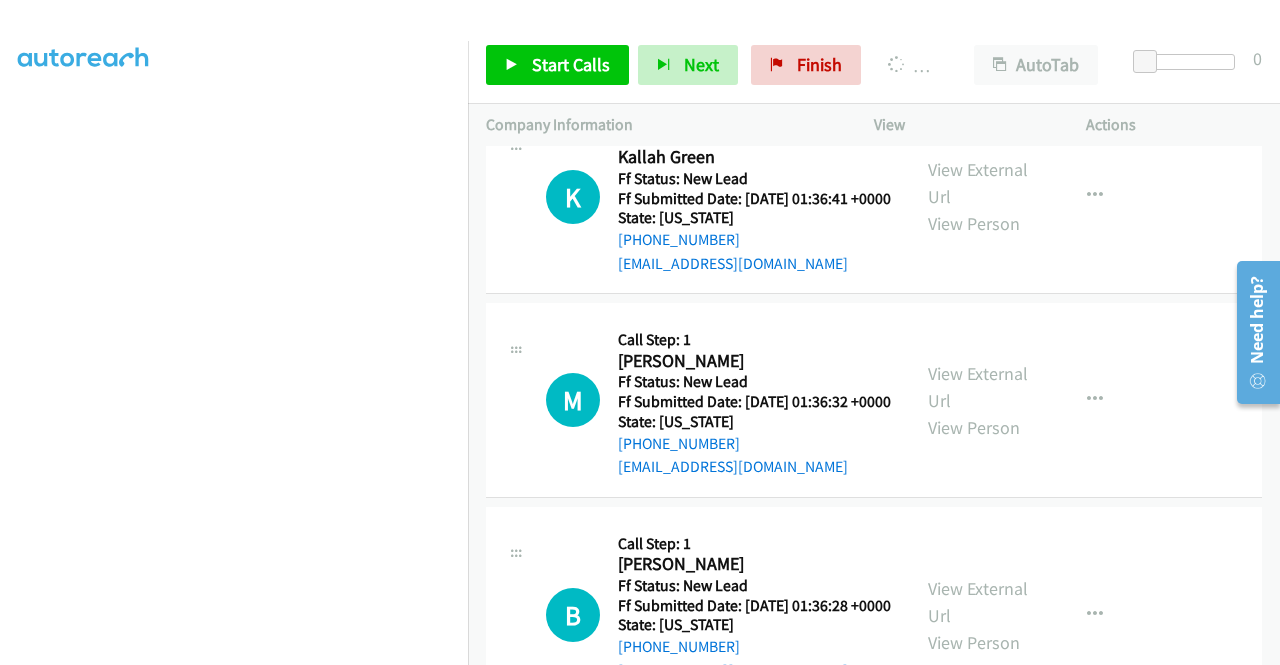 scroll, scrollTop: 1806, scrollLeft: 0, axis: vertical 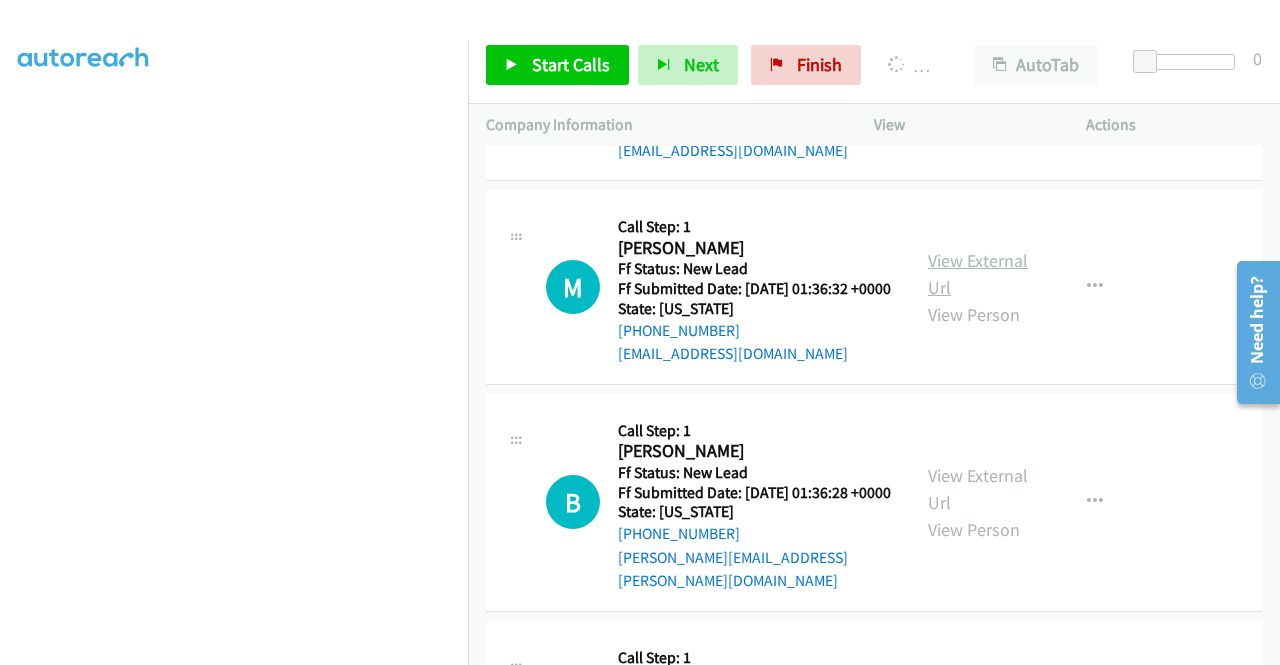 click on "View External Url" at bounding box center (978, 274) 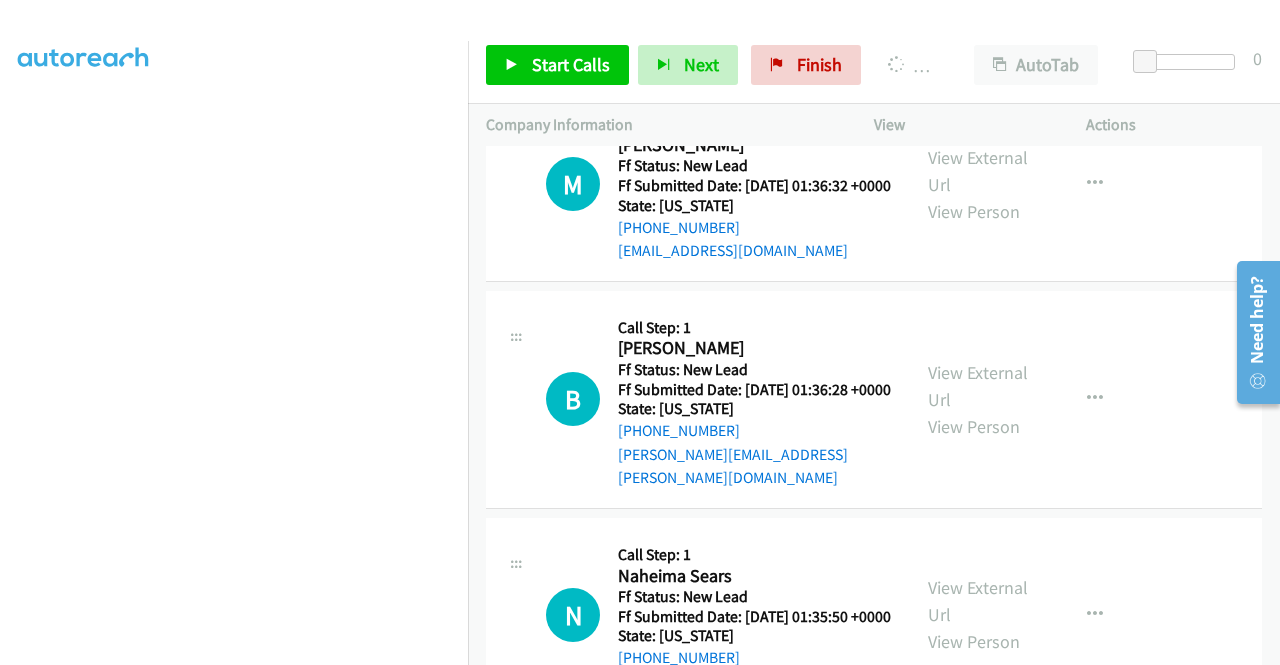 scroll, scrollTop: 2006, scrollLeft: 0, axis: vertical 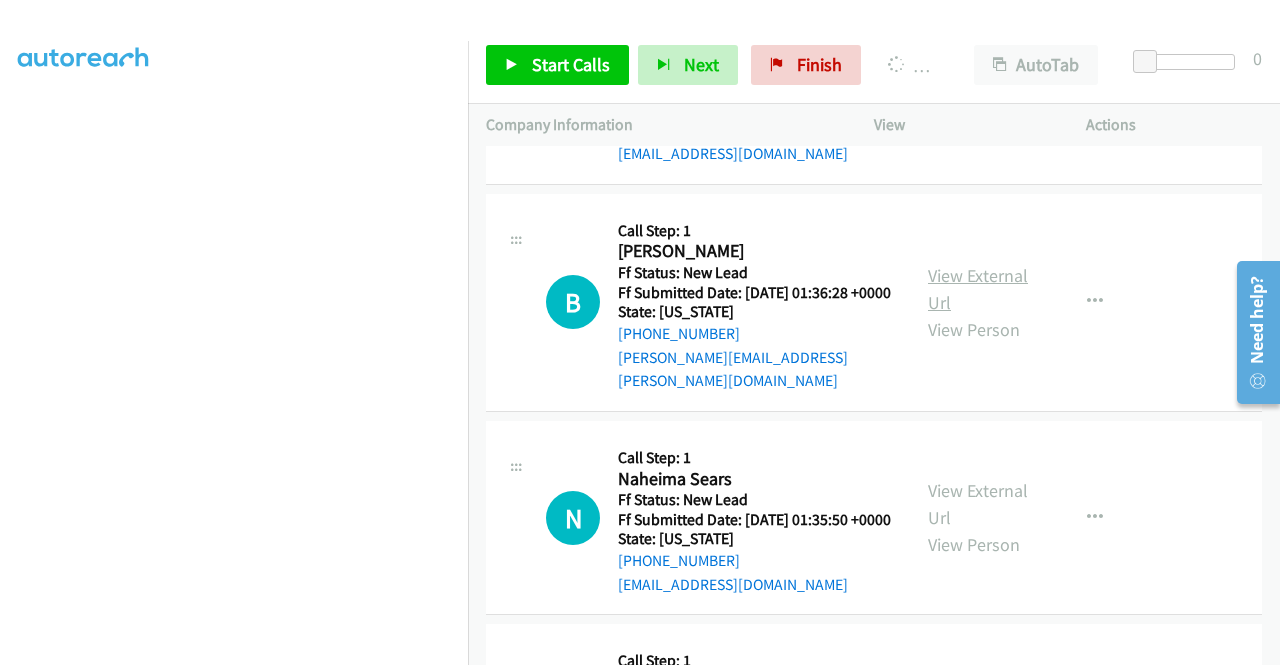 click on "View External Url" at bounding box center (978, 289) 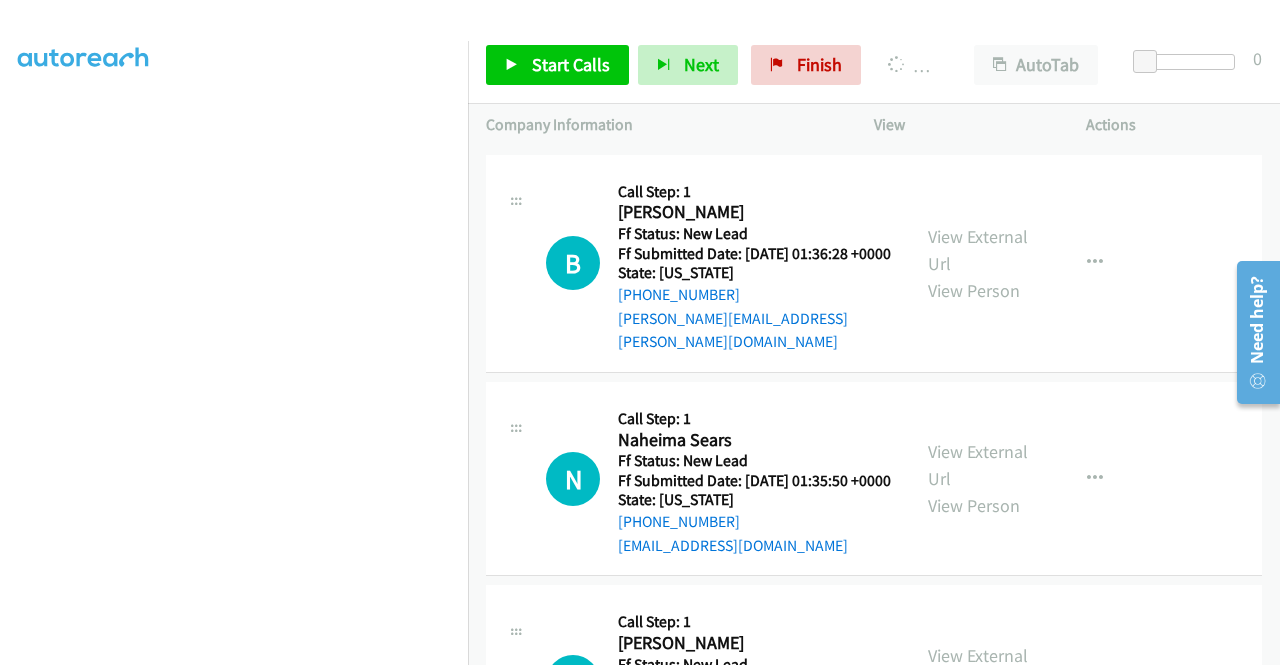 scroll, scrollTop: 2106, scrollLeft: 0, axis: vertical 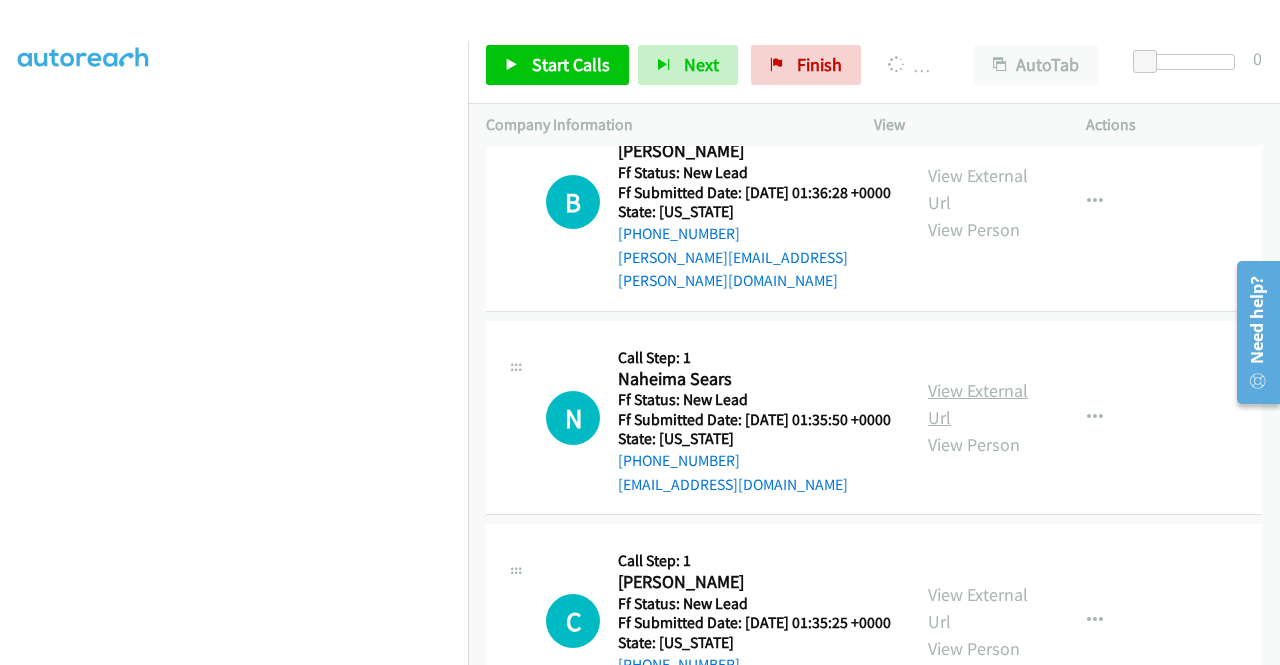 click on "View External Url" at bounding box center (978, 404) 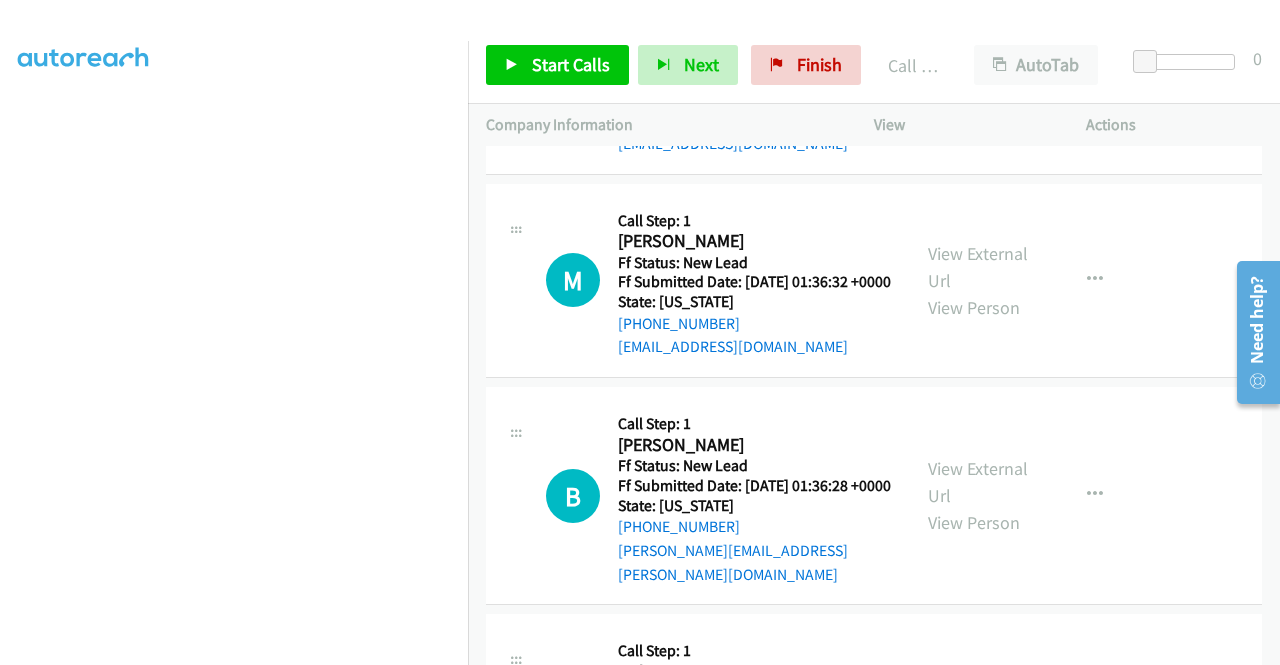 scroll, scrollTop: 1890, scrollLeft: 0, axis: vertical 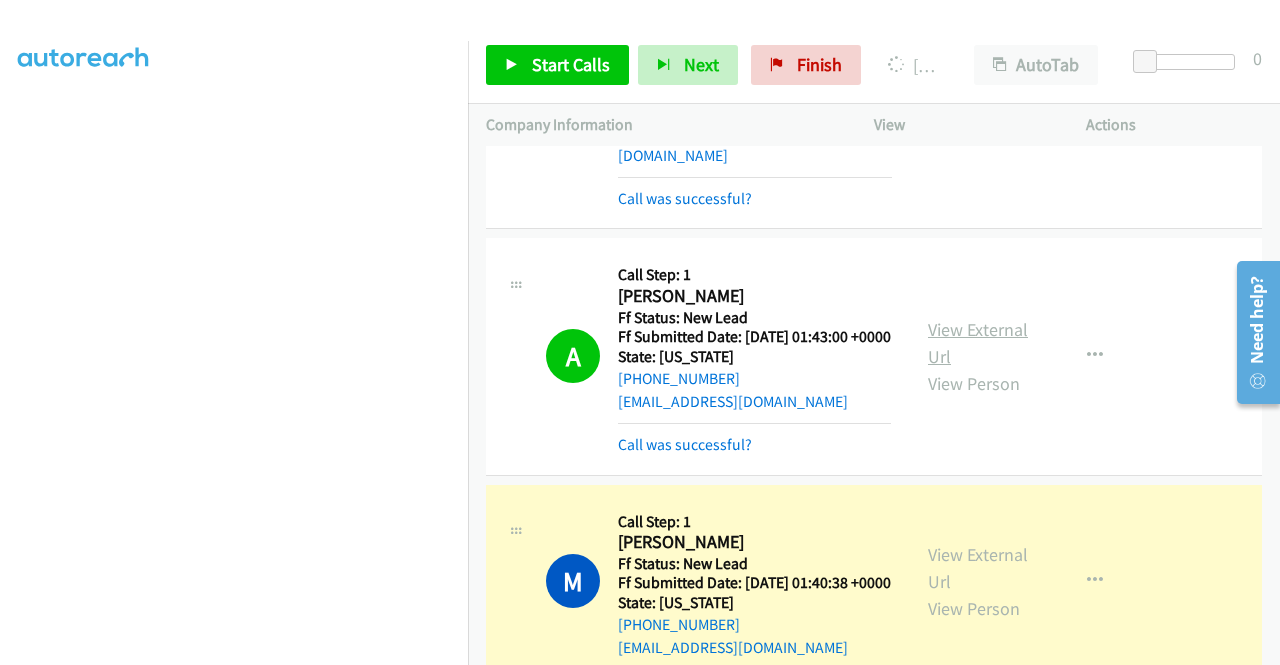 click on "View External Url" at bounding box center (978, 343) 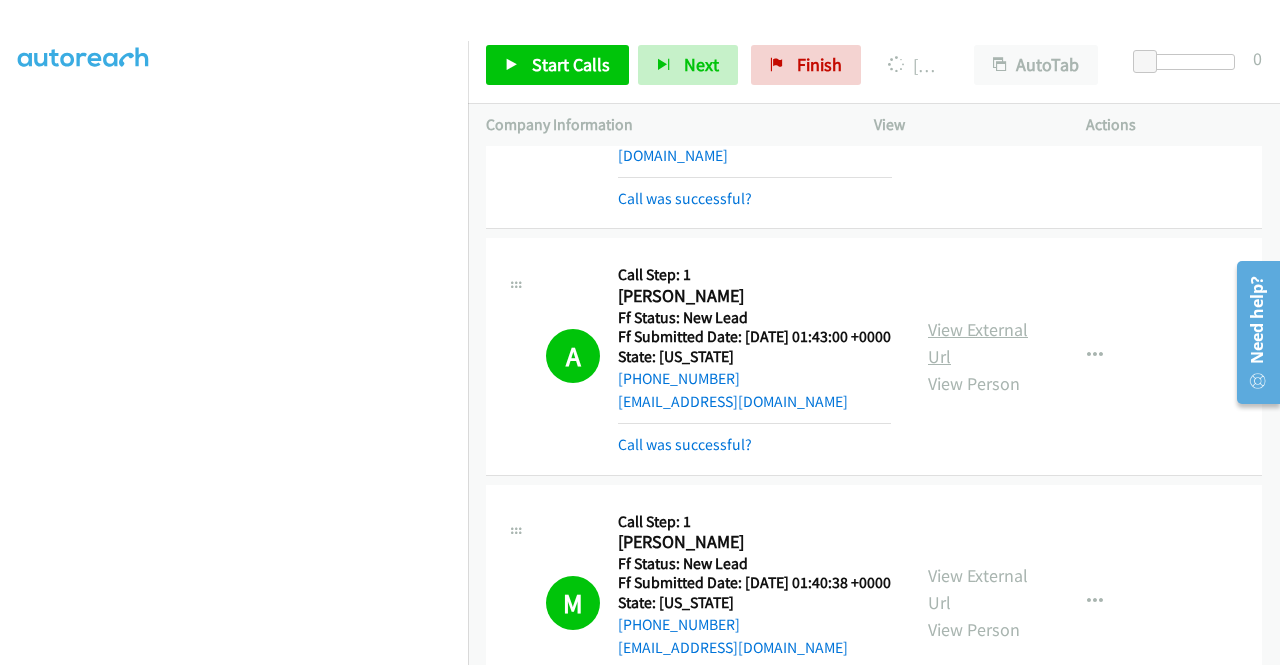 scroll, scrollTop: 456, scrollLeft: 0, axis: vertical 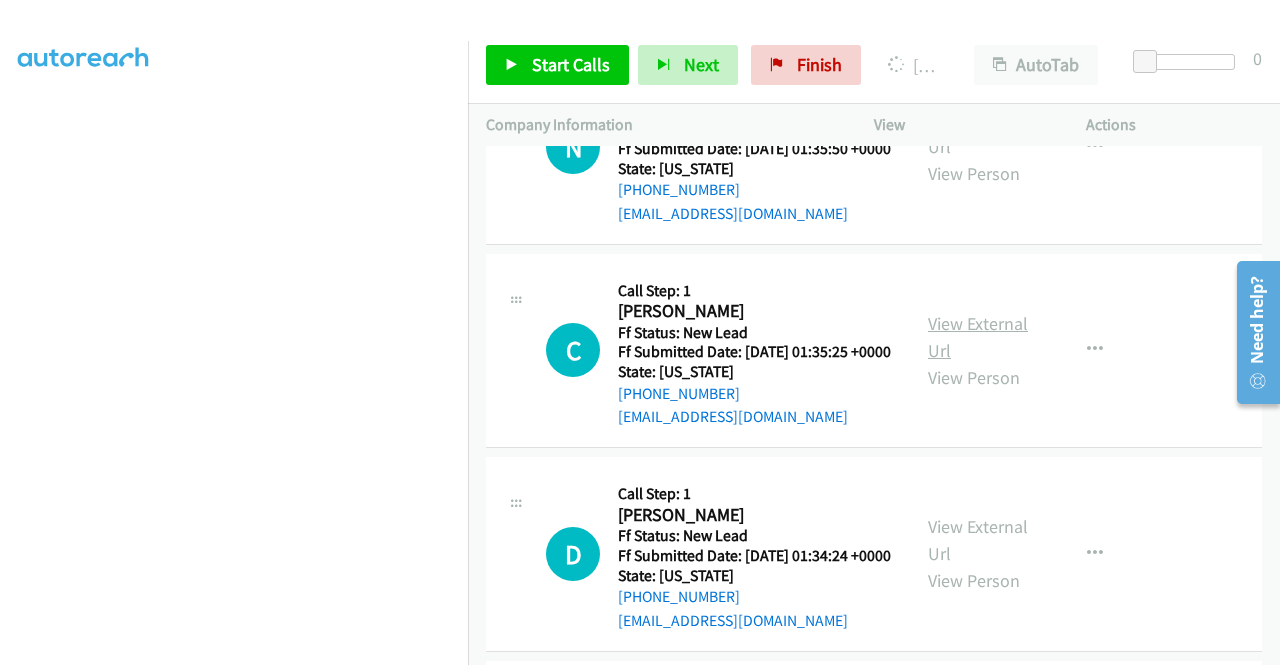 click on "View External Url" at bounding box center (978, 337) 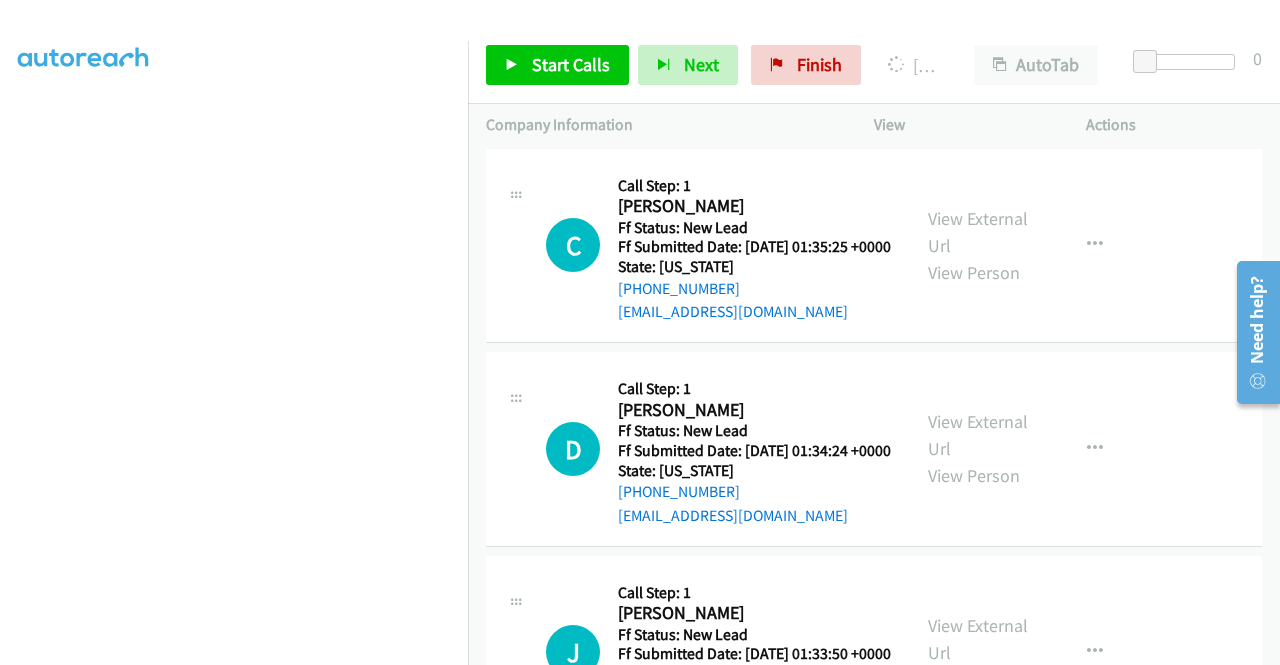 scroll, scrollTop: 2790, scrollLeft: 0, axis: vertical 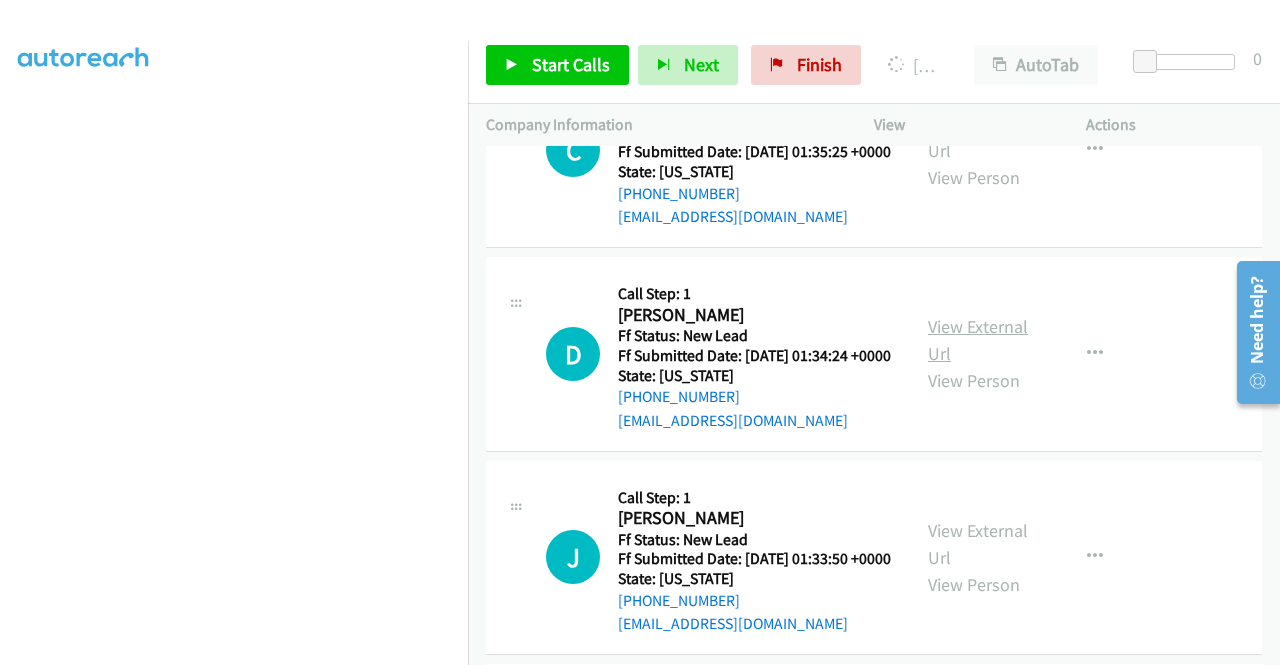 click on "View External Url" at bounding box center (978, 340) 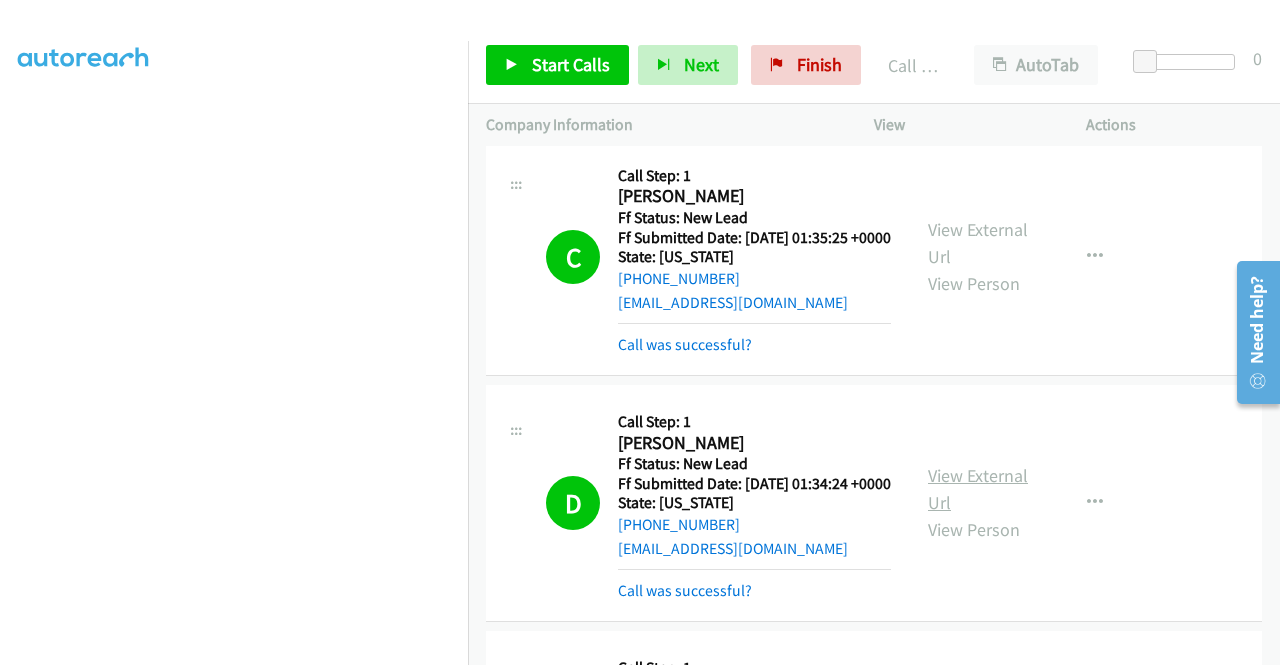 scroll, scrollTop: 456, scrollLeft: 0, axis: vertical 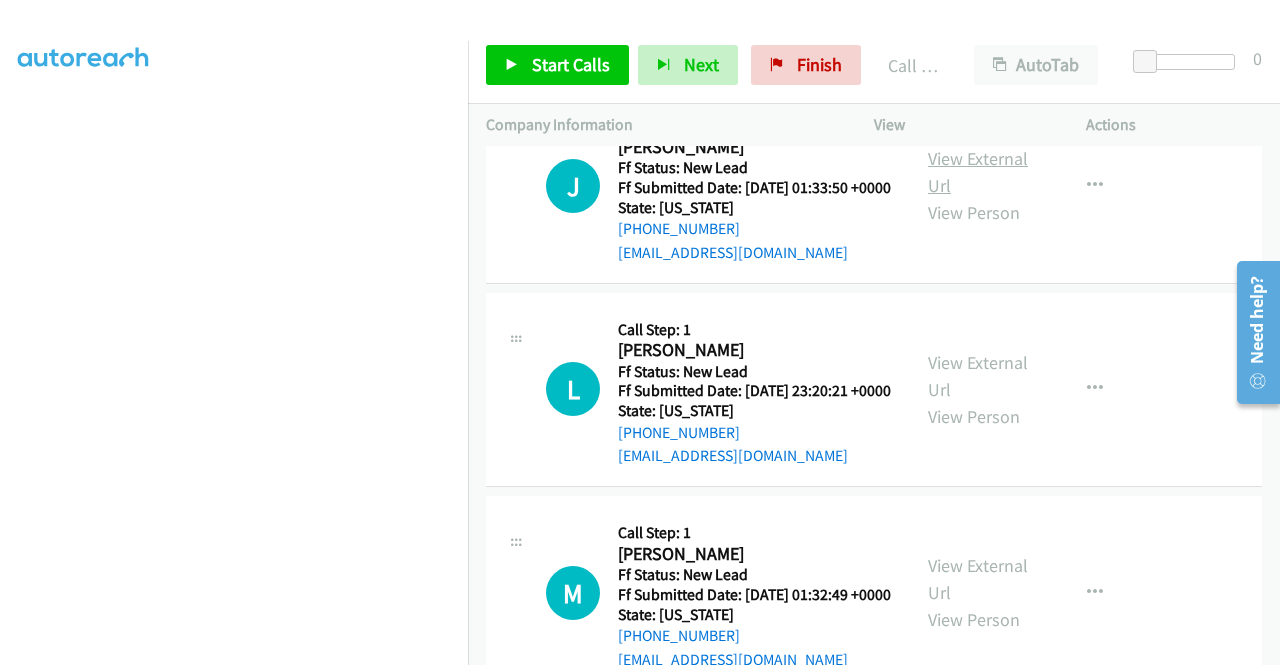 click on "View External Url" at bounding box center (978, 172) 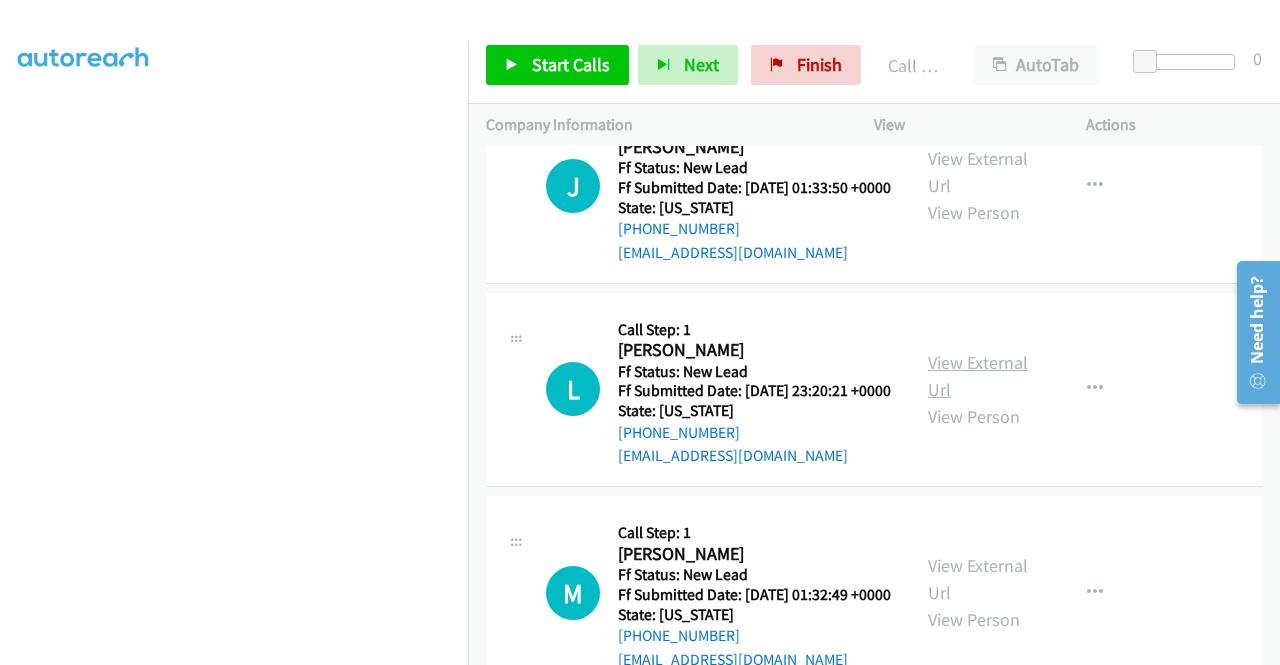 click on "View External Url" at bounding box center (978, 376) 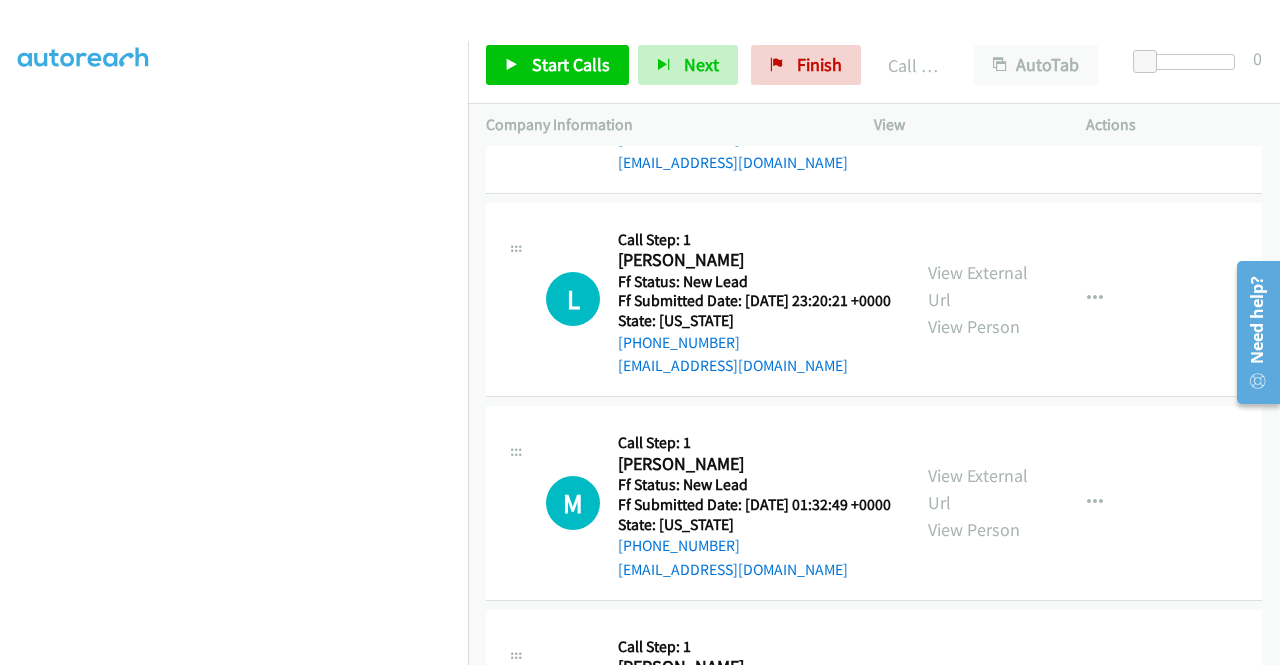 scroll, scrollTop: 3532, scrollLeft: 0, axis: vertical 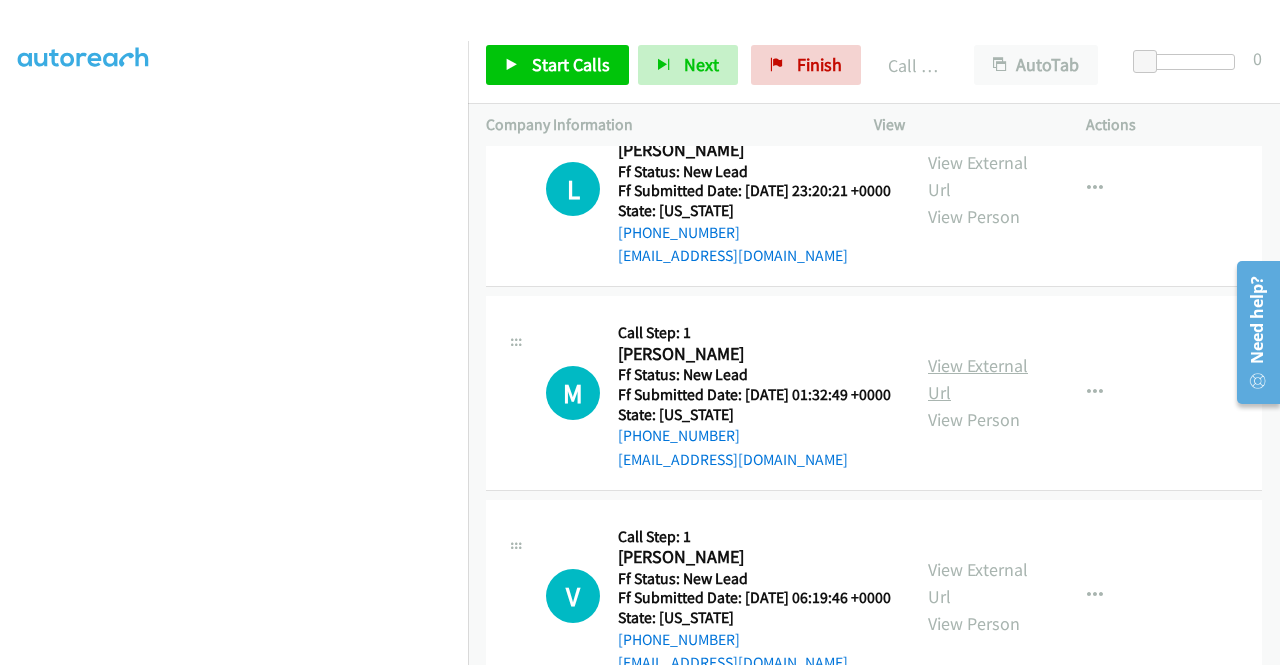 click on "View External Url" at bounding box center (978, 379) 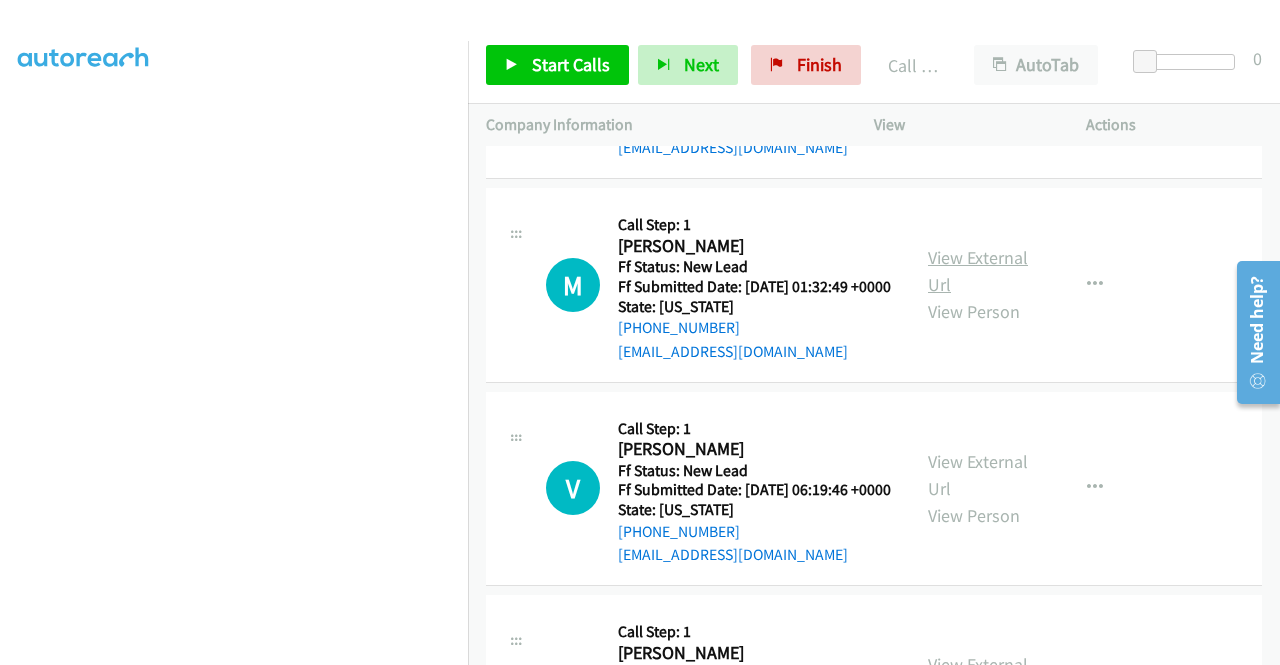 scroll, scrollTop: 3732, scrollLeft: 0, axis: vertical 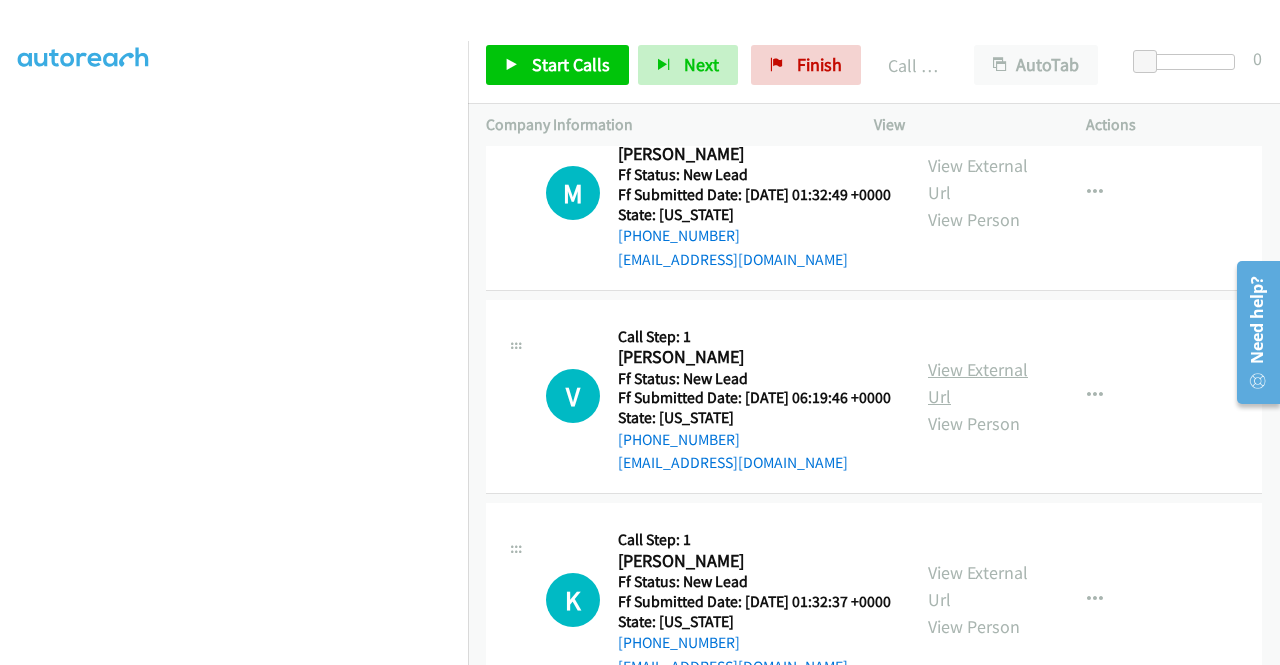 click on "View External Url" at bounding box center [978, 383] 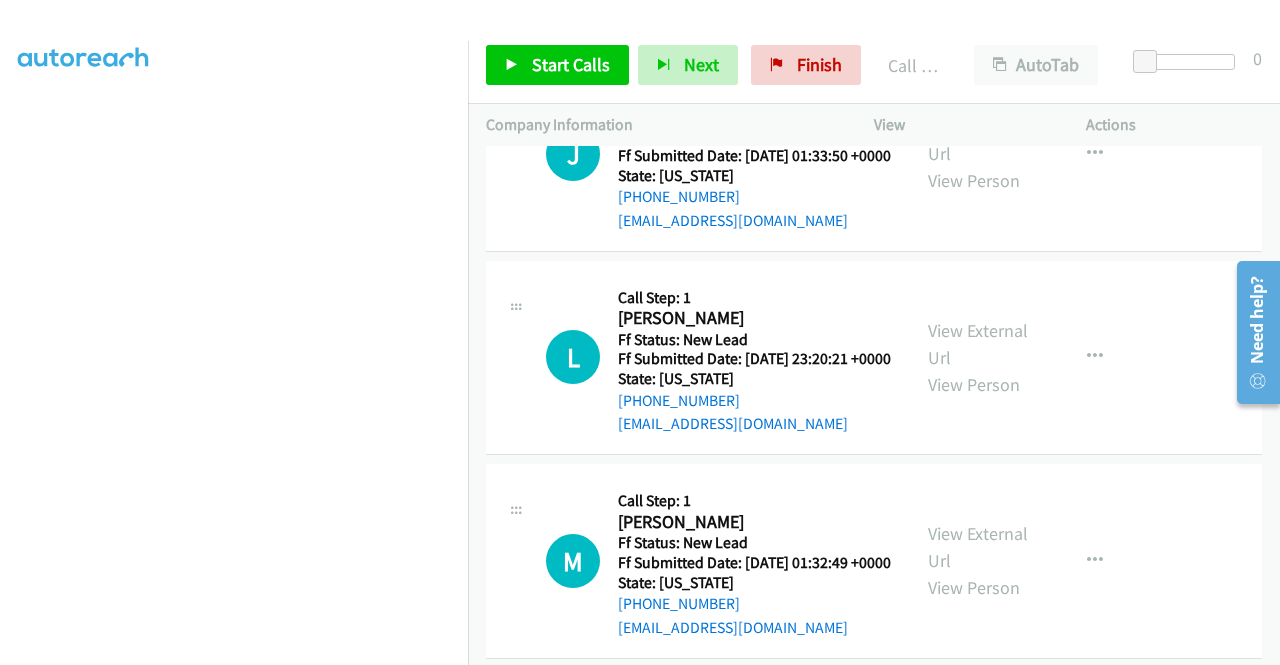 scroll, scrollTop: 3332, scrollLeft: 0, axis: vertical 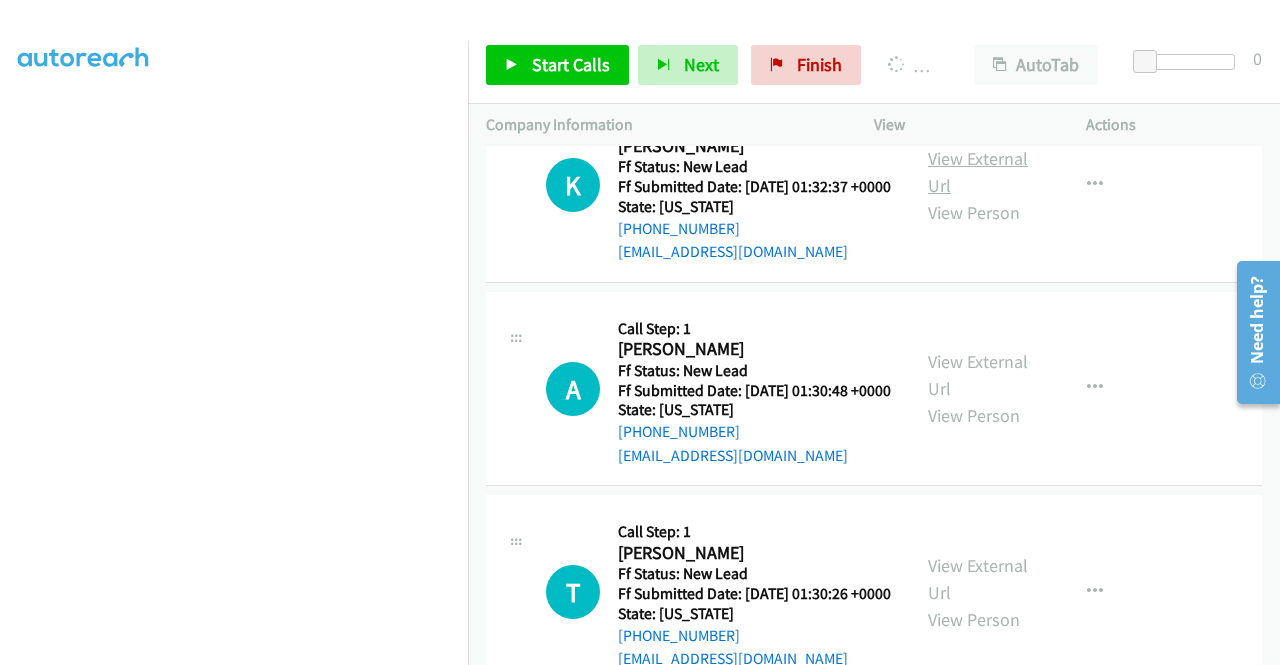 click on "View External Url" at bounding box center [978, 172] 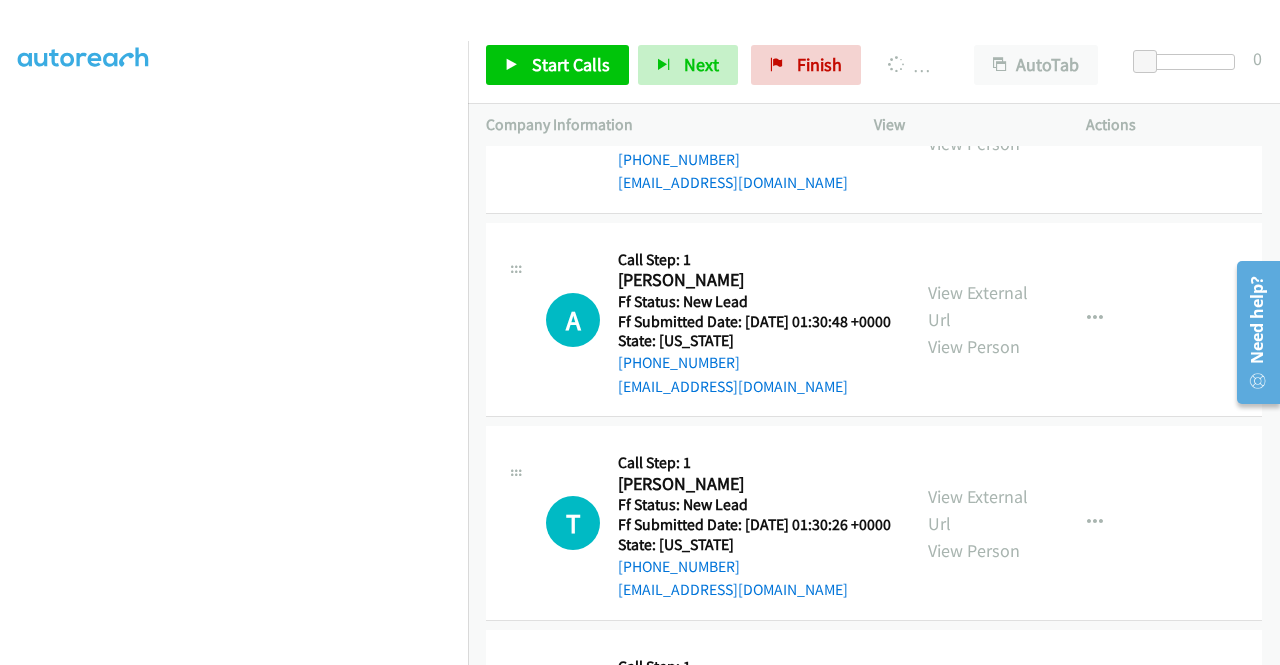 scroll, scrollTop: 4332, scrollLeft: 0, axis: vertical 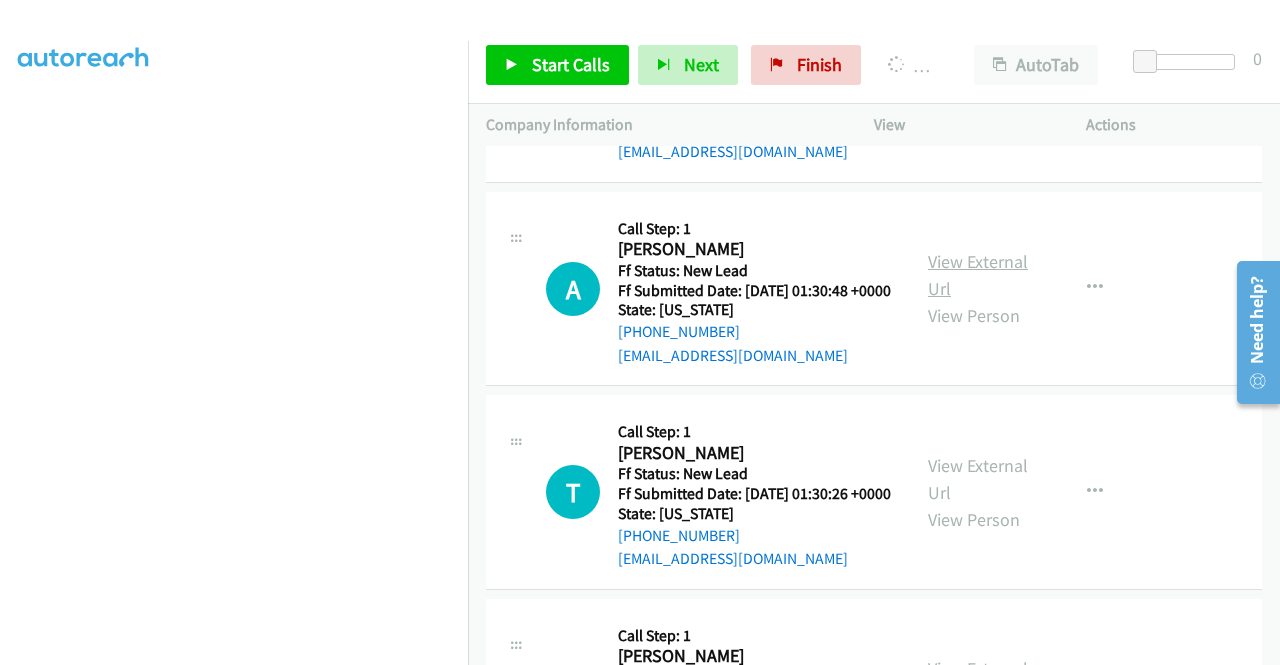 click on "View External Url" at bounding box center [978, 275] 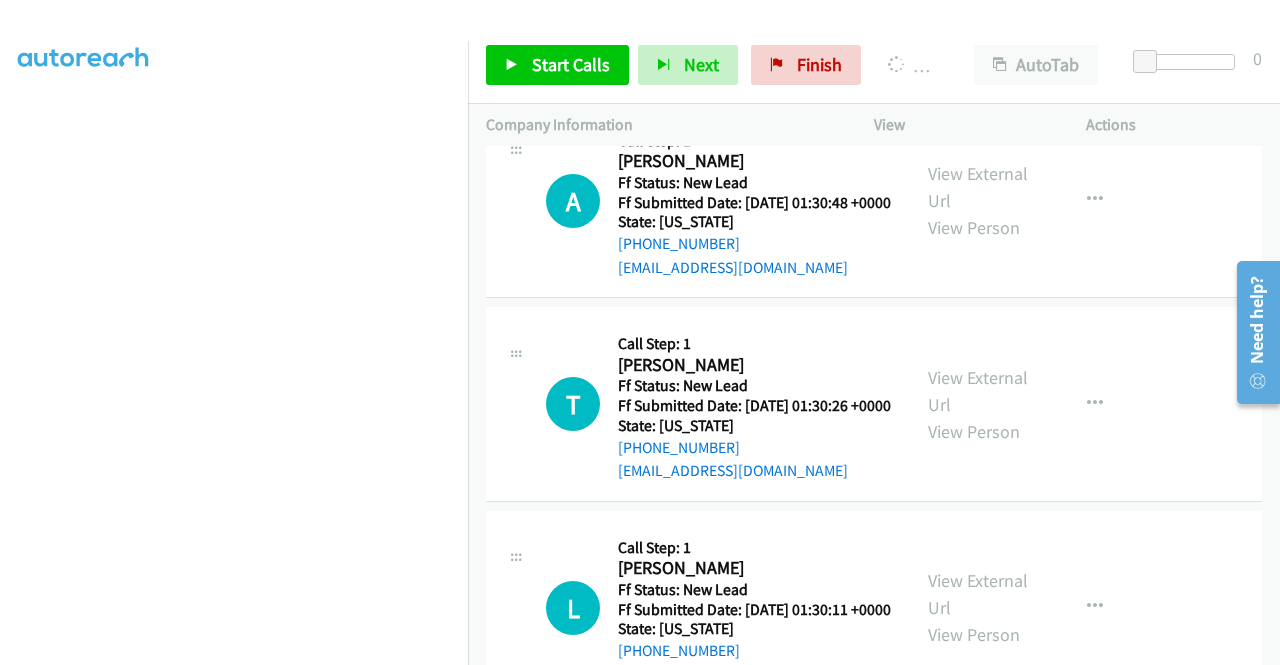 scroll, scrollTop: 4532, scrollLeft: 0, axis: vertical 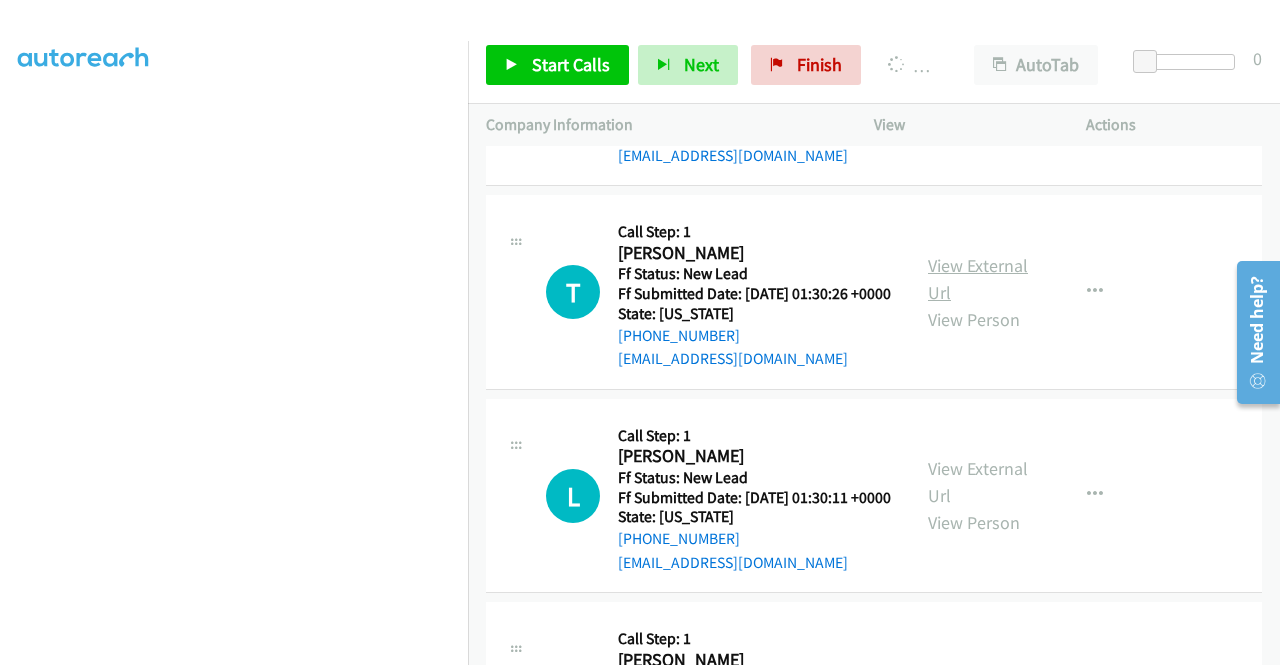 click on "View External Url" at bounding box center (978, 279) 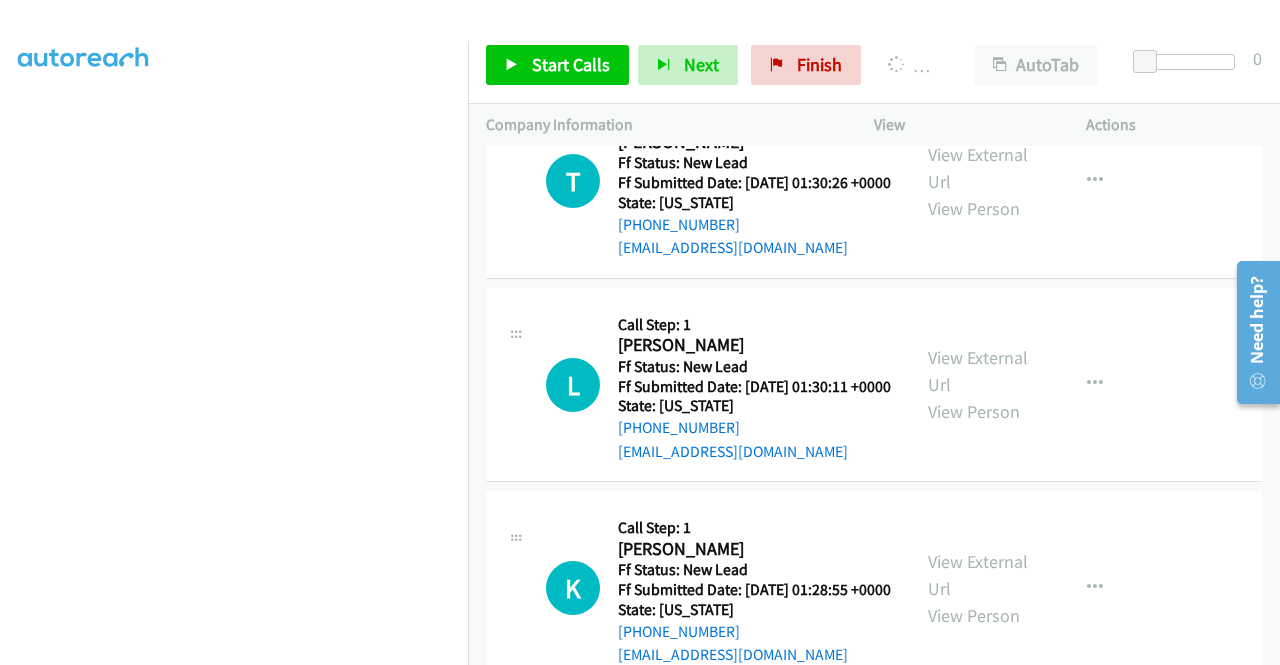 scroll, scrollTop: 4832, scrollLeft: 0, axis: vertical 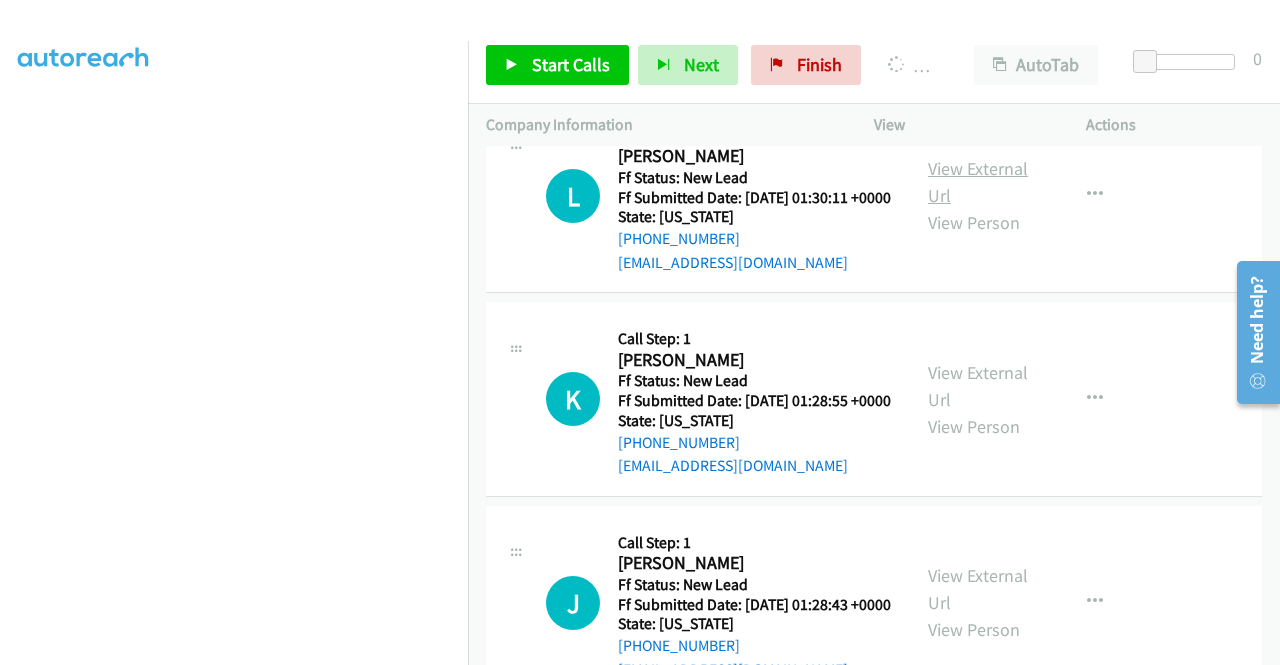click on "View External Url" at bounding box center (978, 182) 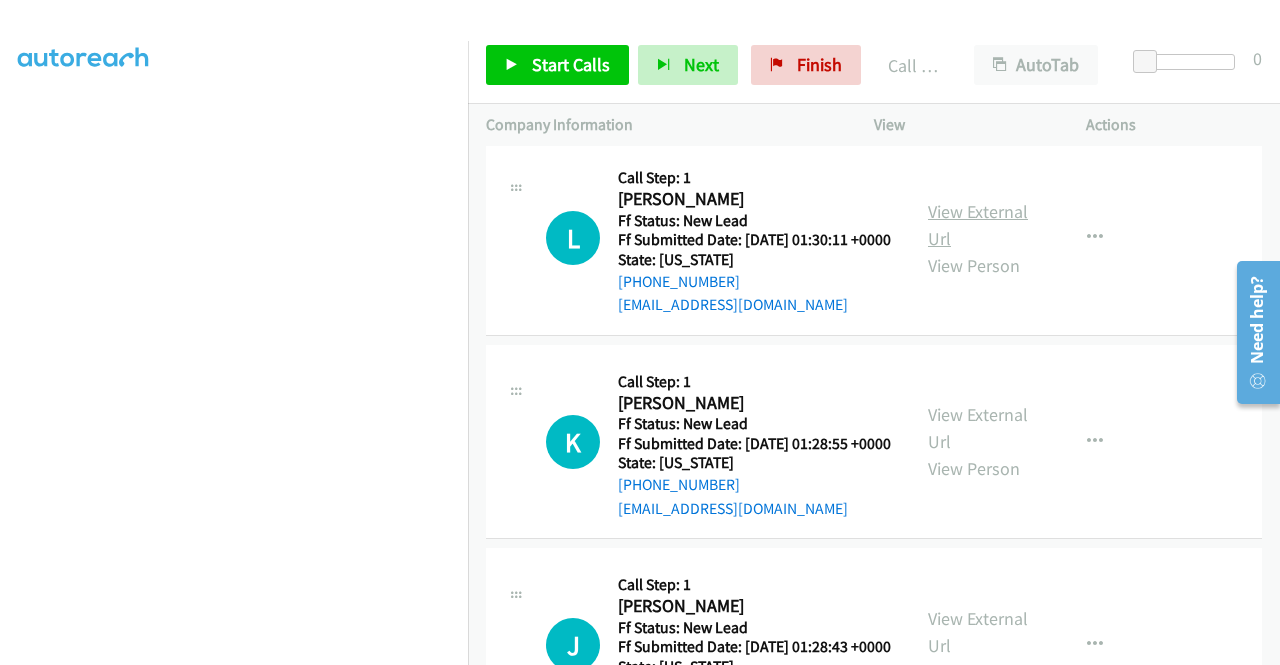 scroll, scrollTop: 456, scrollLeft: 0, axis: vertical 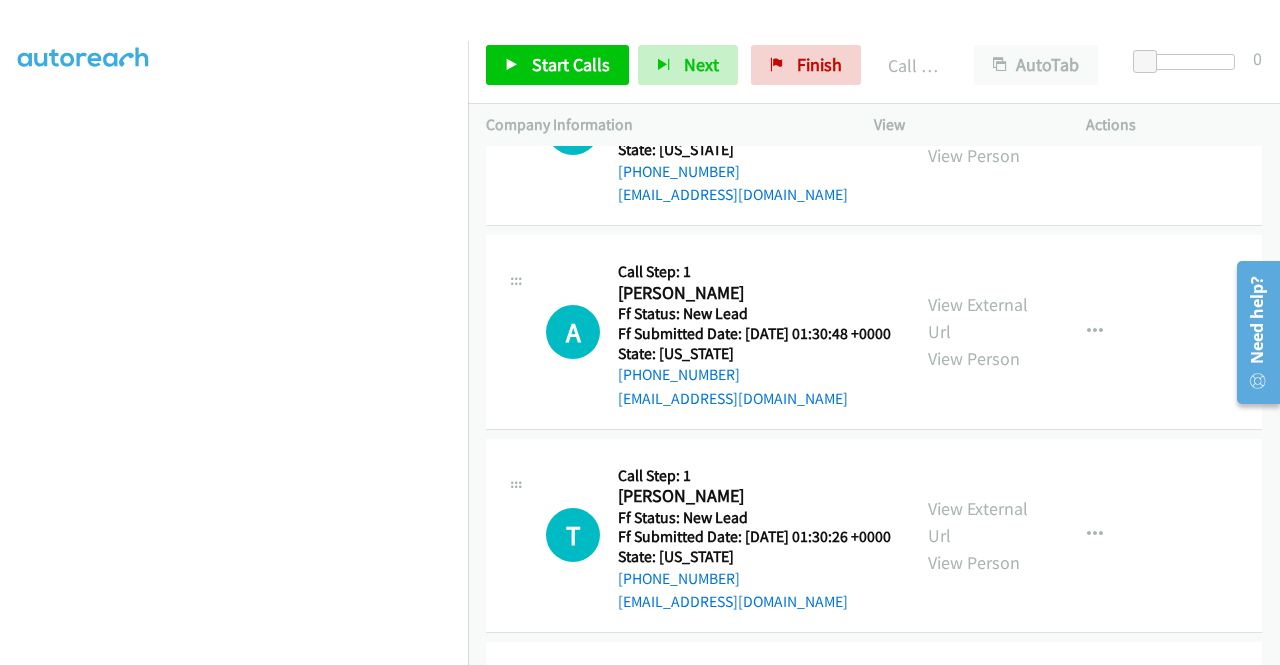 click at bounding box center (234, 190) 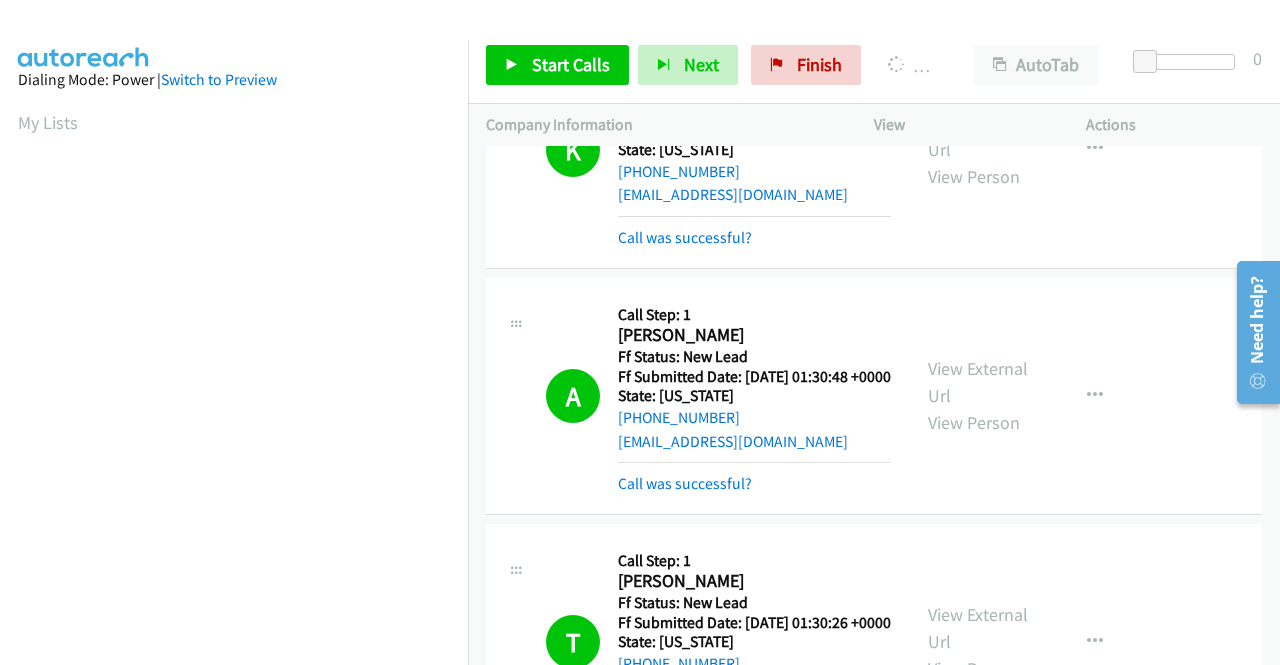scroll, scrollTop: 456, scrollLeft: 0, axis: vertical 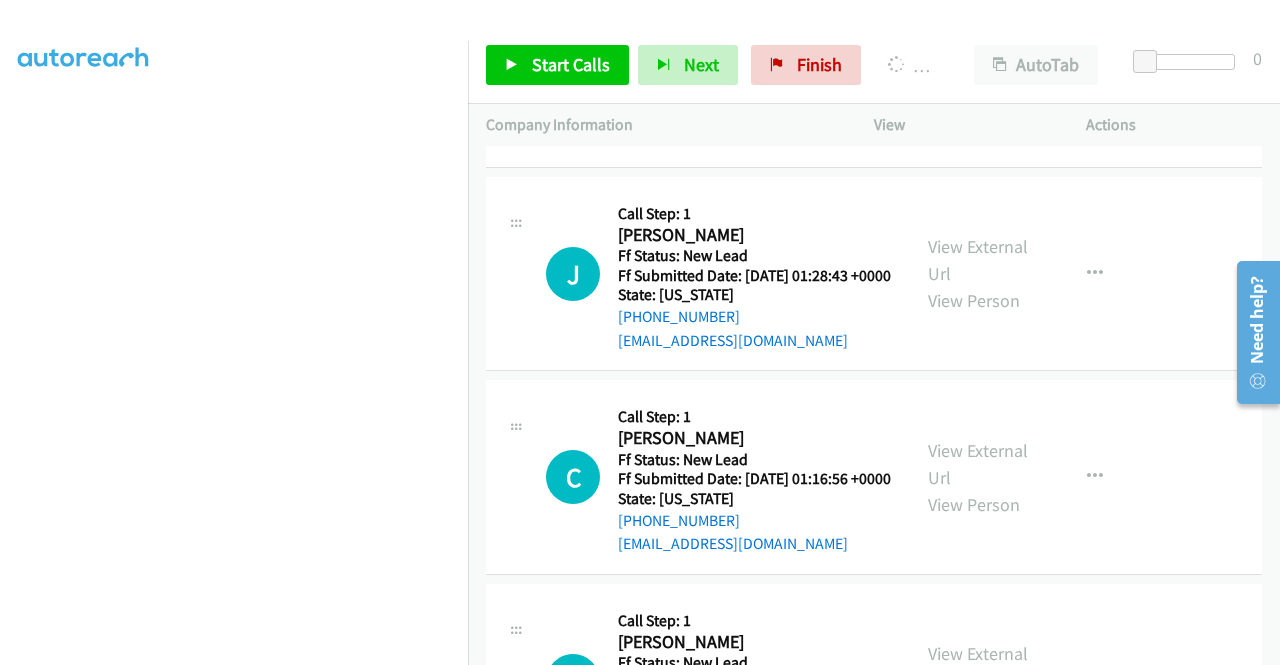 click on "View External Url" at bounding box center (978, 57) 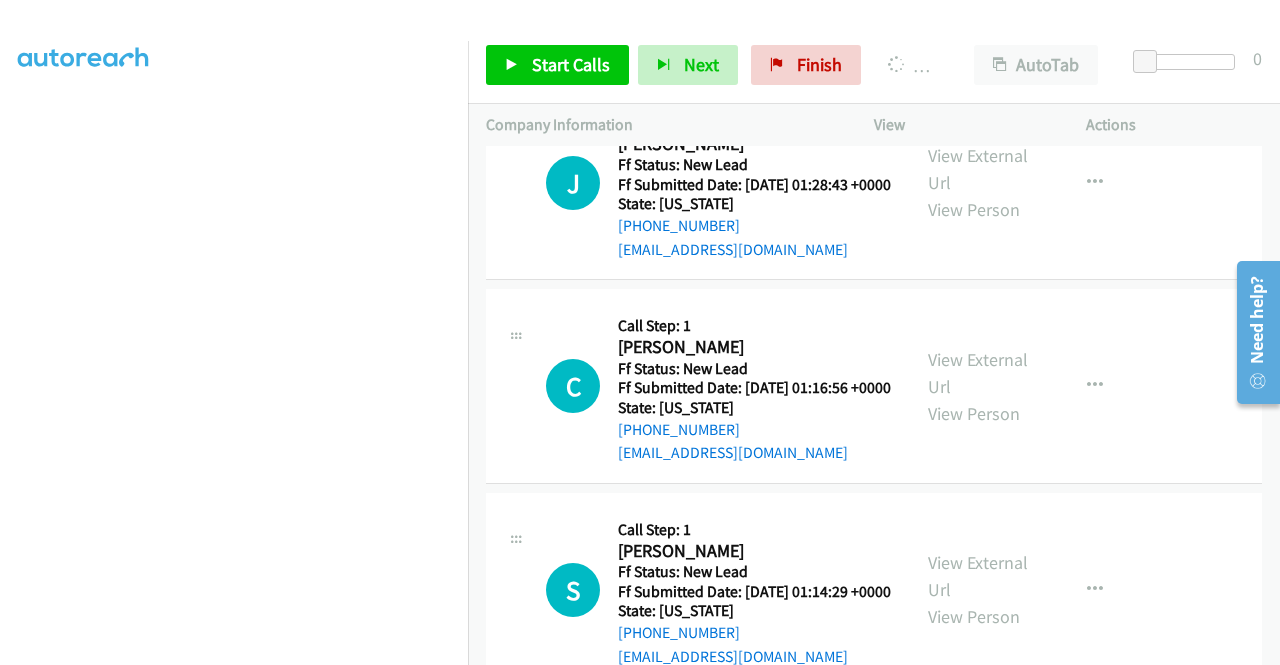 scroll, scrollTop: 5574, scrollLeft: 0, axis: vertical 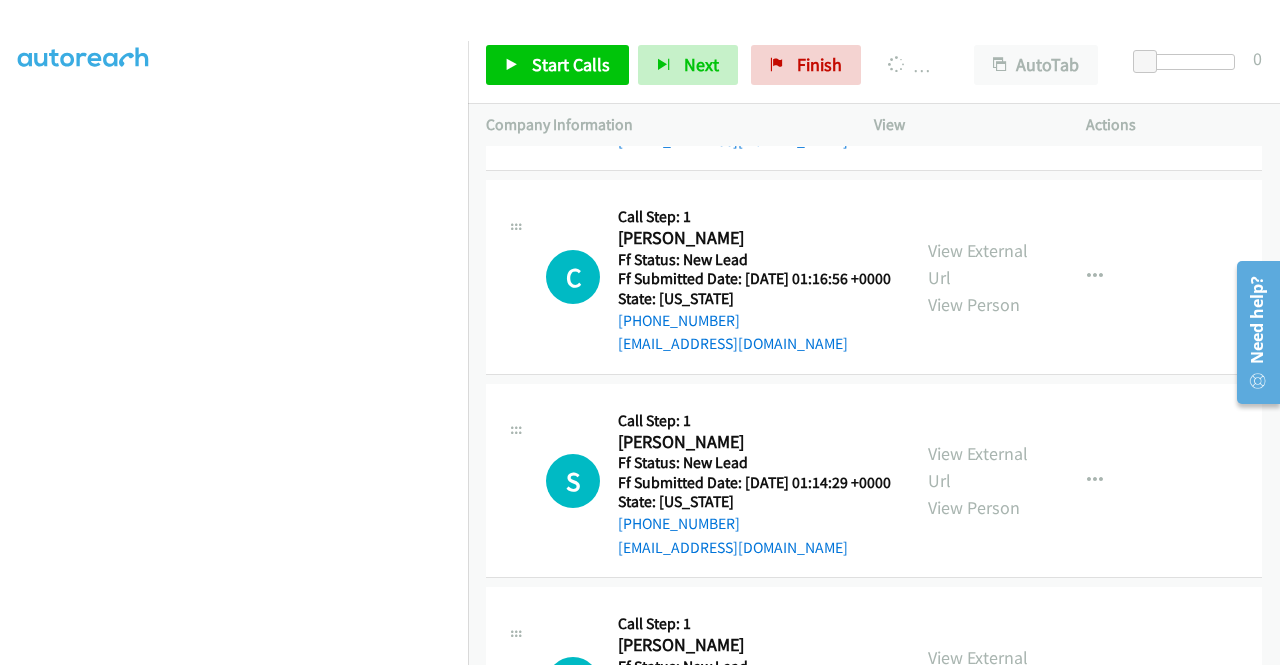 click on "View External Url" at bounding box center (978, 60) 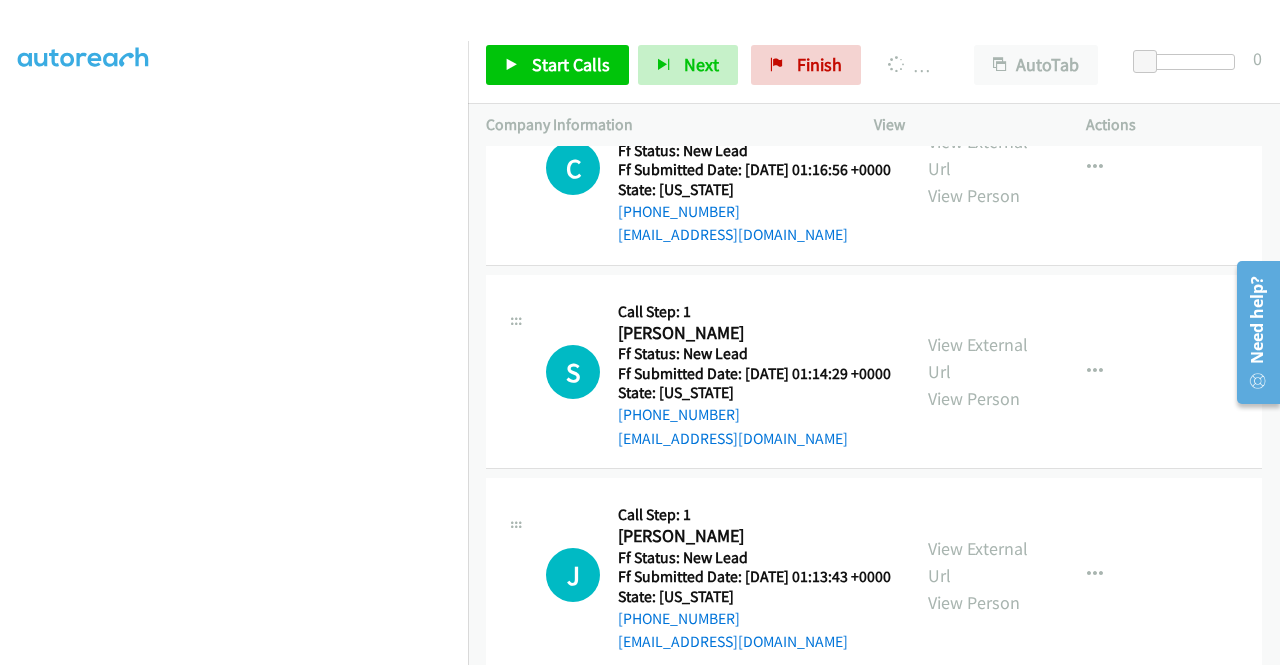 scroll, scrollTop: 5774, scrollLeft: 0, axis: vertical 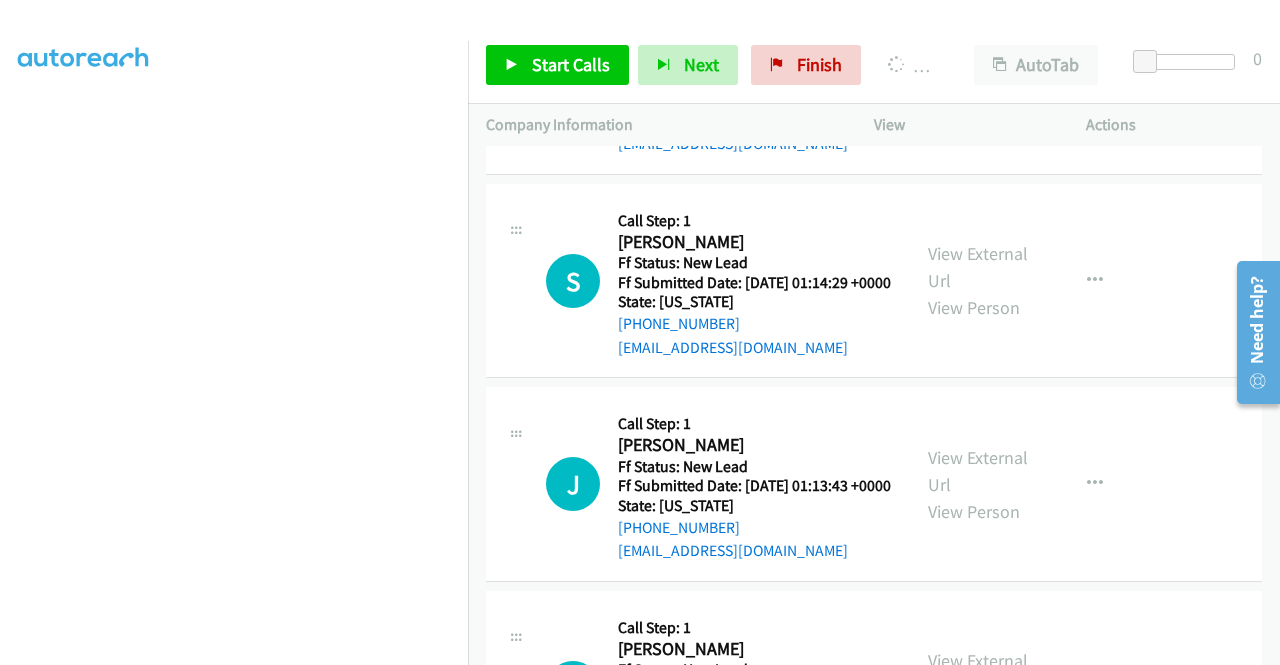 click on "View External Url" at bounding box center (978, 64) 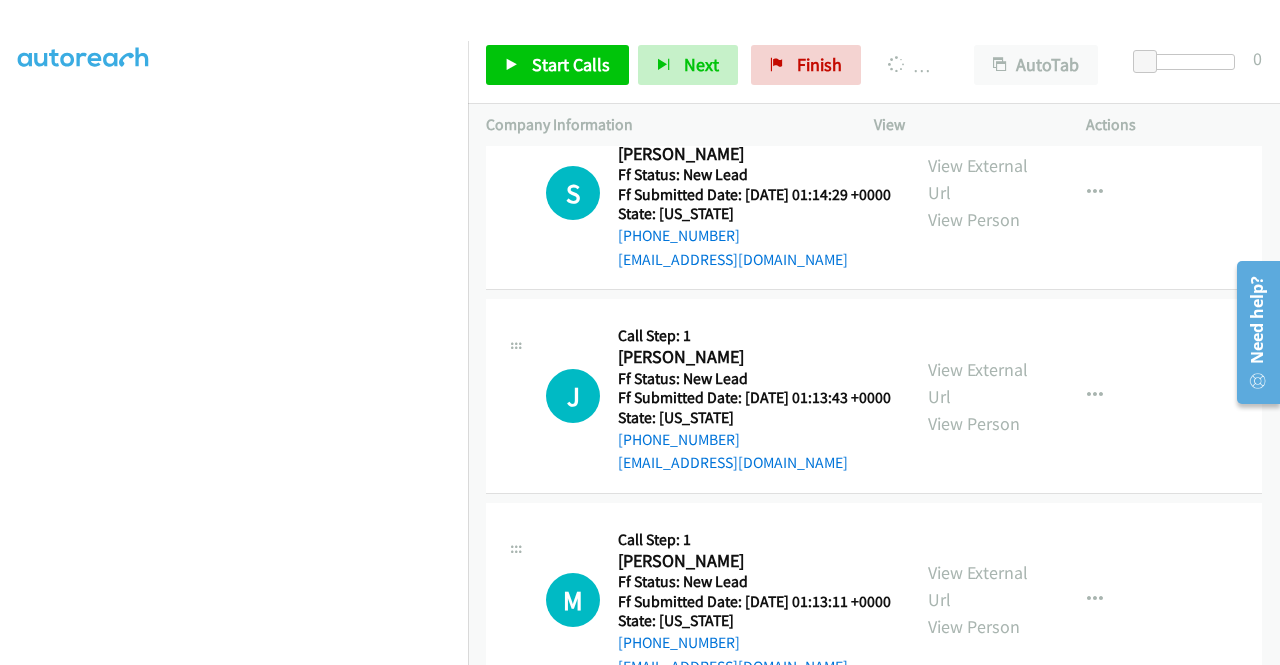scroll, scrollTop: 5974, scrollLeft: 0, axis: vertical 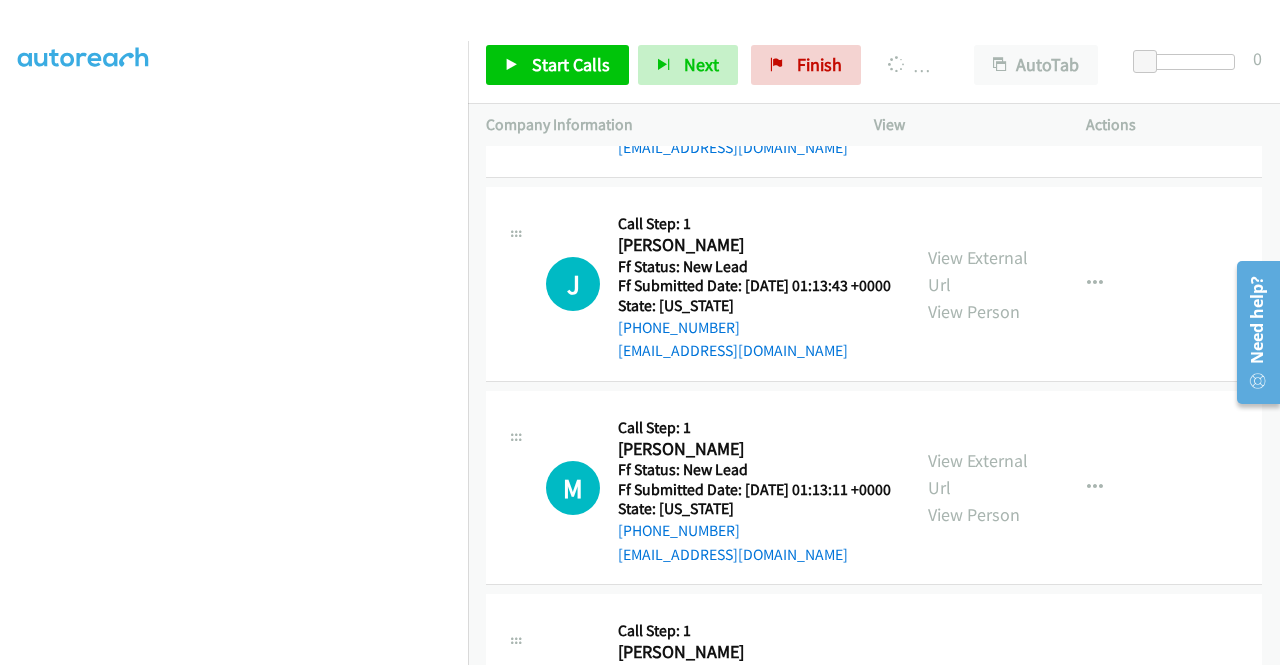 click on "View External Url" at bounding box center (978, 67) 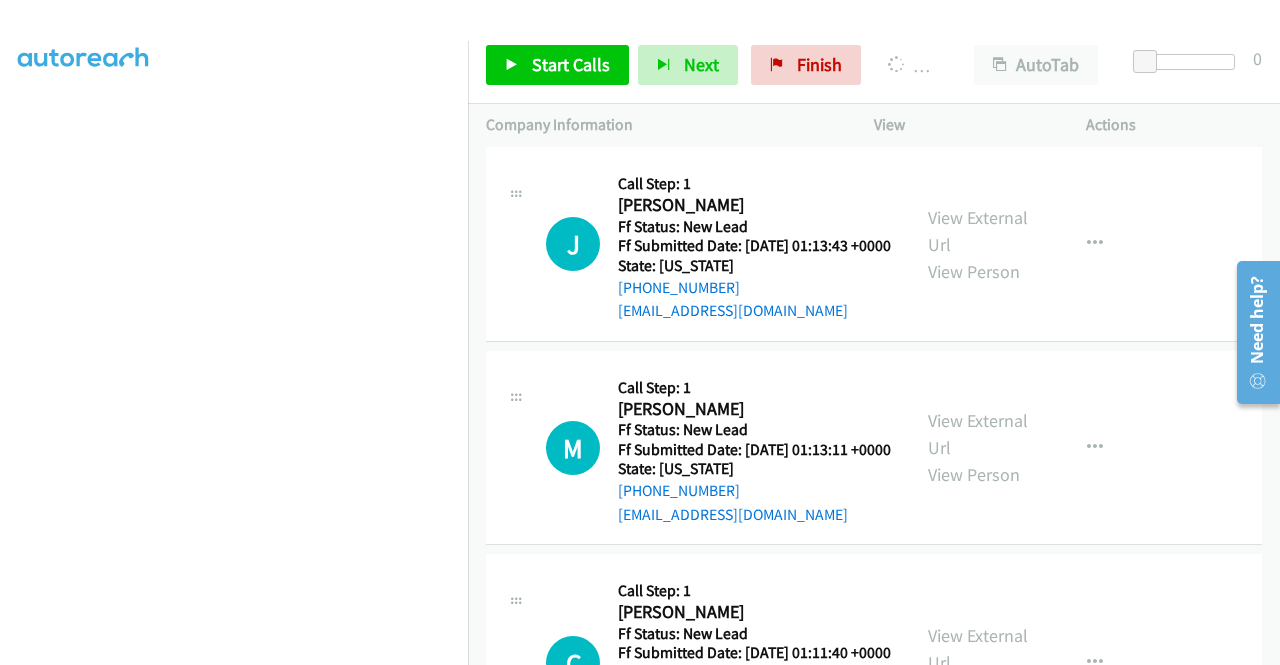 scroll, scrollTop: 6074, scrollLeft: 0, axis: vertical 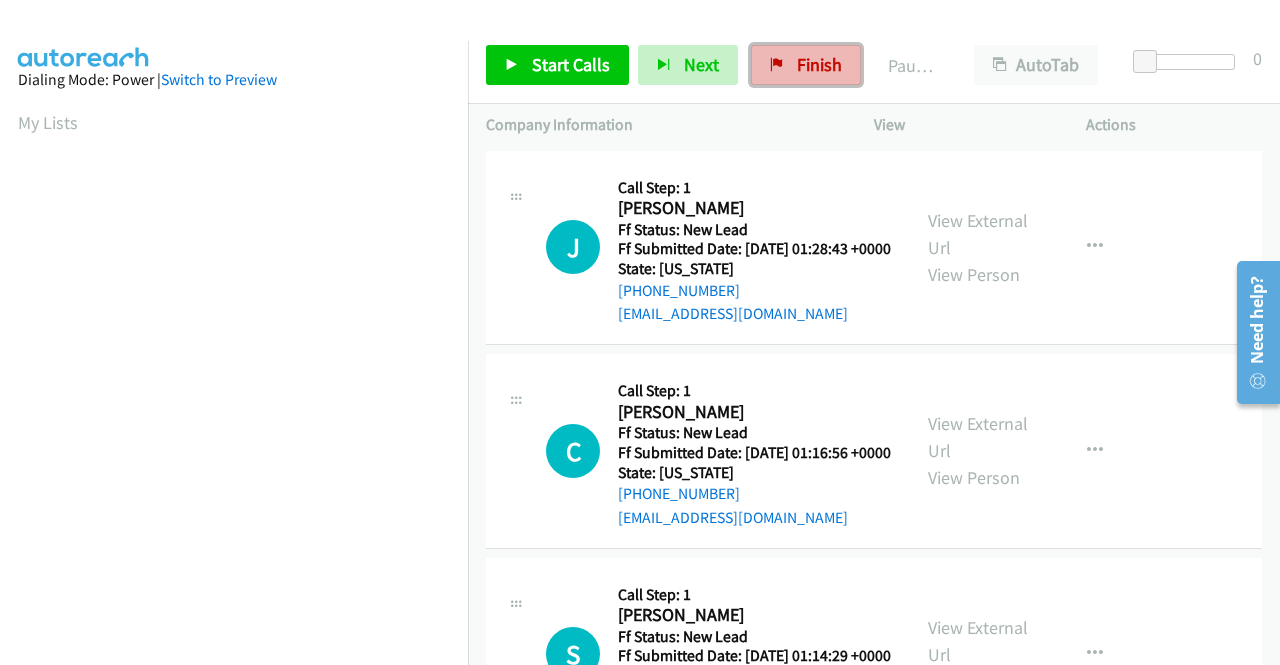 click on "Finish" at bounding box center [806, 65] 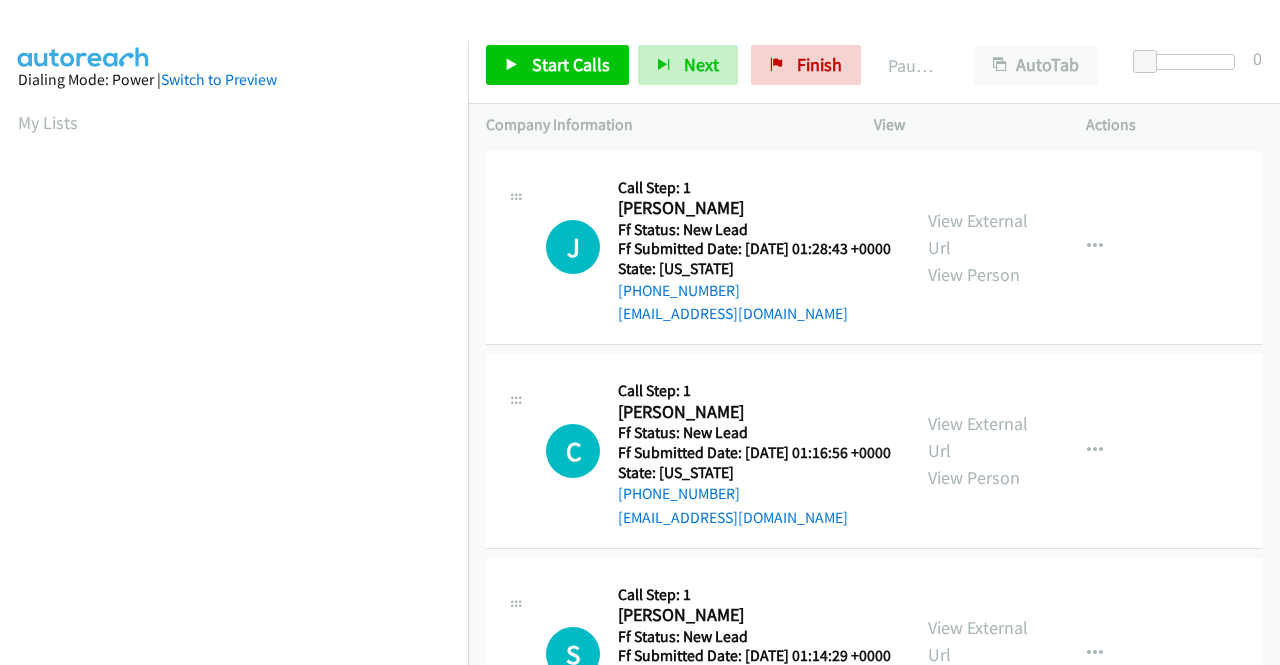 scroll, scrollTop: 0, scrollLeft: 0, axis: both 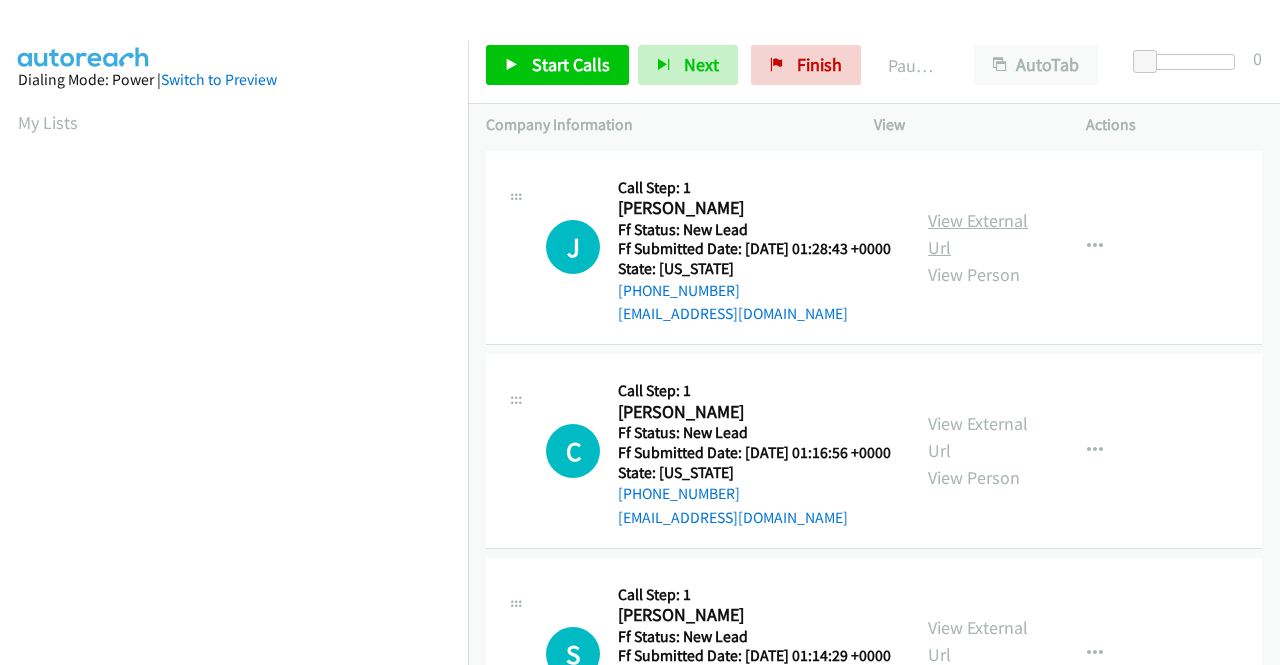click on "View External Url" at bounding box center (978, 234) 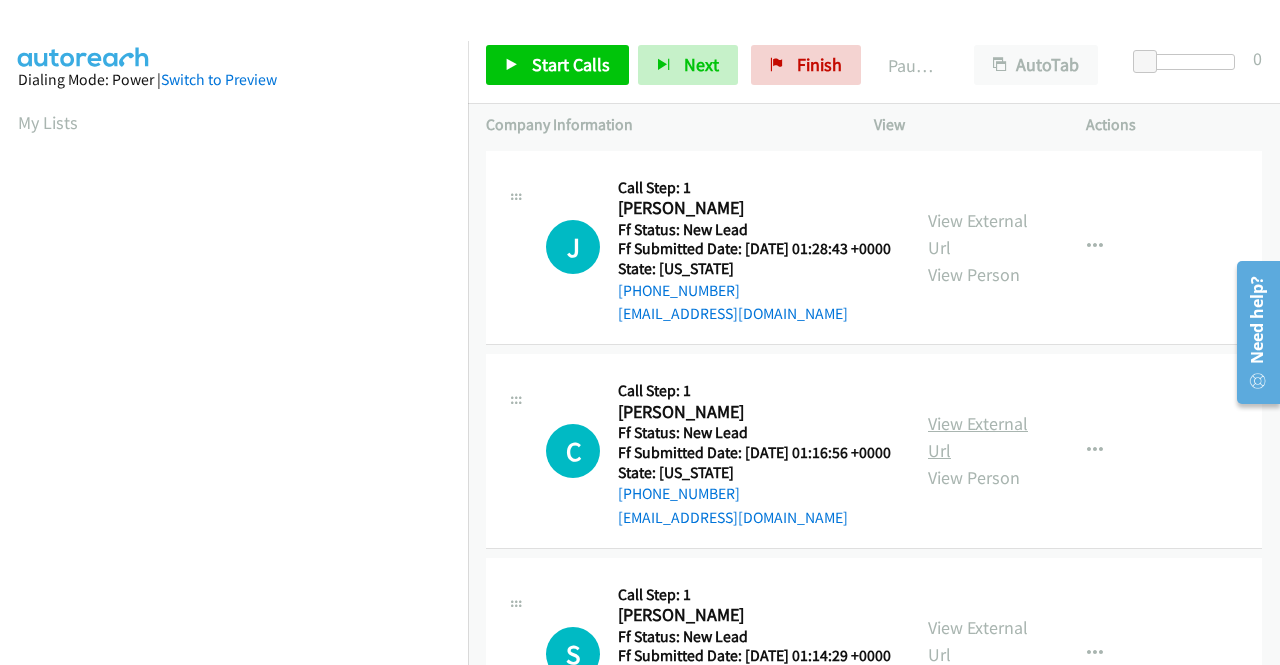 click on "View External Url" at bounding box center (978, 437) 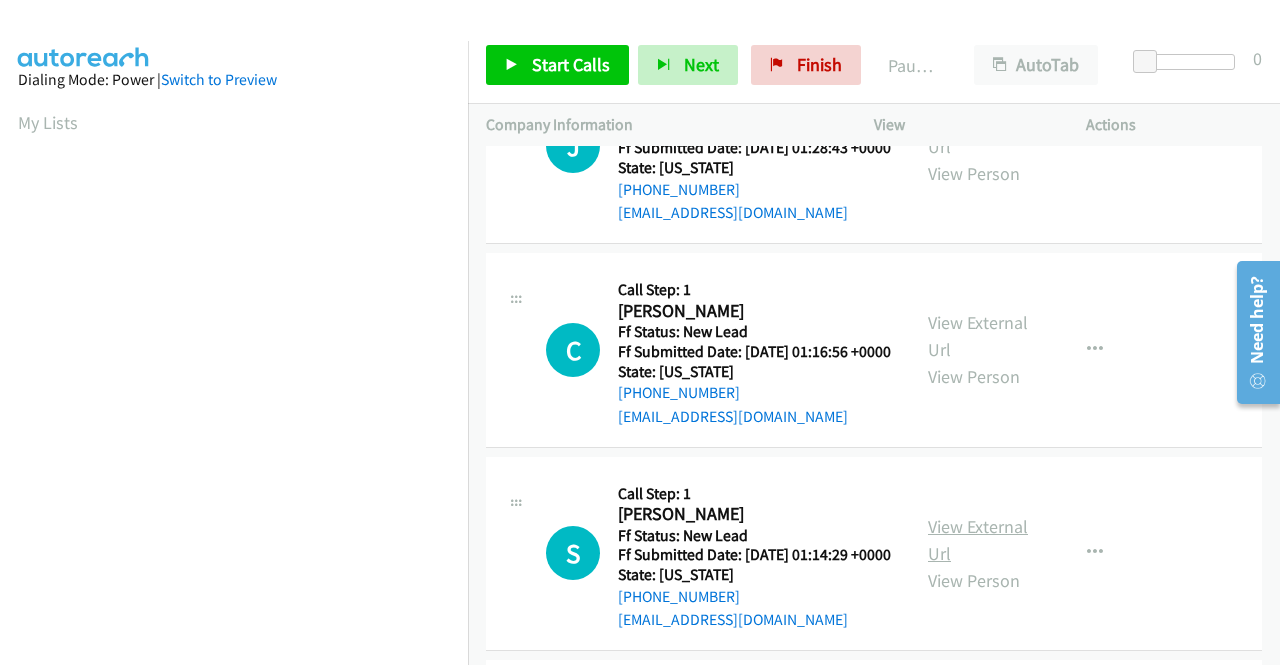 scroll, scrollTop: 200, scrollLeft: 0, axis: vertical 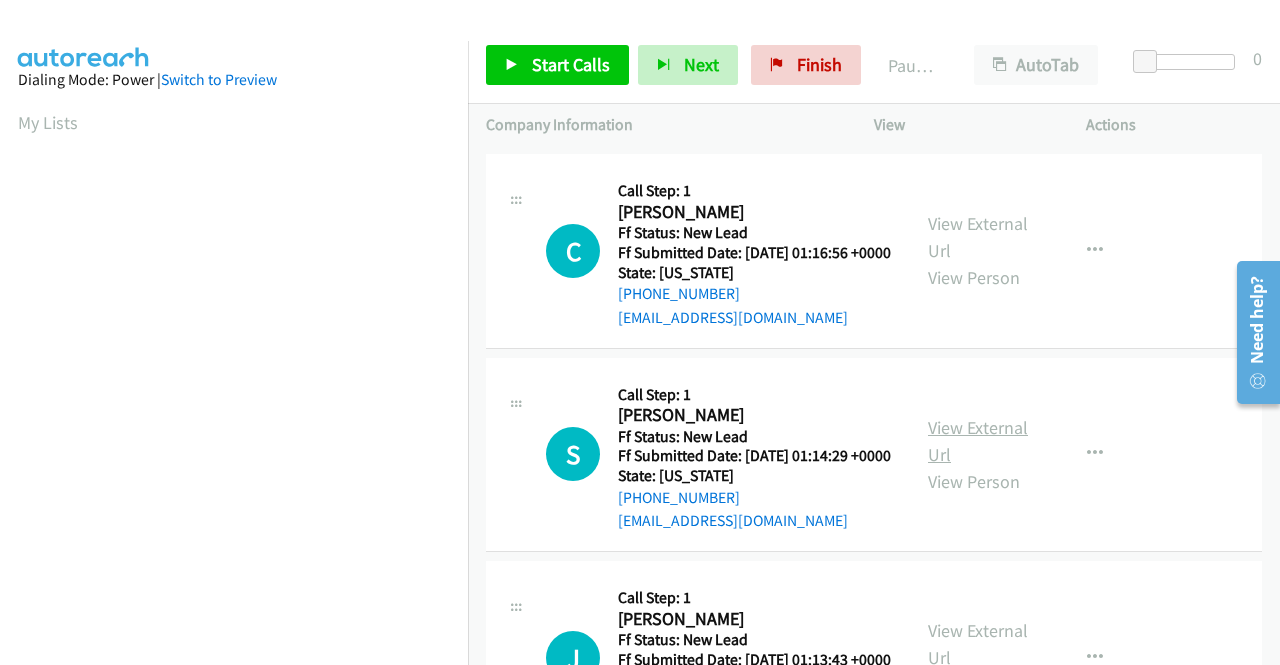 click on "View External Url" at bounding box center [978, 441] 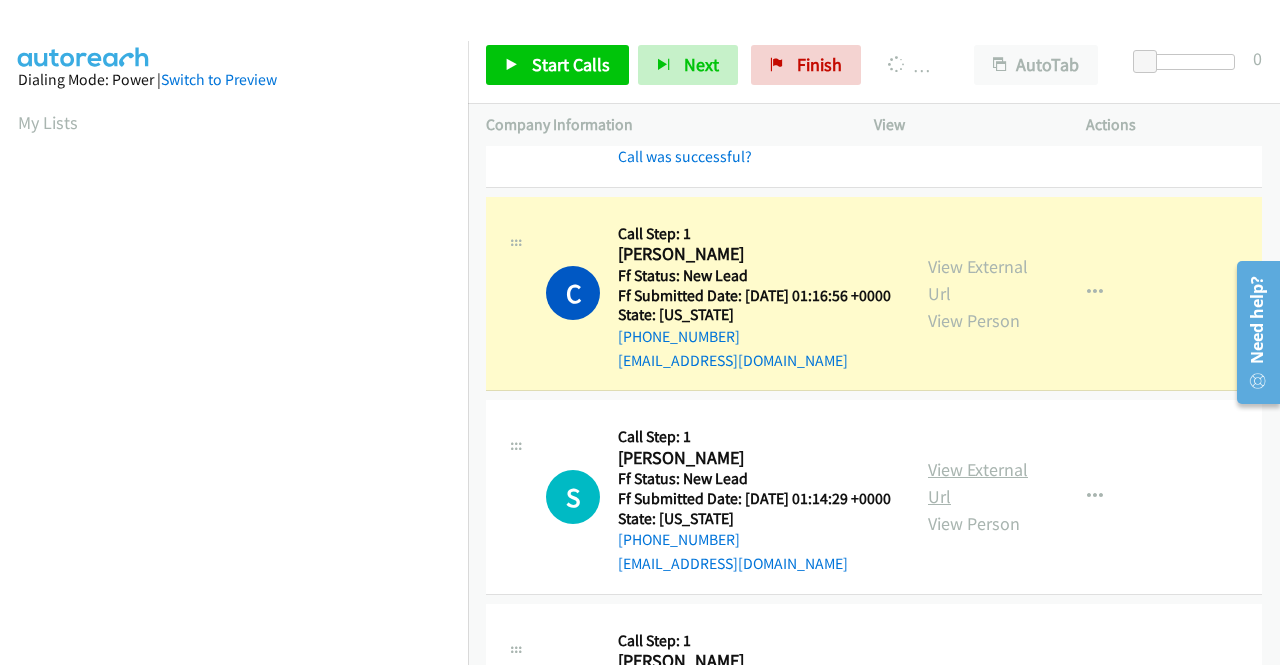 scroll, scrollTop: 456, scrollLeft: 0, axis: vertical 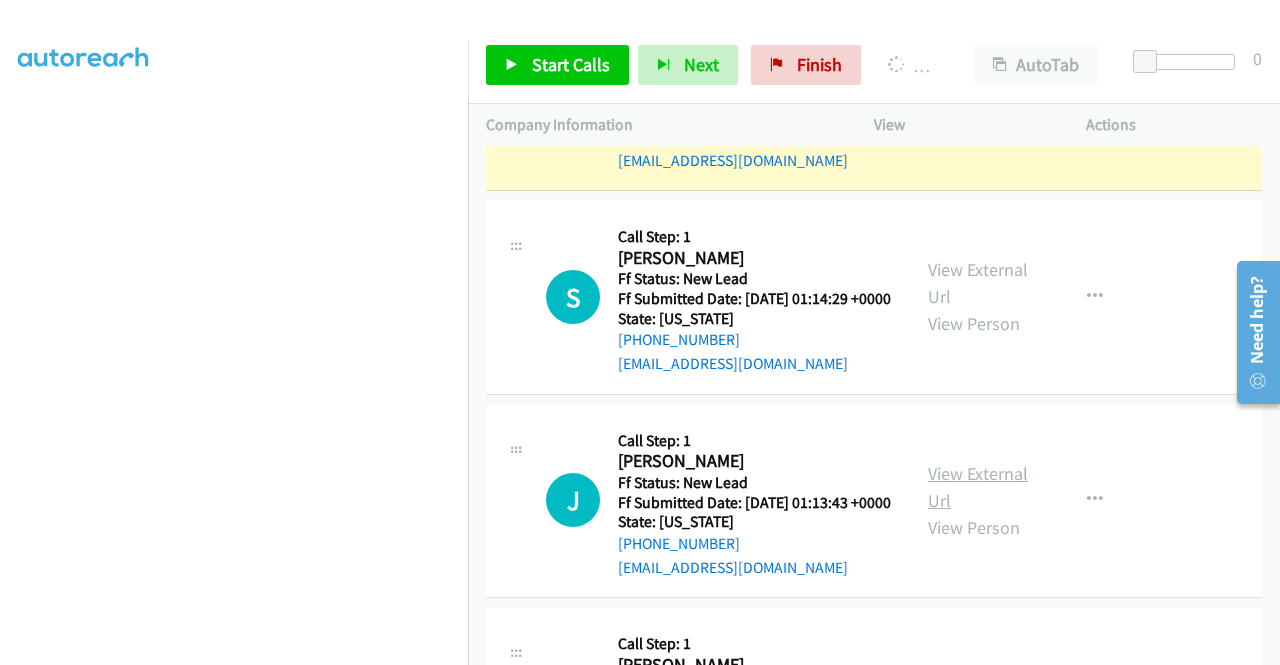 click on "View External Url" at bounding box center (978, 487) 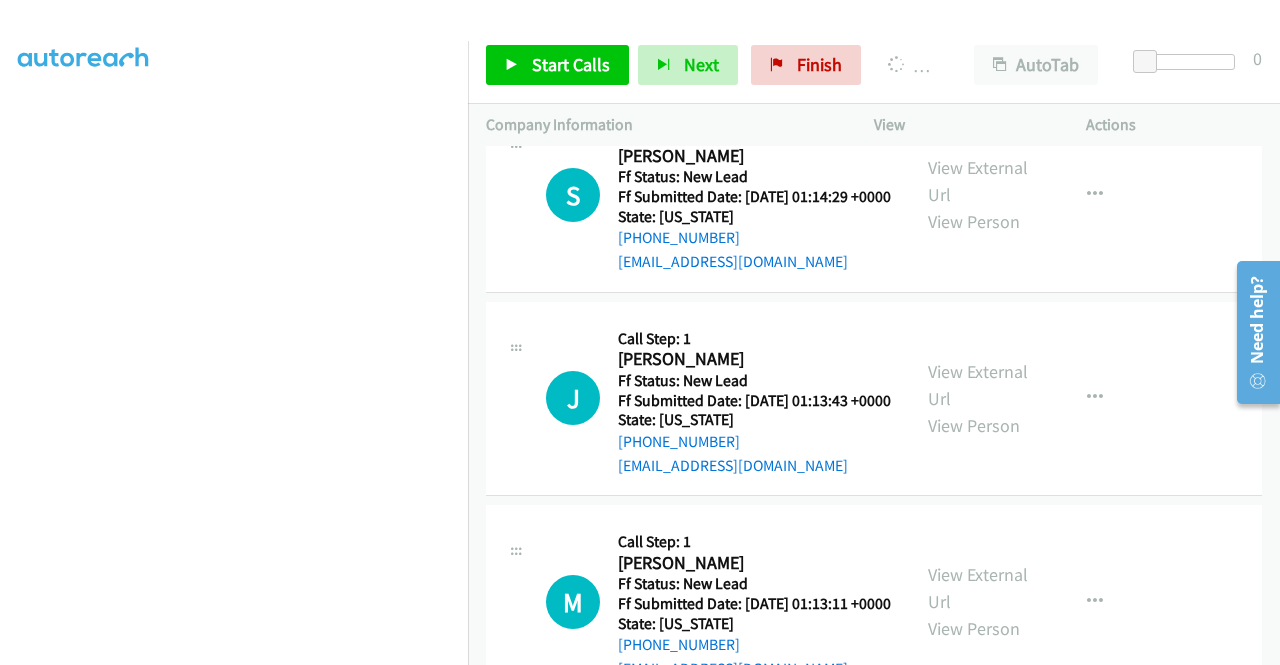 scroll, scrollTop: 600, scrollLeft: 0, axis: vertical 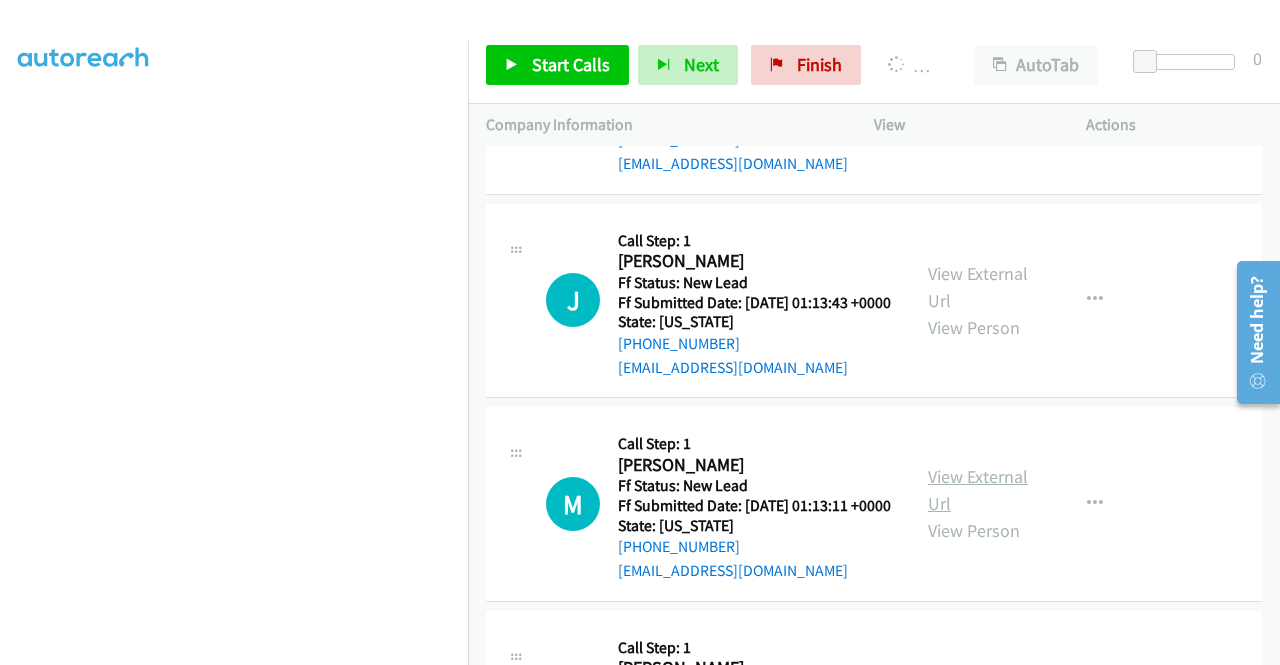 click on "View External Url" at bounding box center (978, 490) 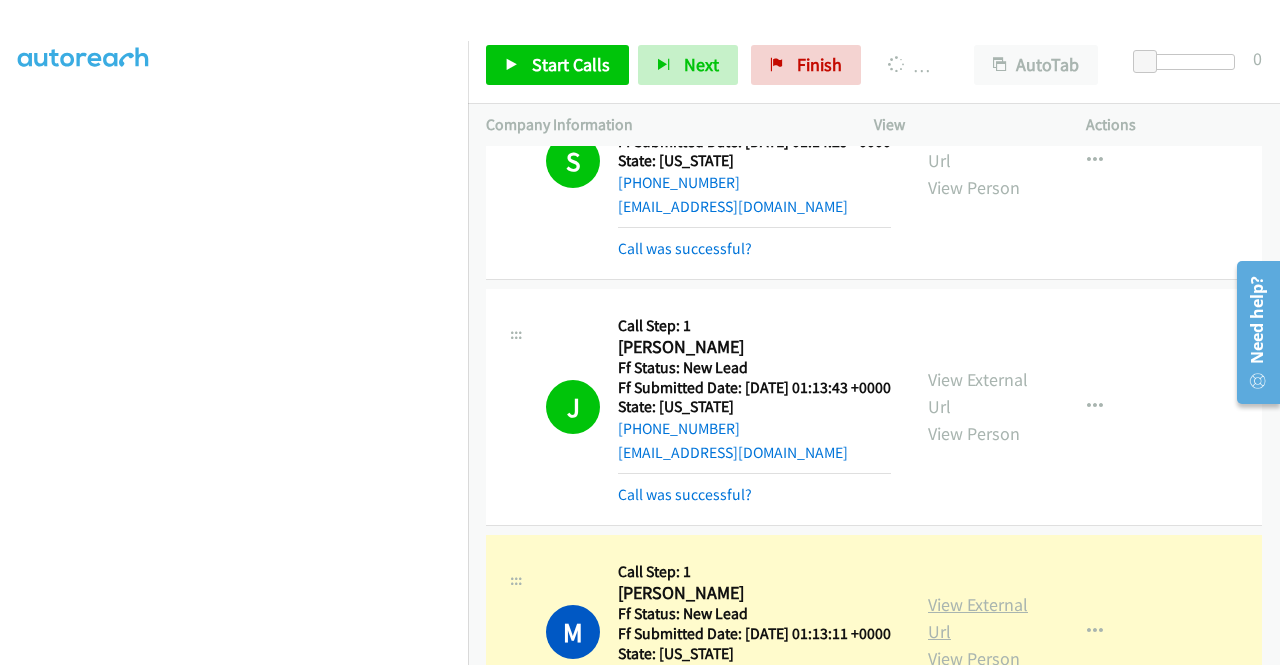 scroll, scrollTop: 456, scrollLeft: 0, axis: vertical 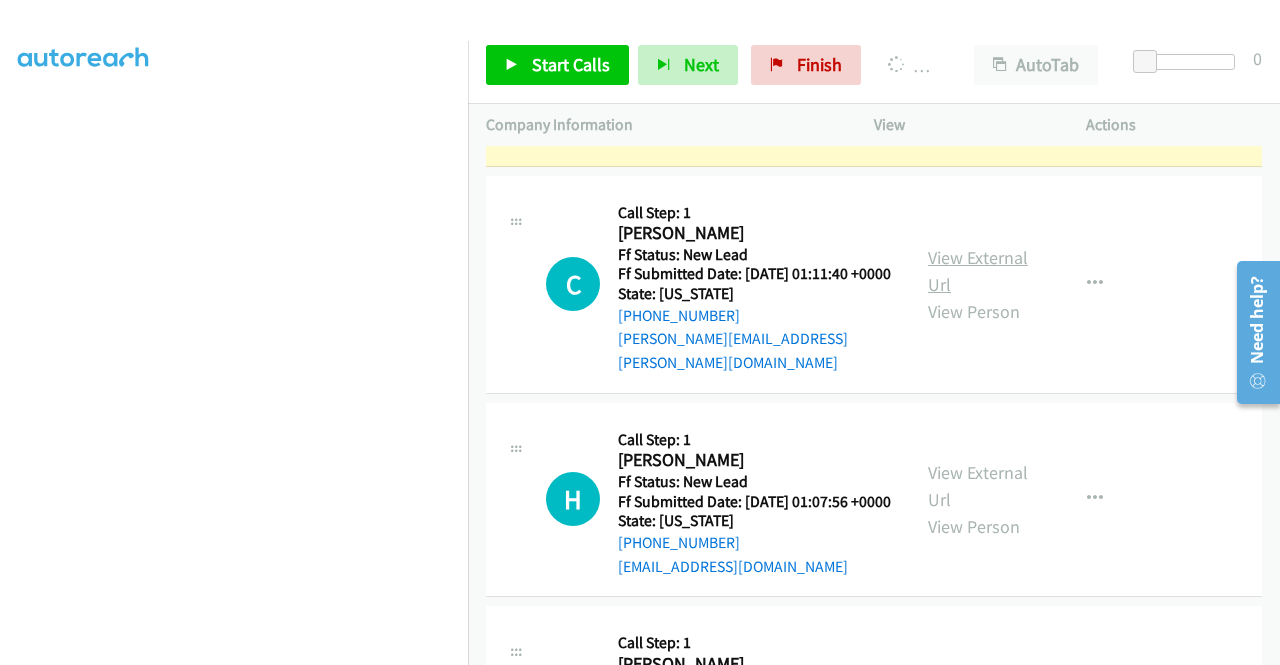 click on "View External Url" at bounding box center [978, 271] 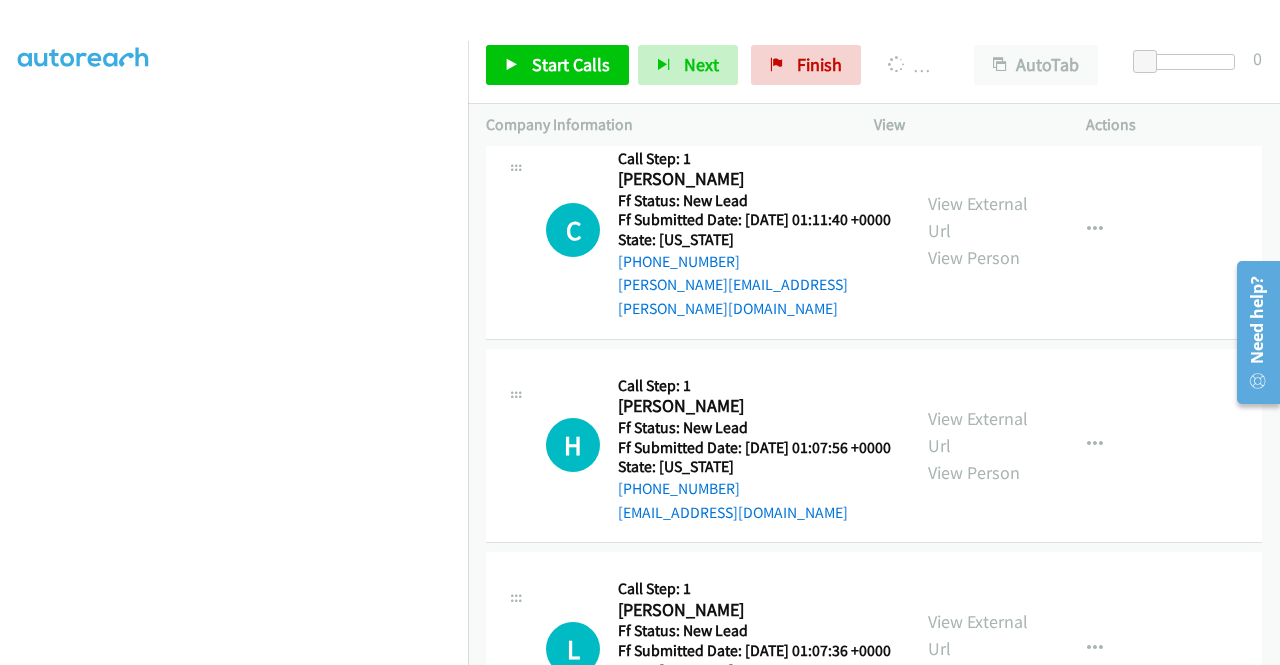 scroll, scrollTop: 1263, scrollLeft: 0, axis: vertical 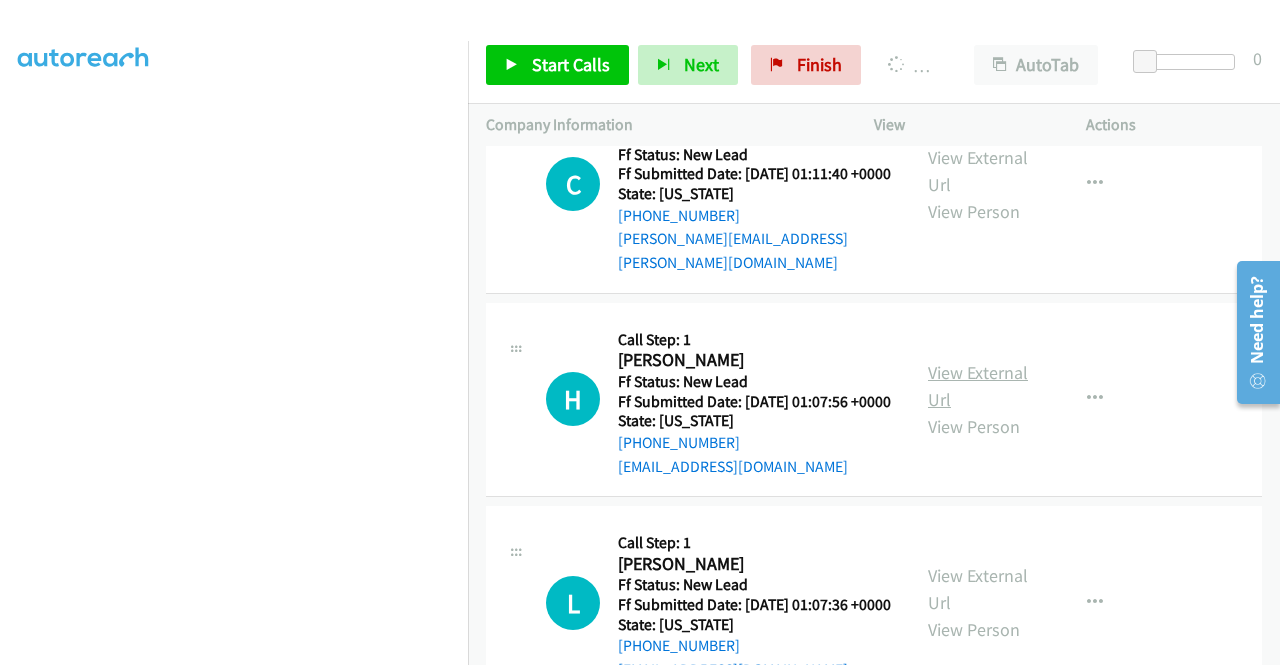 click on "View External Url" at bounding box center [978, 386] 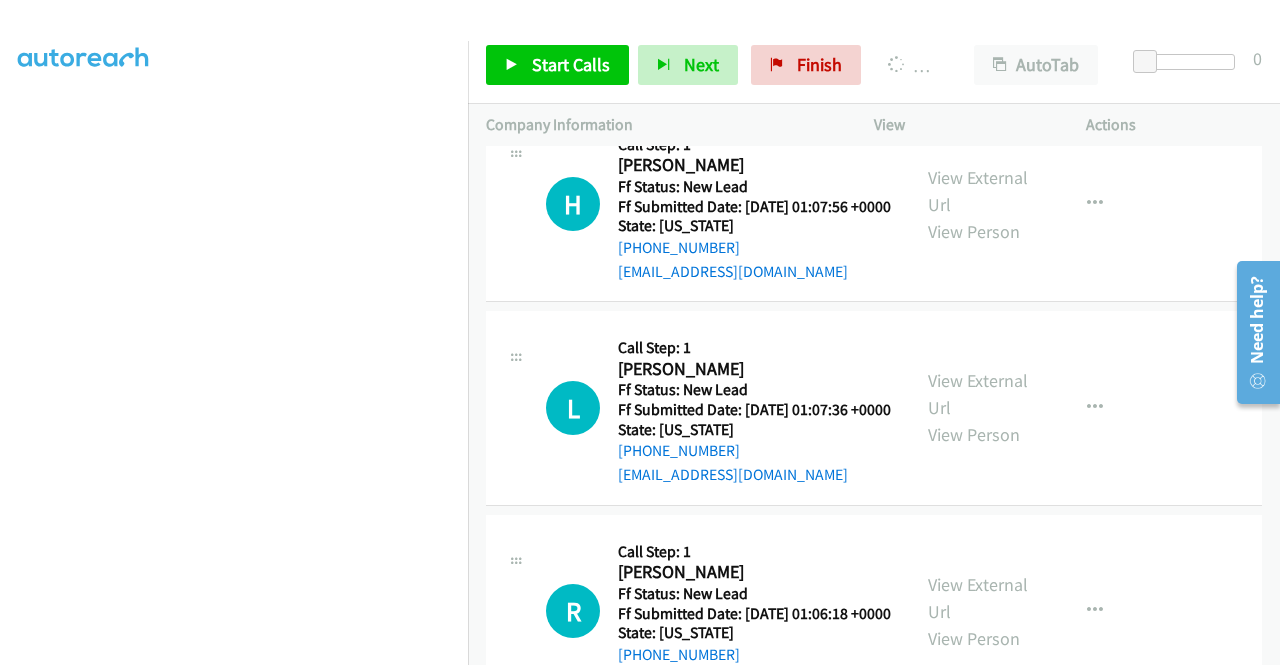 scroll, scrollTop: 1463, scrollLeft: 0, axis: vertical 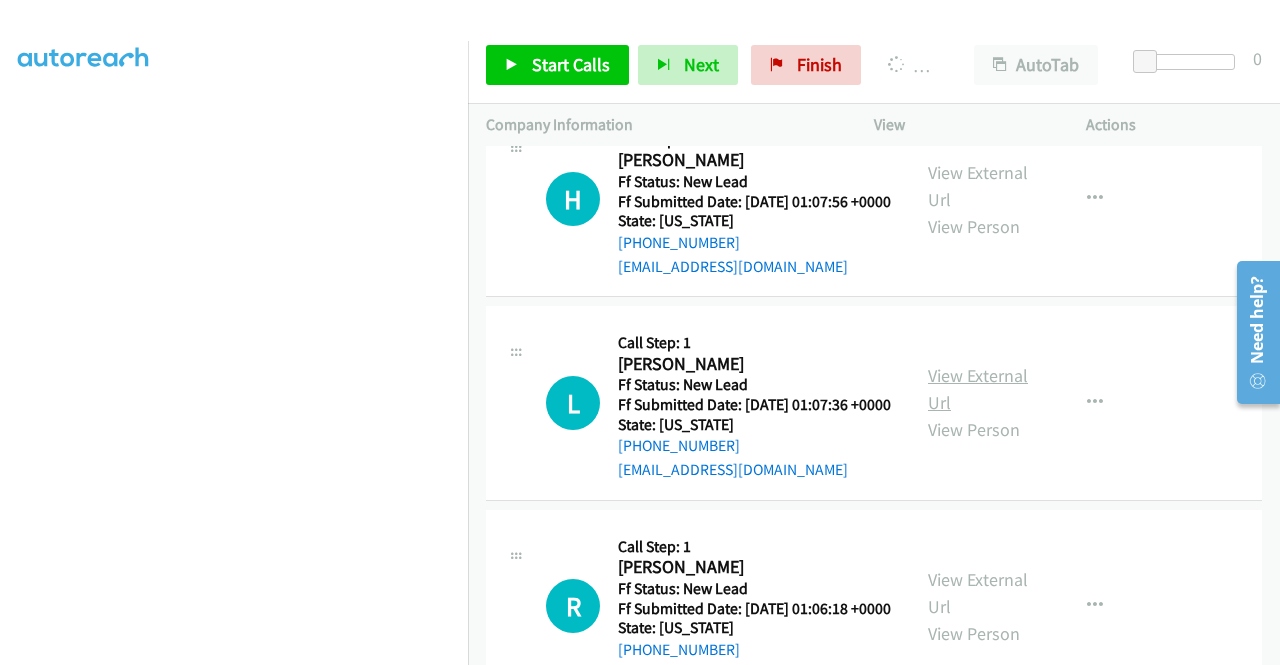 click on "View External Url" at bounding box center [978, 389] 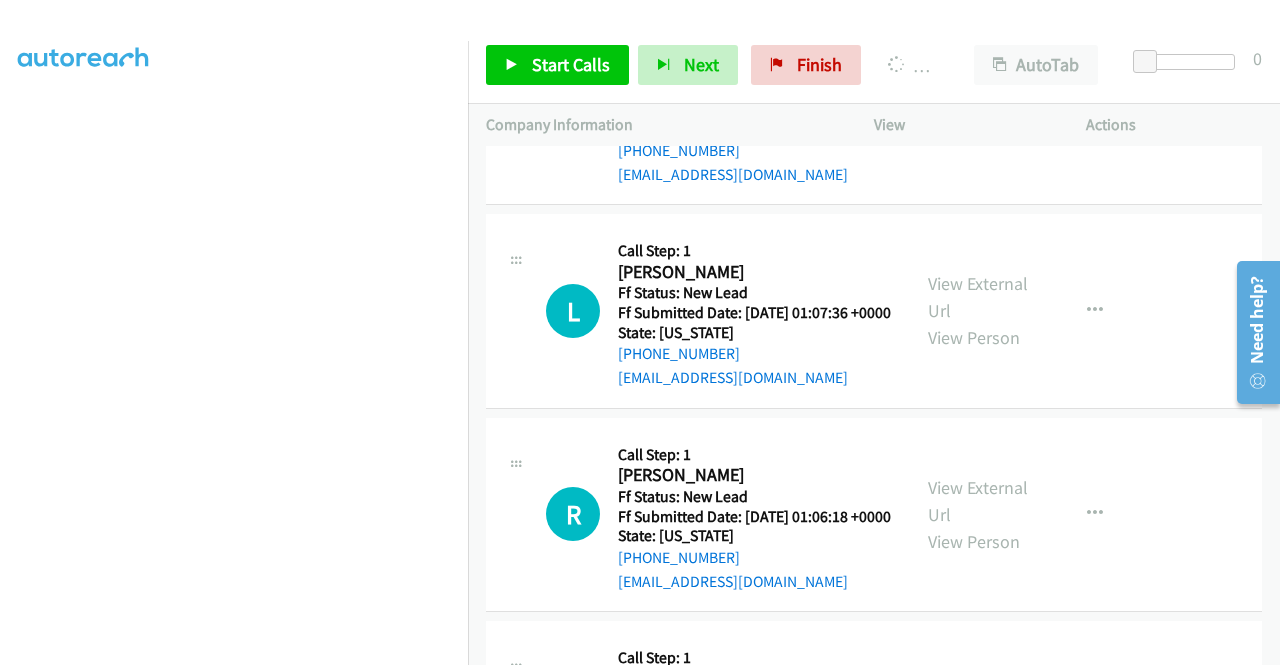 scroll, scrollTop: 1663, scrollLeft: 0, axis: vertical 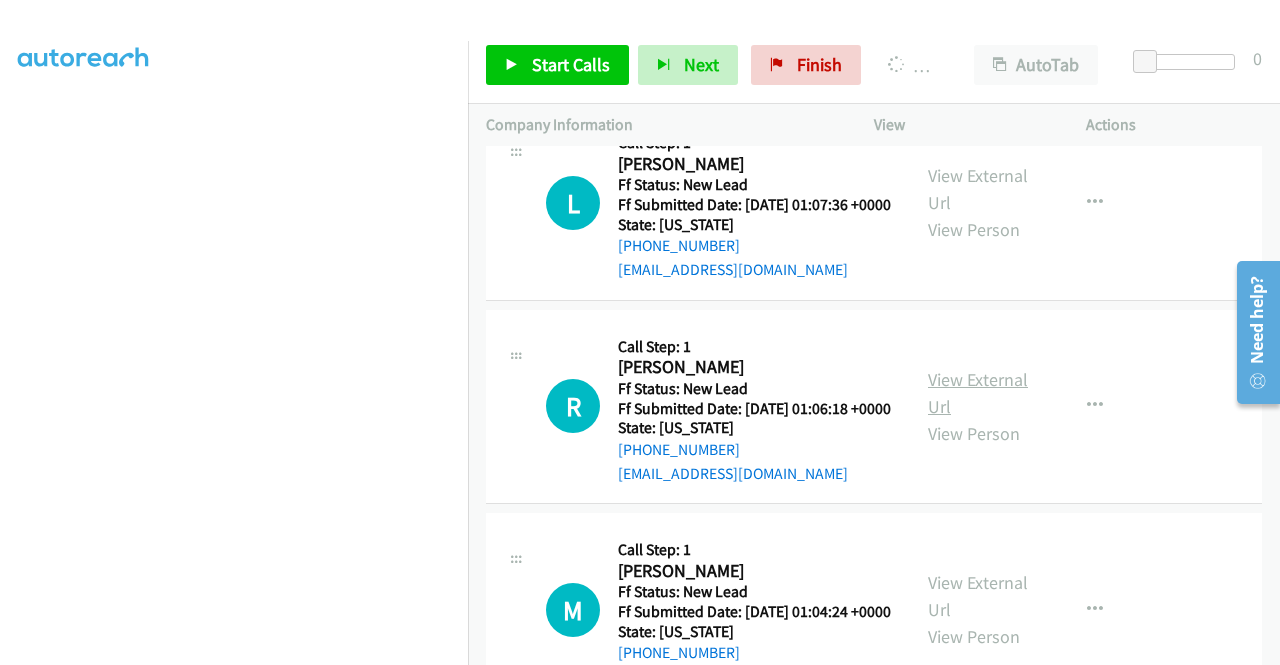 click on "View External Url" at bounding box center (978, 393) 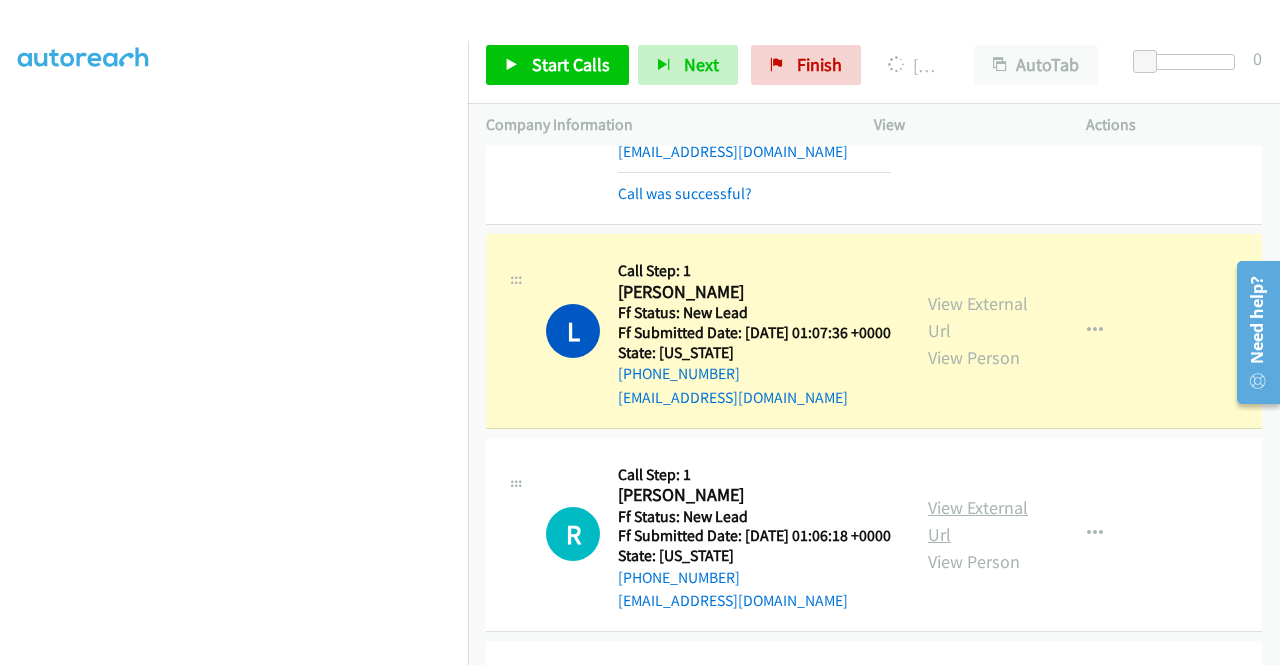 scroll, scrollTop: 456, scrollLeft: 0, axis: vertical 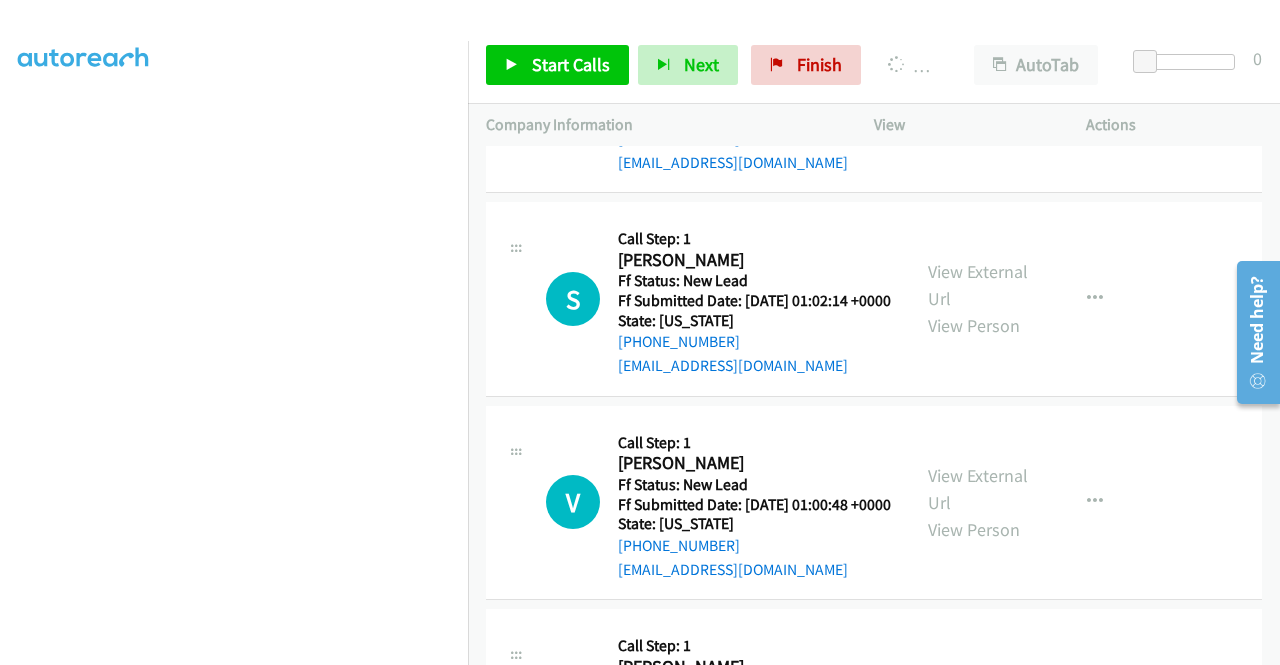 click on "View External Url" at bounding box center (978, 82) 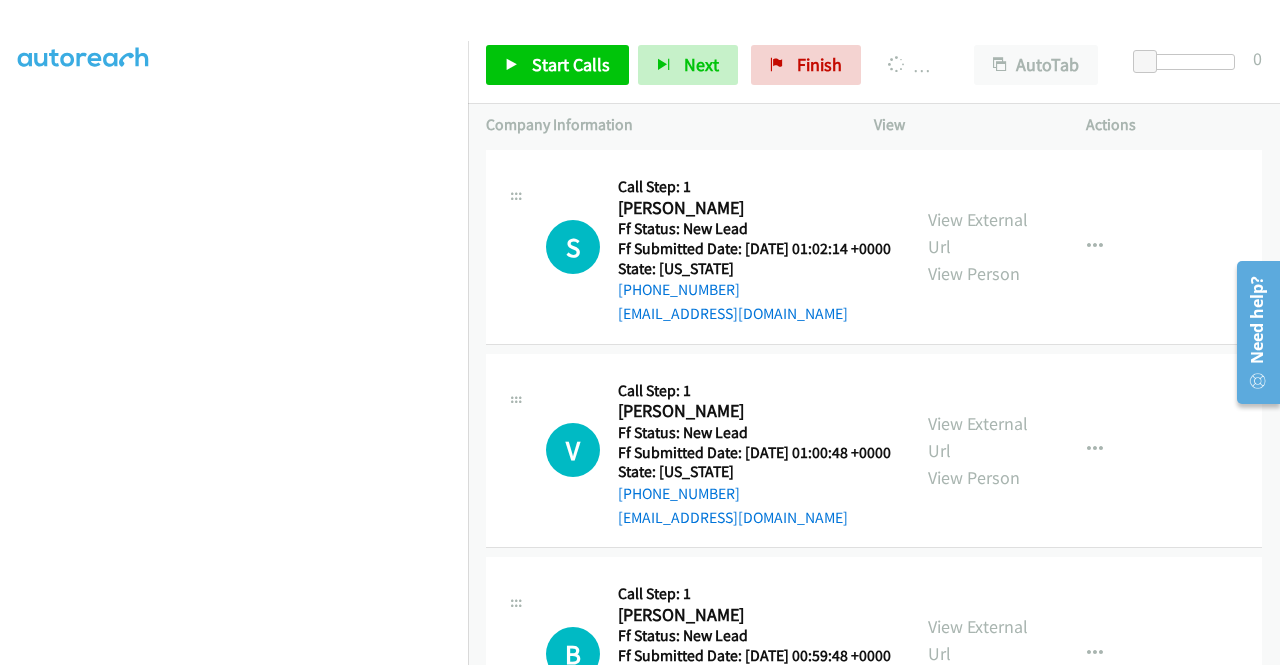 scroll, scrollTop: 2448, scrollLeft: 0, axis: vertical 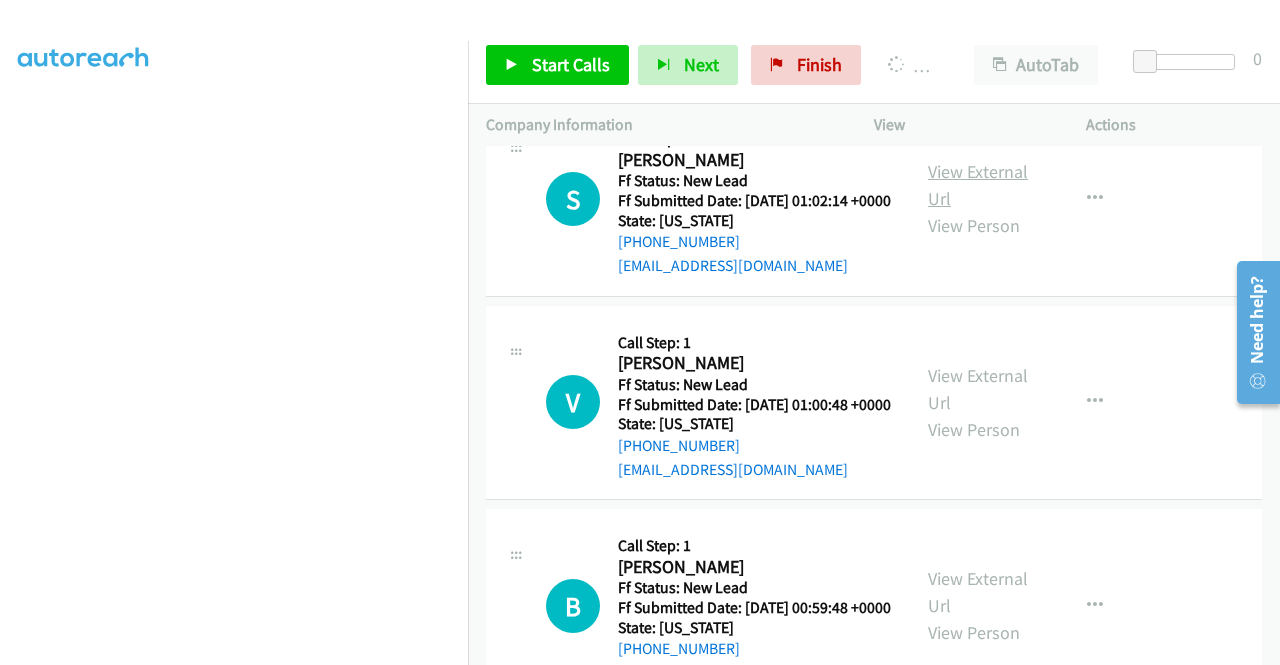 click on "View External Url" at bounding box center (978, 185) 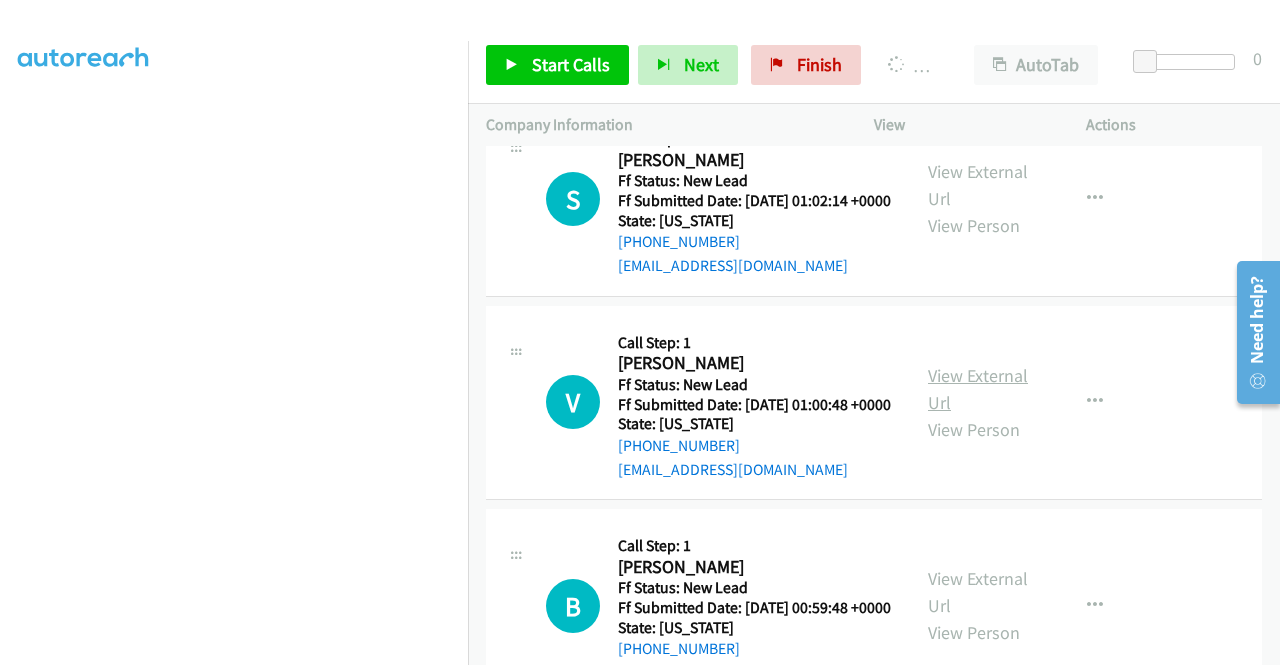 click on "View External Url" at bounding box center [978, 389] 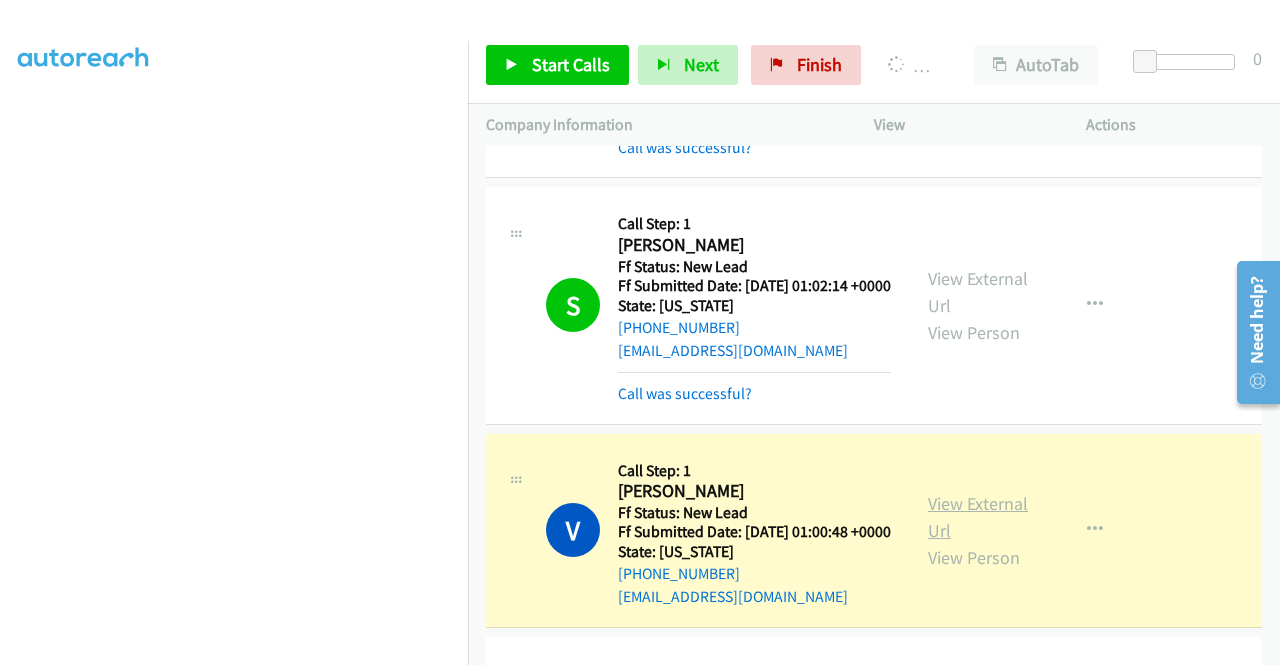 scroll, scrollTop: 456, scrollLeft: 0, axis: vertical 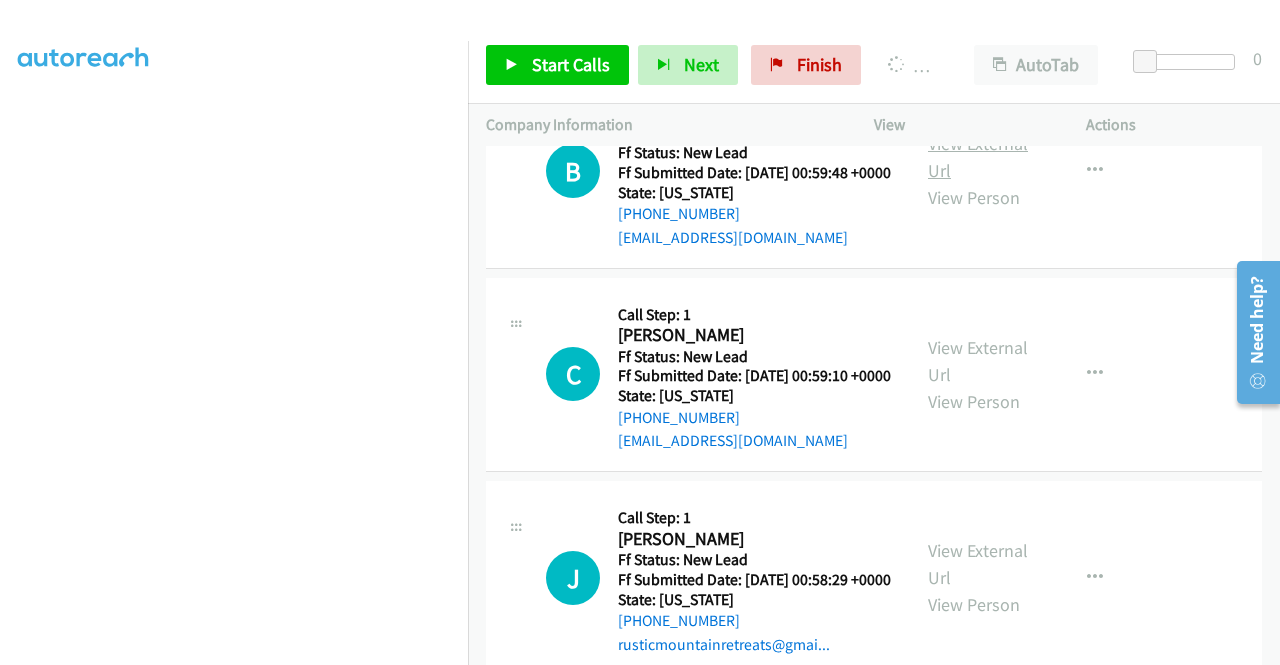 click on "View External Url" at bounding box center (978, 157) 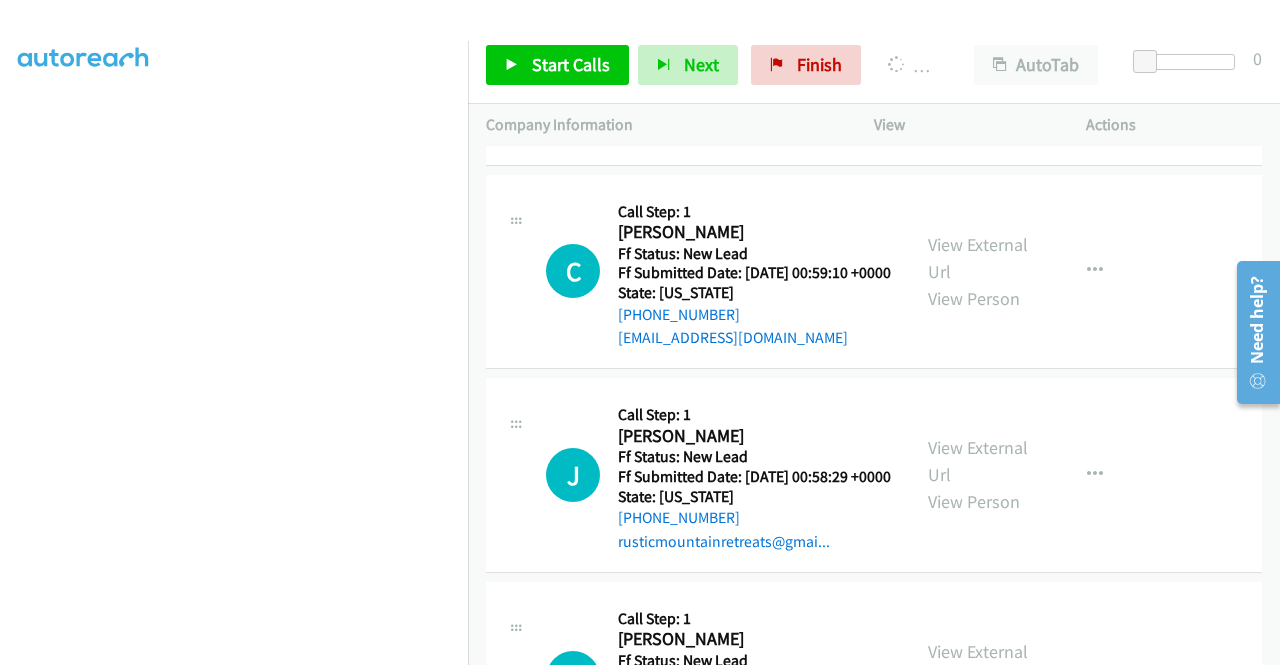 scroll, scrollTop: 3211, scrollLeft: 0, axis: vertical 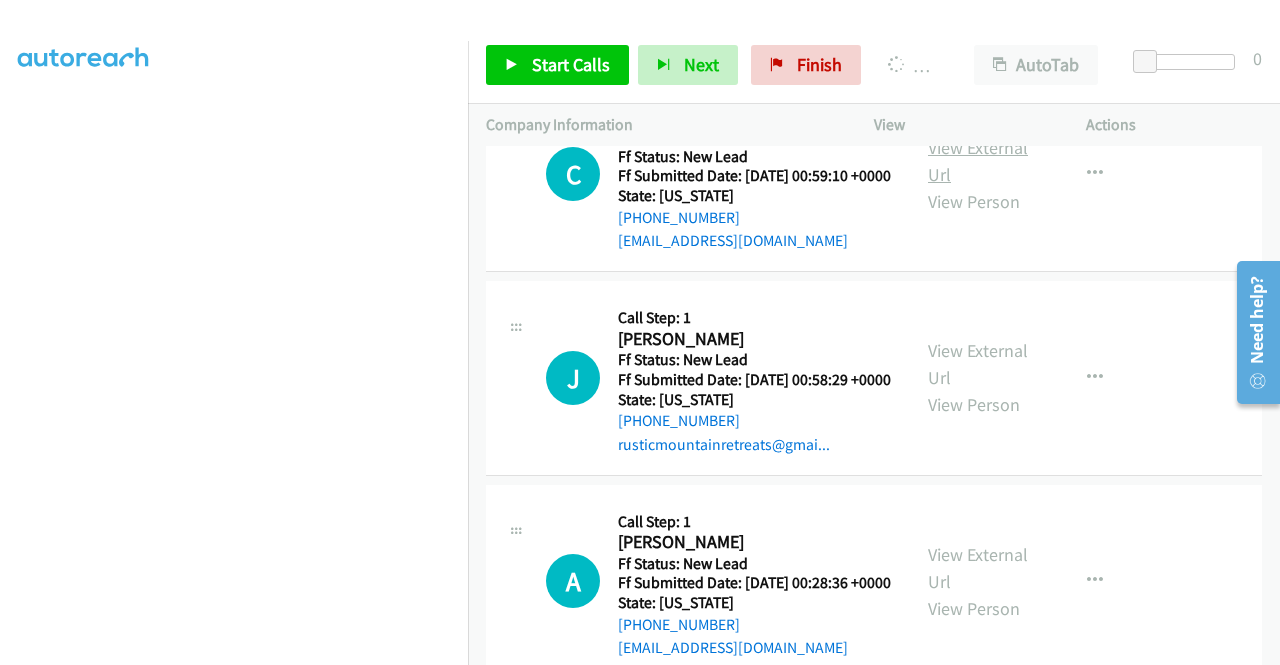 click on "View External Url" at bounding box center [978, 161] 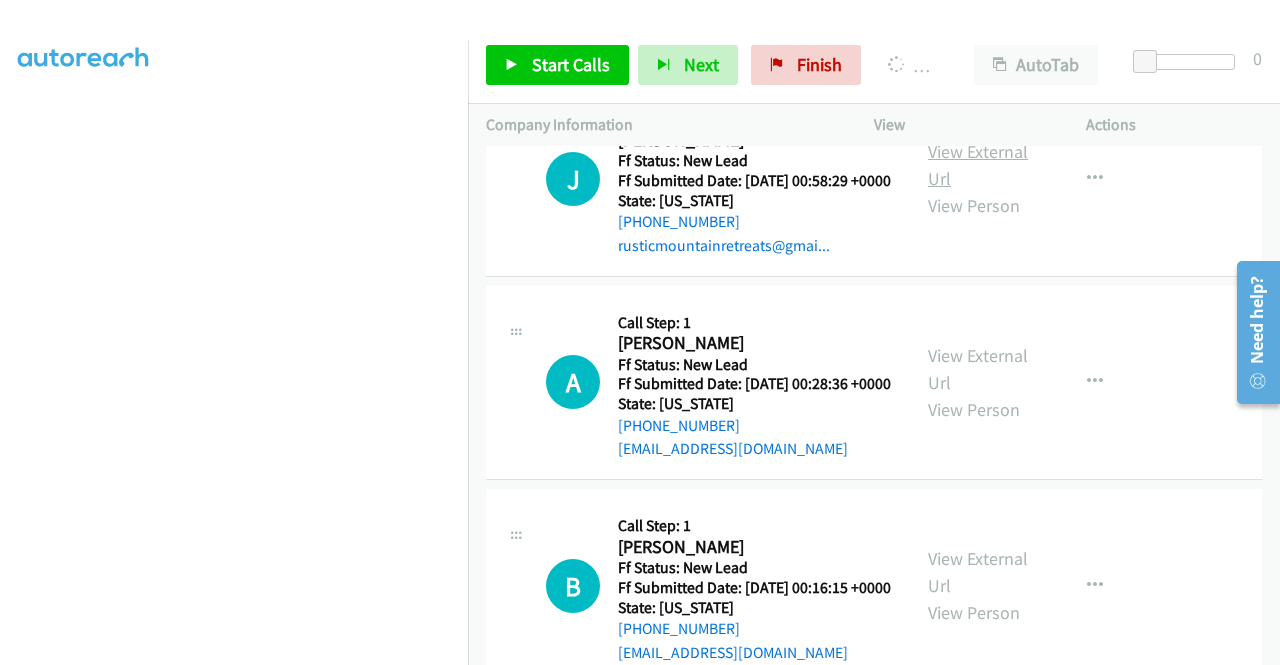scroll, scrollTop: 3411, scrollLeft: 0, axis: vertical 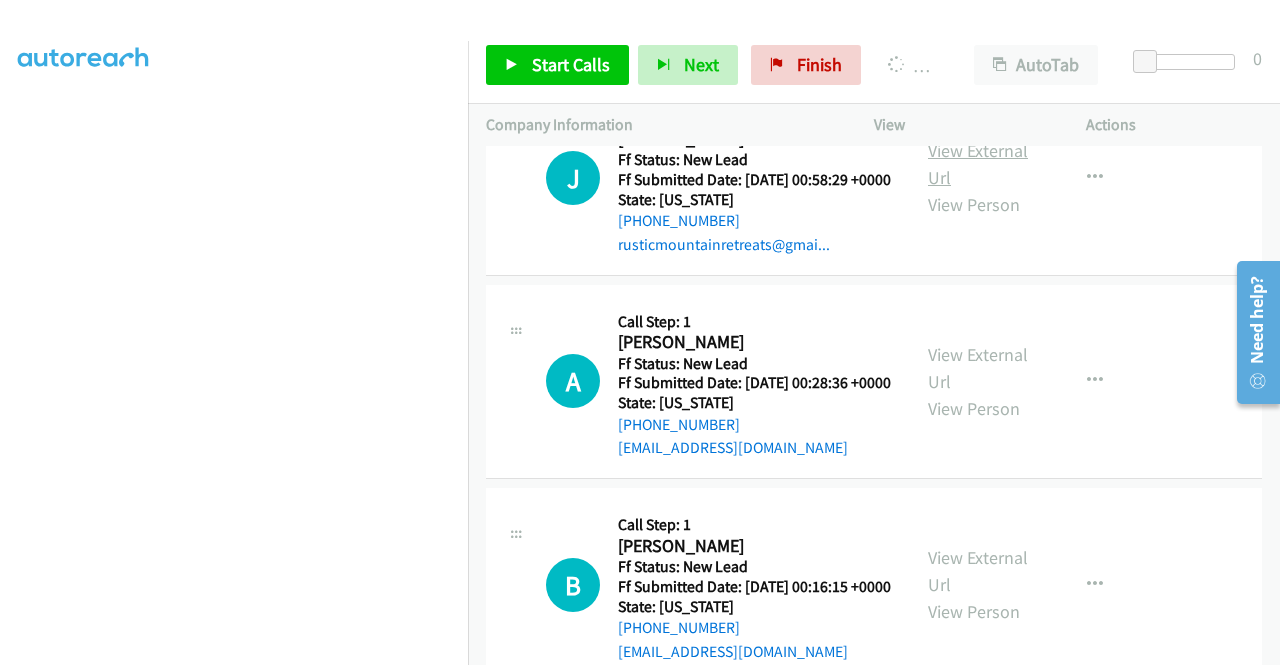 click on "View External Url" at bounding box center (978, 164) 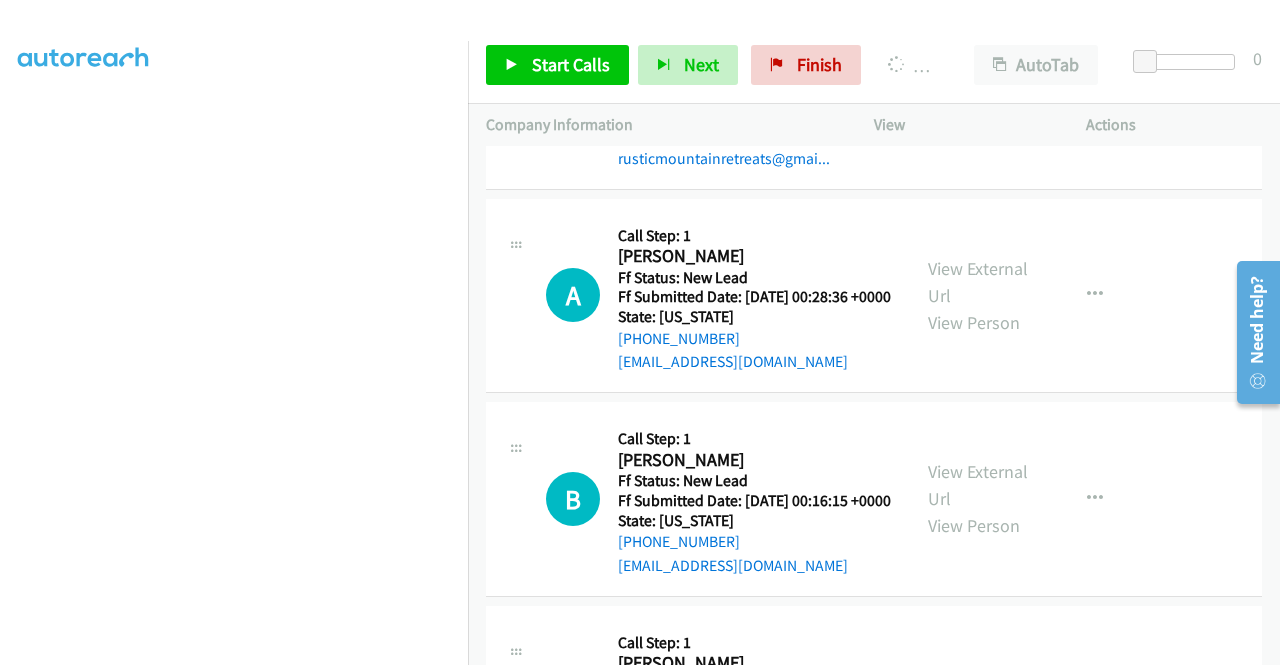 scroll, scrollTop: 3611, scrollLeft: 0, axis: vertical 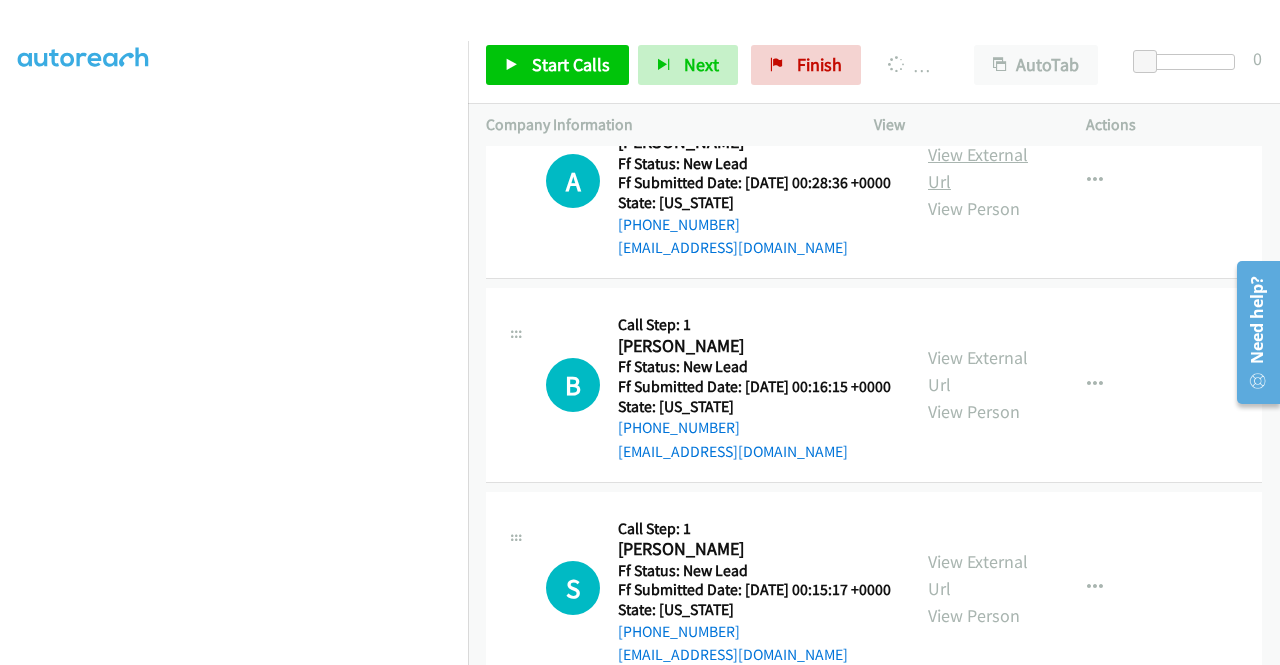 click on "View External Url" at bounding box center (978, 168) 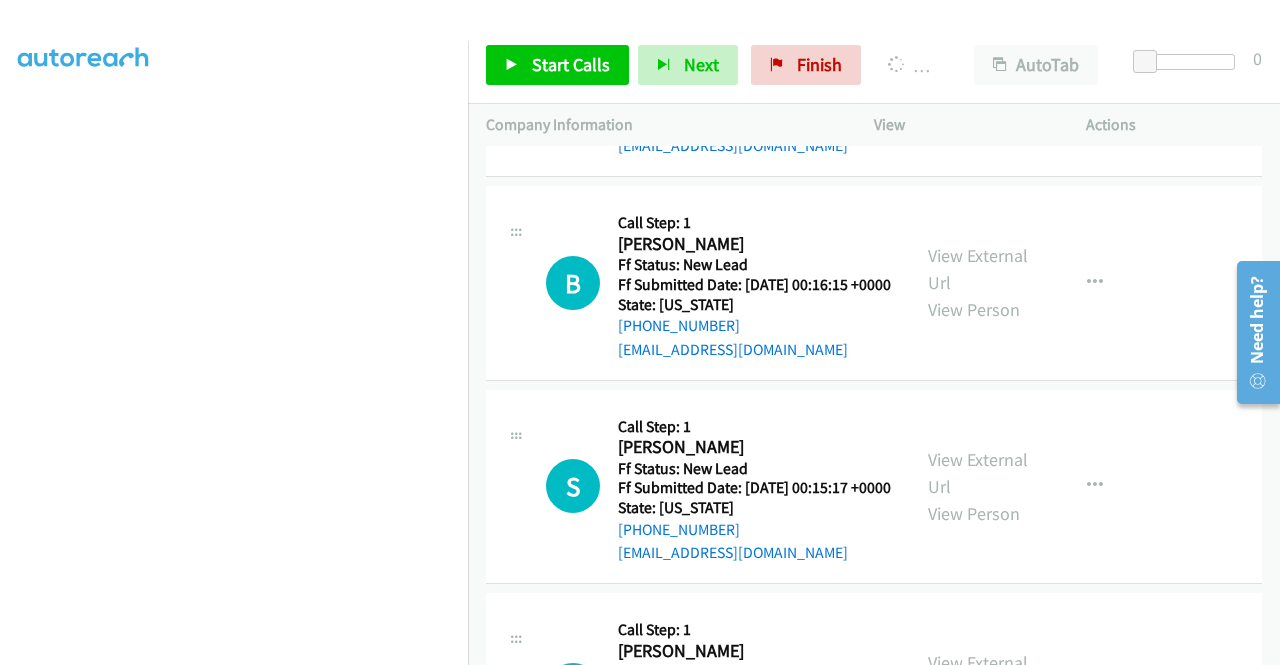 scroll, scrollTop: 3811, scrollLeft: 0, axis: vertical 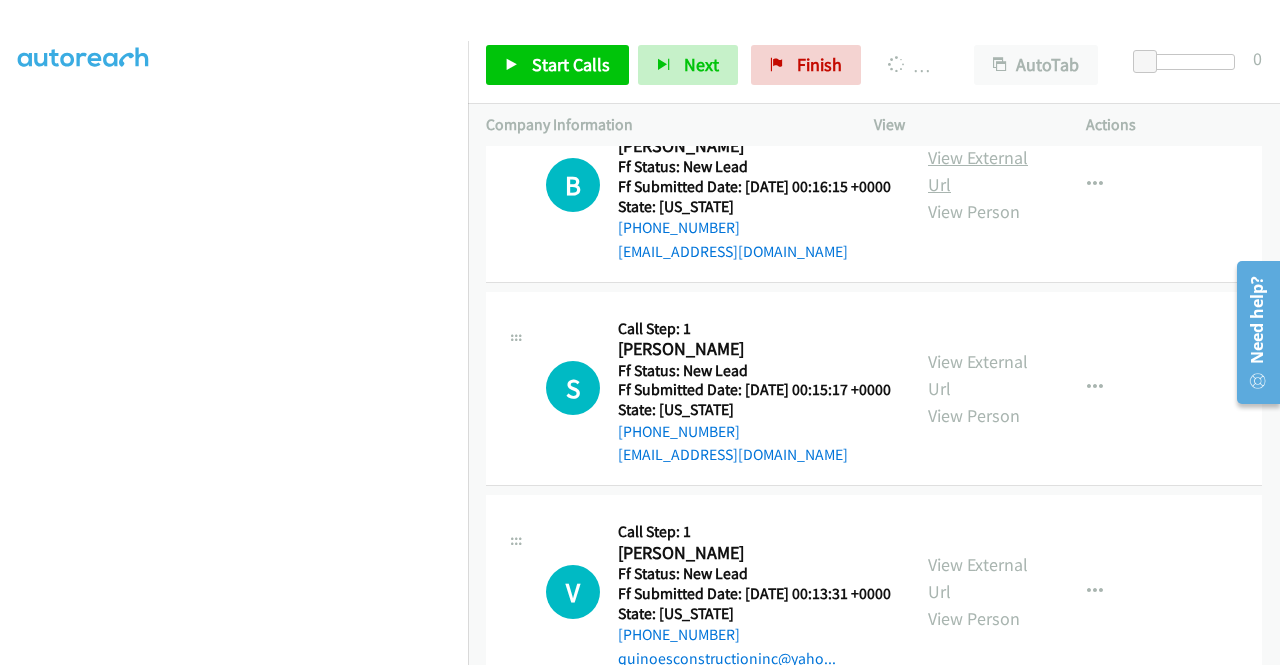 click on "View External Url" at bounding box center [978, 171] 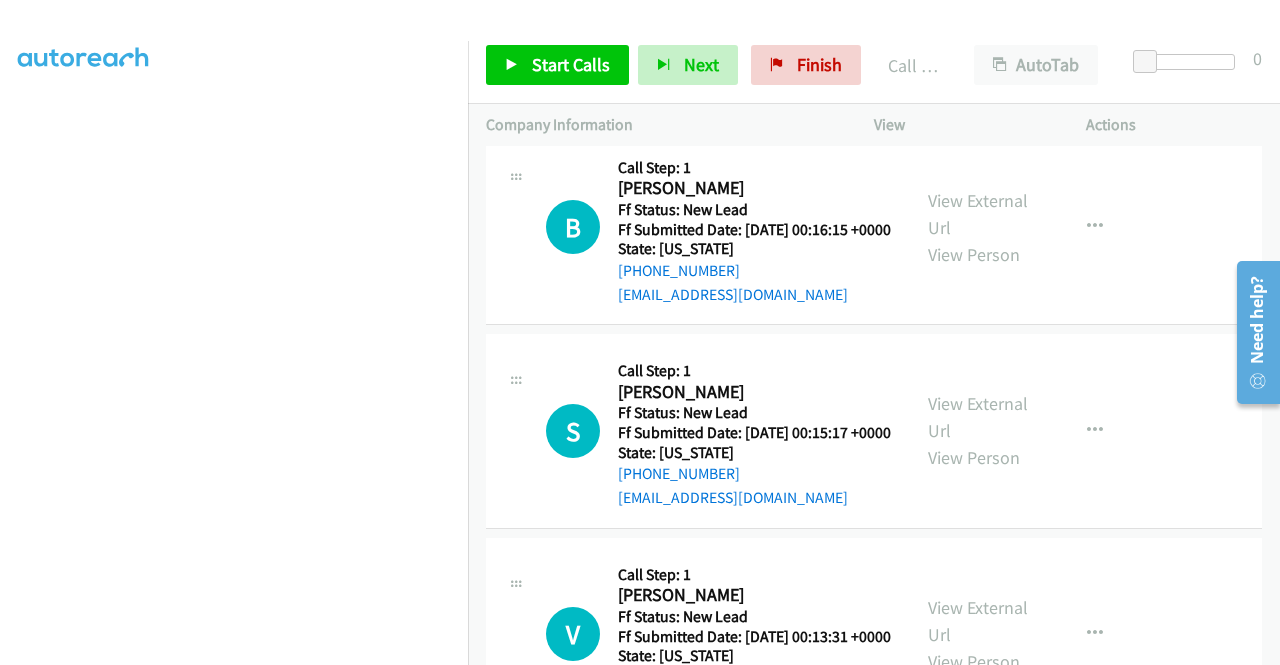 scroll, scrollTop: 3211, scrollLeft: 0, axis: vertical 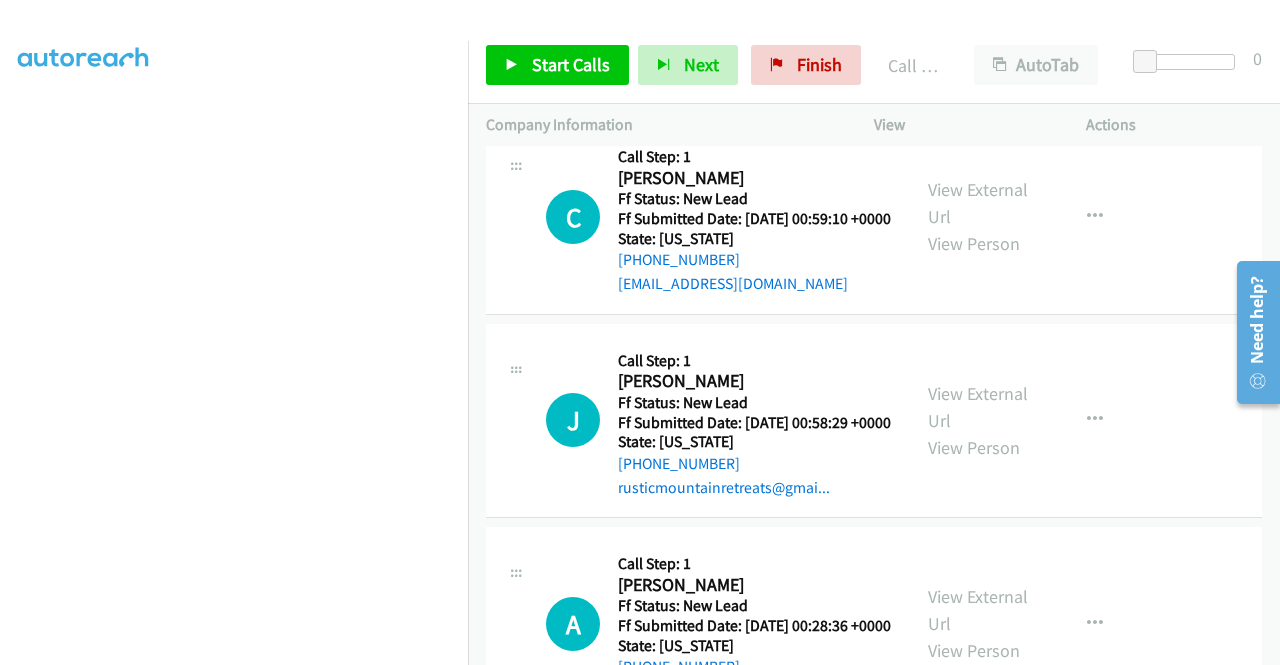 click on "J
Callback Scheduled
Call Step: 1
[PERSON_NAME]
[GEOGRAPHIC_DATA]/[GEOGRAPHIC_DATA]
Ff Status: New Lead
Ff Submitted Date: [DATE] 00:58:29 +0000
State: [US_STATE]
[PHONE_NUMBER]
rusticmountainretreats@gmai...
Call was successful?
View External Url
View Person
View External Url
Email
Schedule/Manage Callback
Skip Call
Add to do not call list" at bounding box center (874, 421) 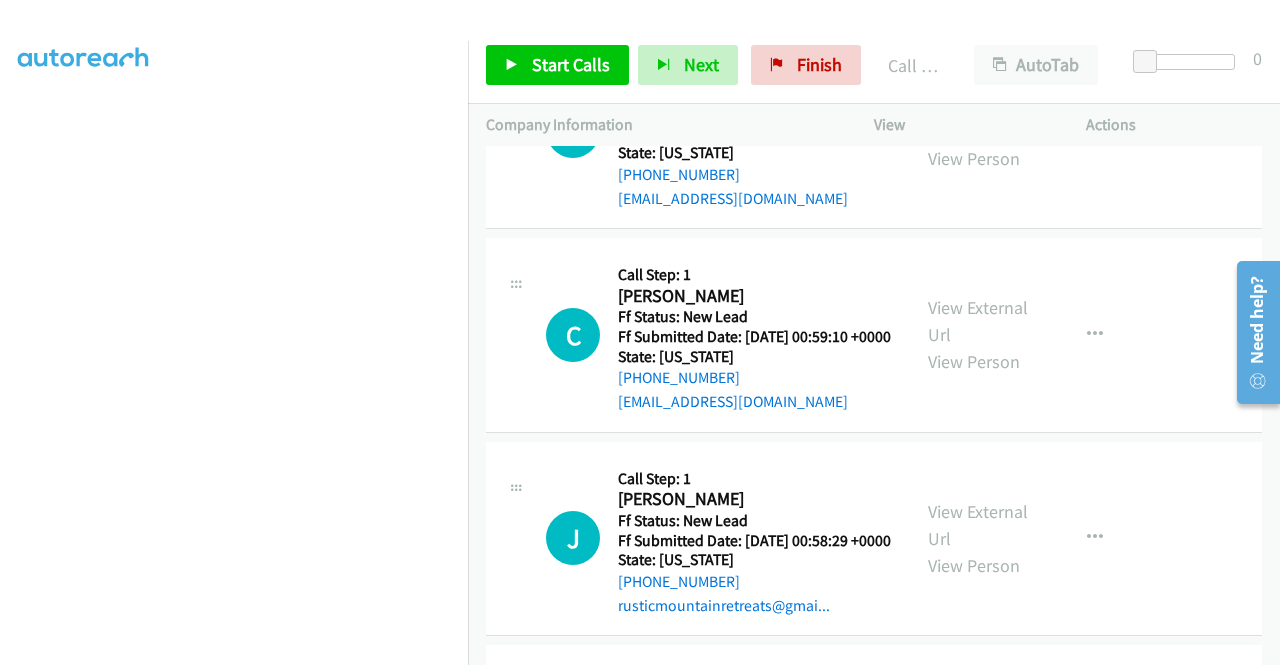 scroll, scrollTop: 2911, scrollLeft: 0, axis: vertical 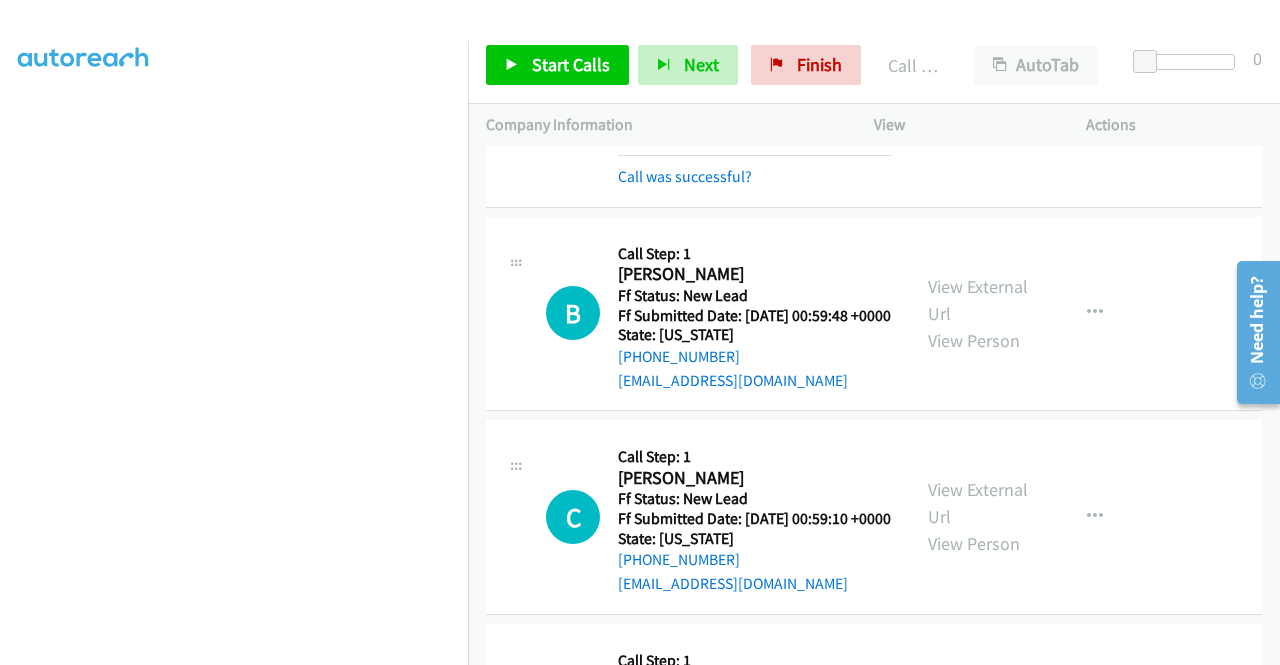 click on "V
Callback Scheduled
Call Step: 1
[PERSON_NAME]
America/New_York
Ff Status: New Lead
Ff Submitted Date: [DATE] 01:00:48 +0000
State: [US_STATE]
[PHONE_NUMBER]
[EMAIL_ADDRESS][DOMAIN_NAME]
Call was successful?
View External Url
View Person
View External Url
Email
Schedule/Manage Callback
Skip Call
Add to do not call list" at bounding box center (874, 89) 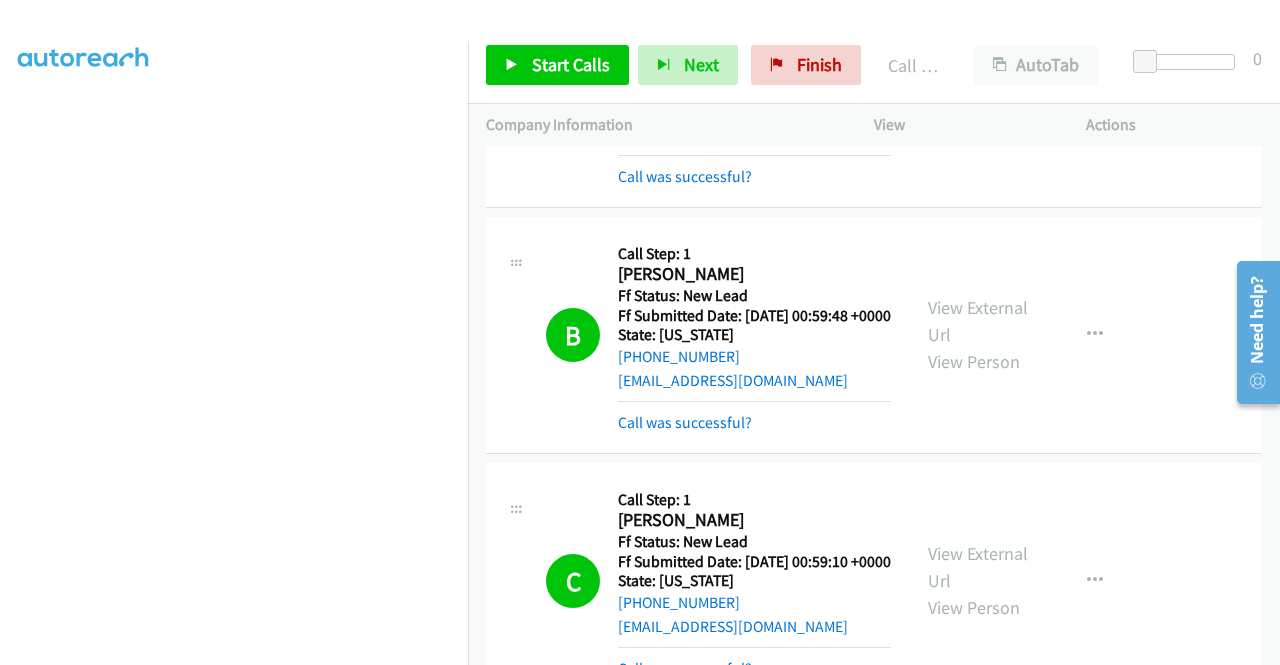 scroll, scrollTop: 456, scrollLeft: 0, axis: vertical 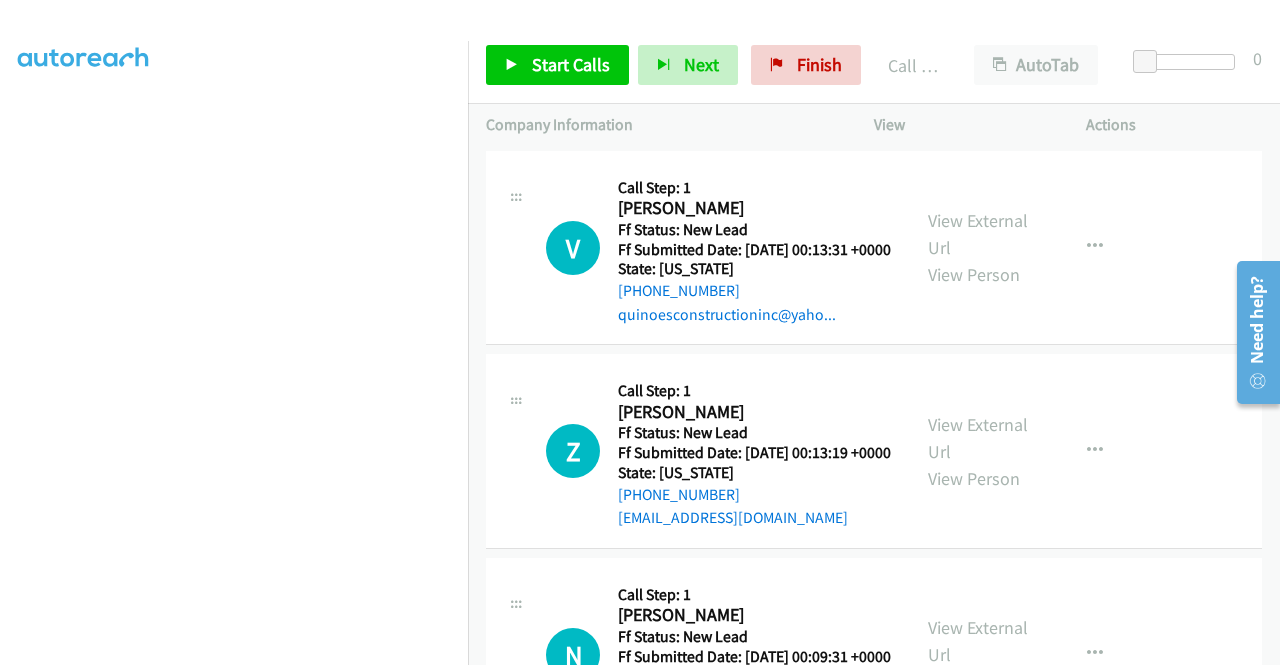 click on "View External Url" at bounding box center [978, 31] 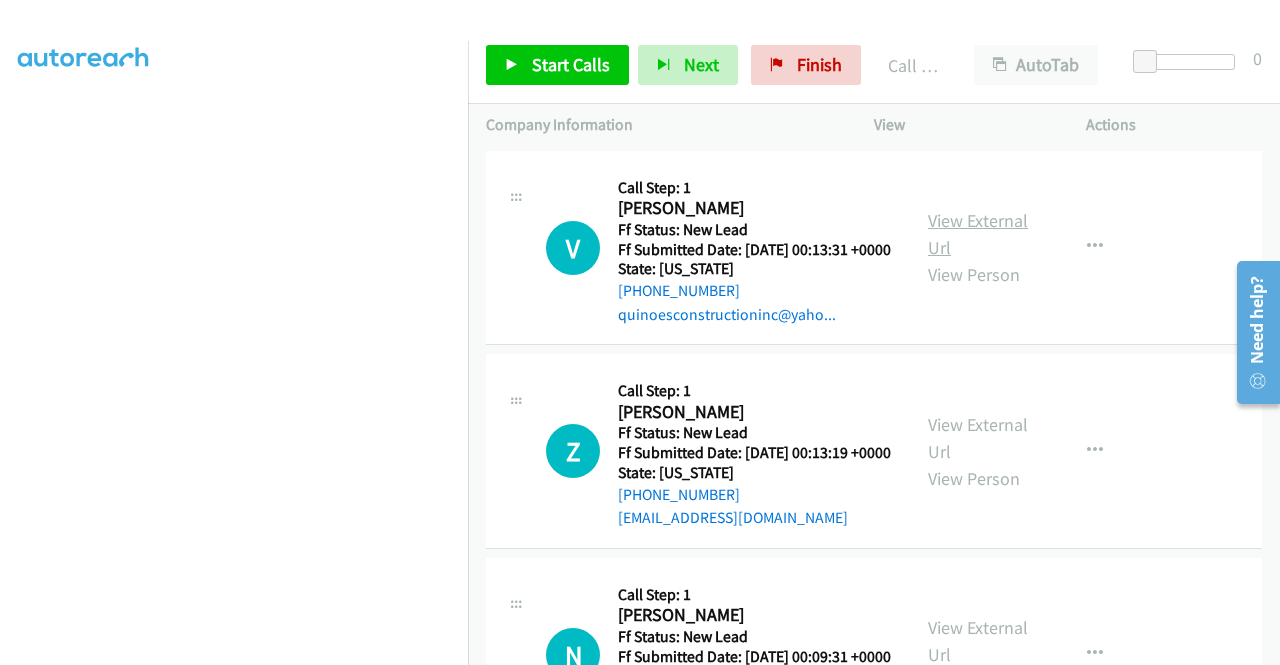 click on "View External Url" at bounding box center (978, 234) 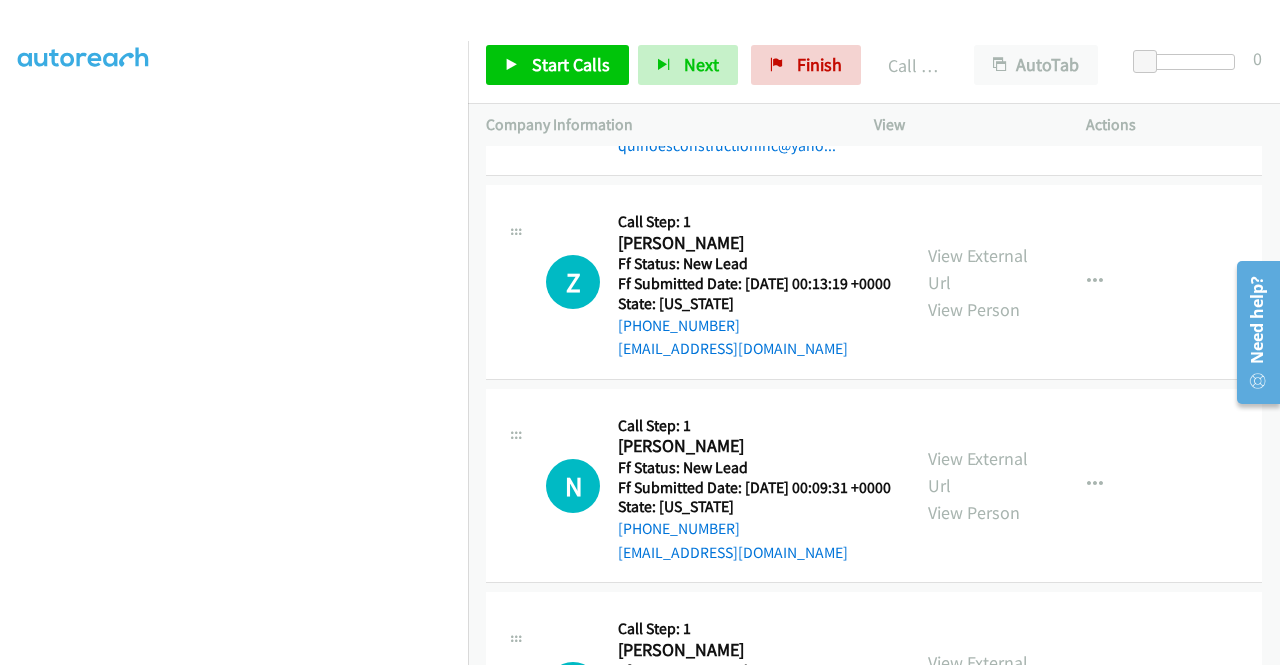 scroll, scrollTop: 4611, scrollLeft: 0, axis: vertical 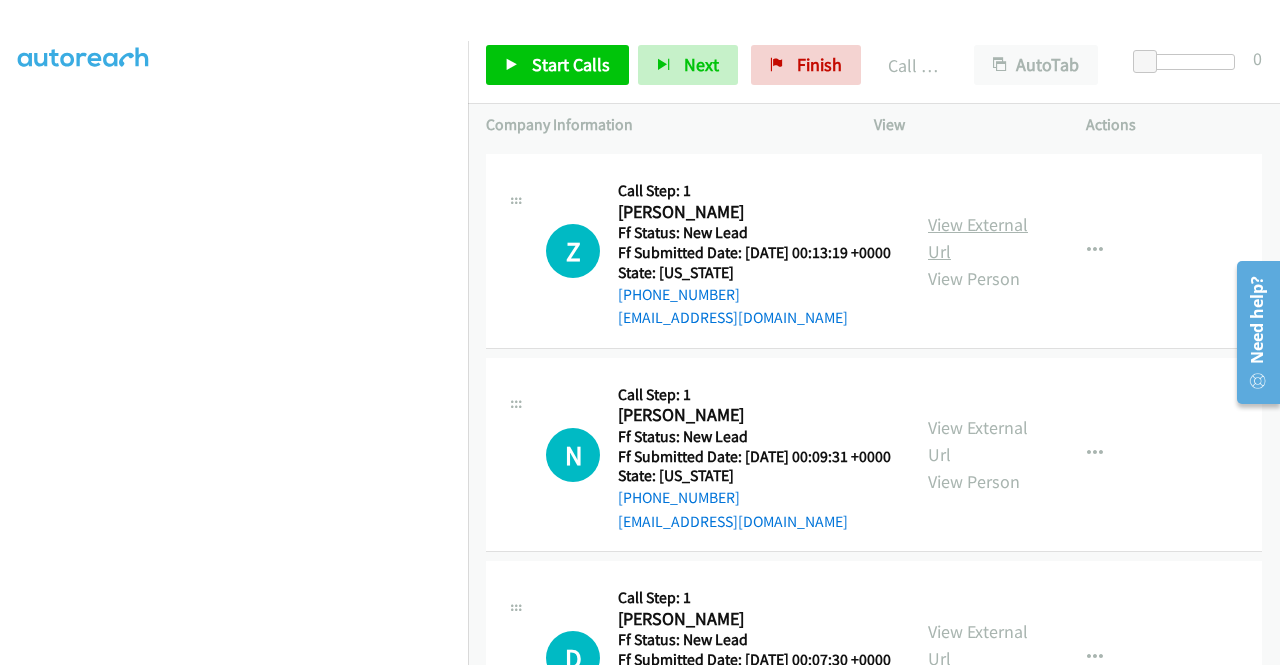 click on "View External Url" at bounding box center (978, 238) 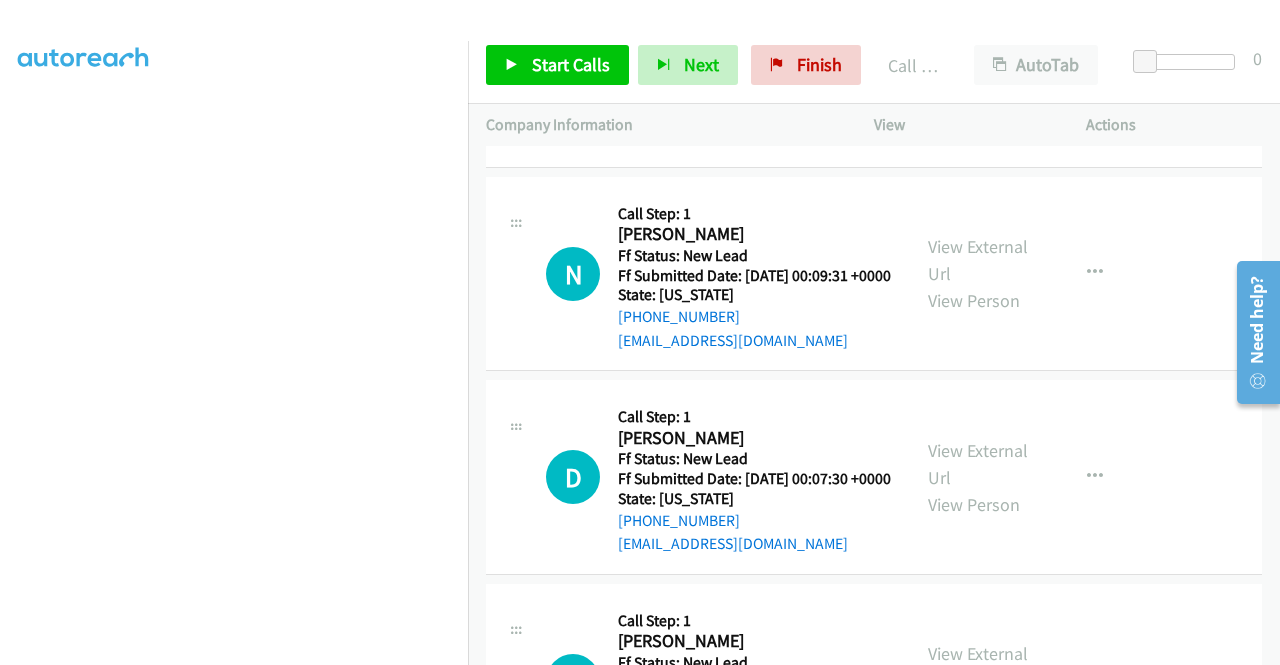 scroll, scrollTop: 4811, scrollLeft: 0, axis: vertical 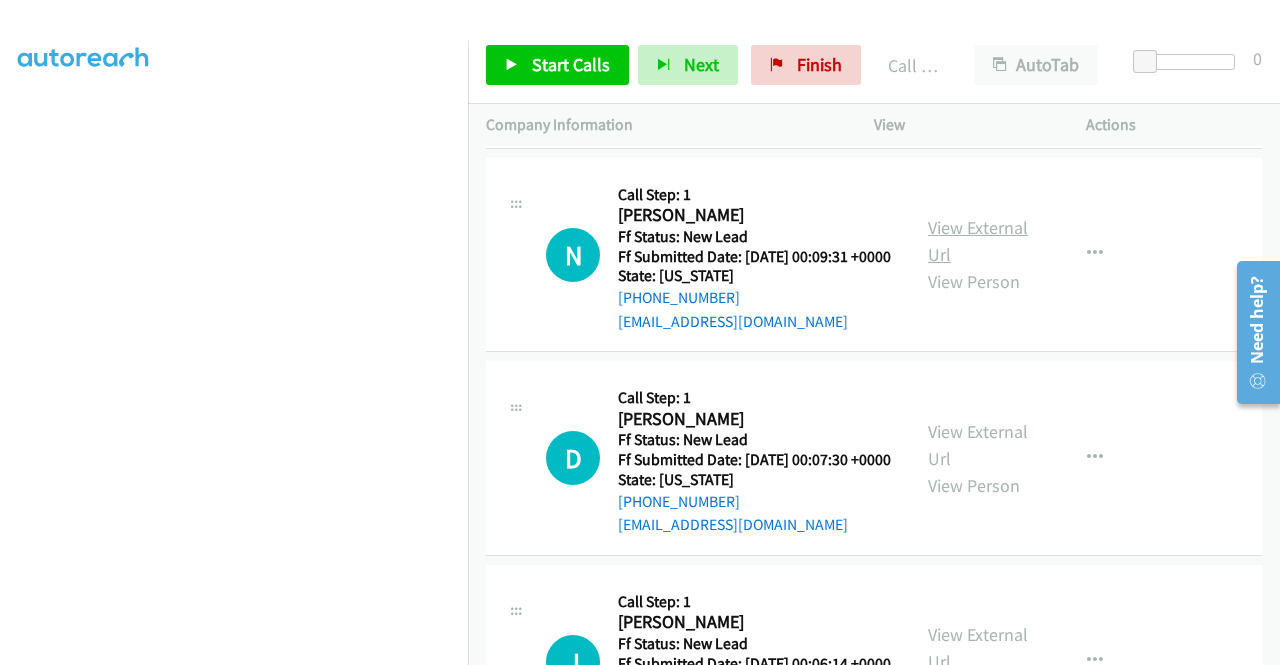 click on "View External Url" at bounding box center (978, 241) 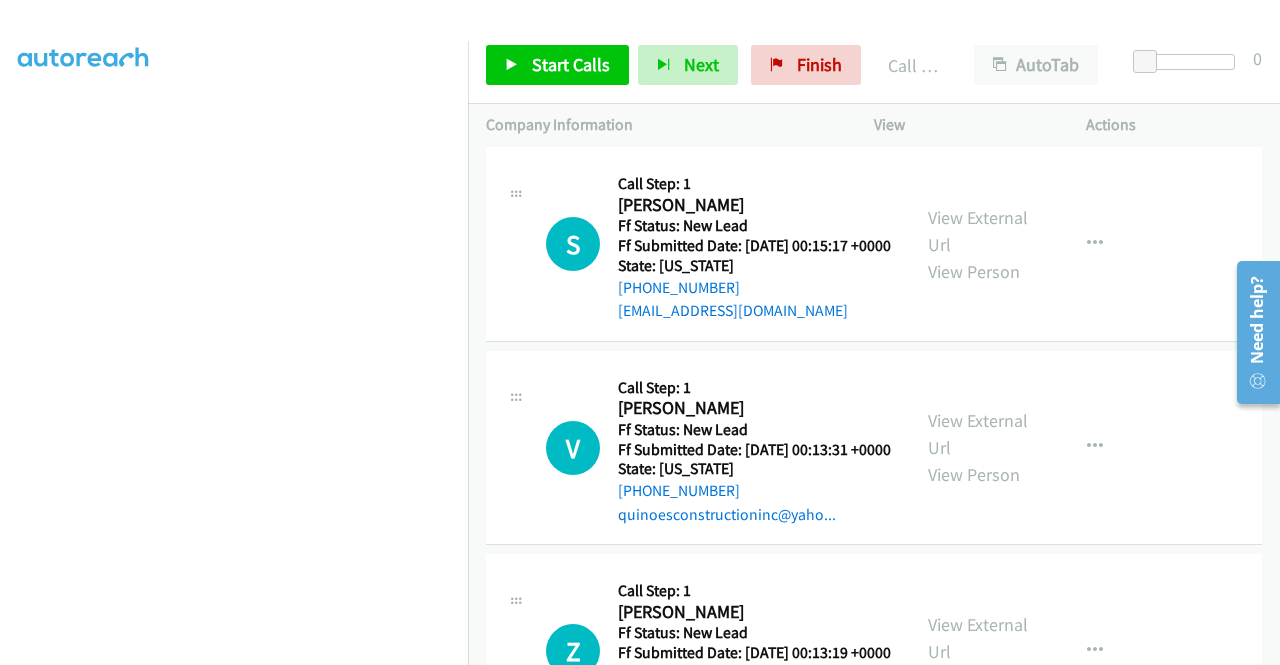 scroll, scrollTop: 4411, scrollLeft: 0, axis: vertical 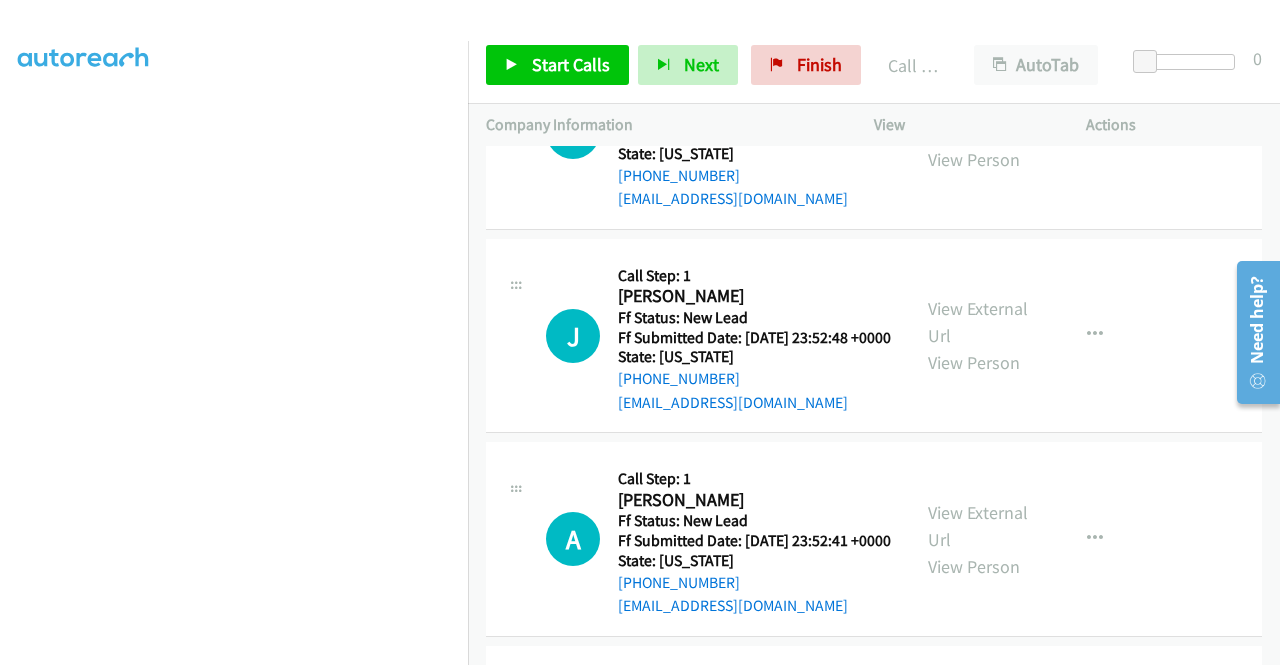 click on "View External Url" at bounding box center [978, -85] 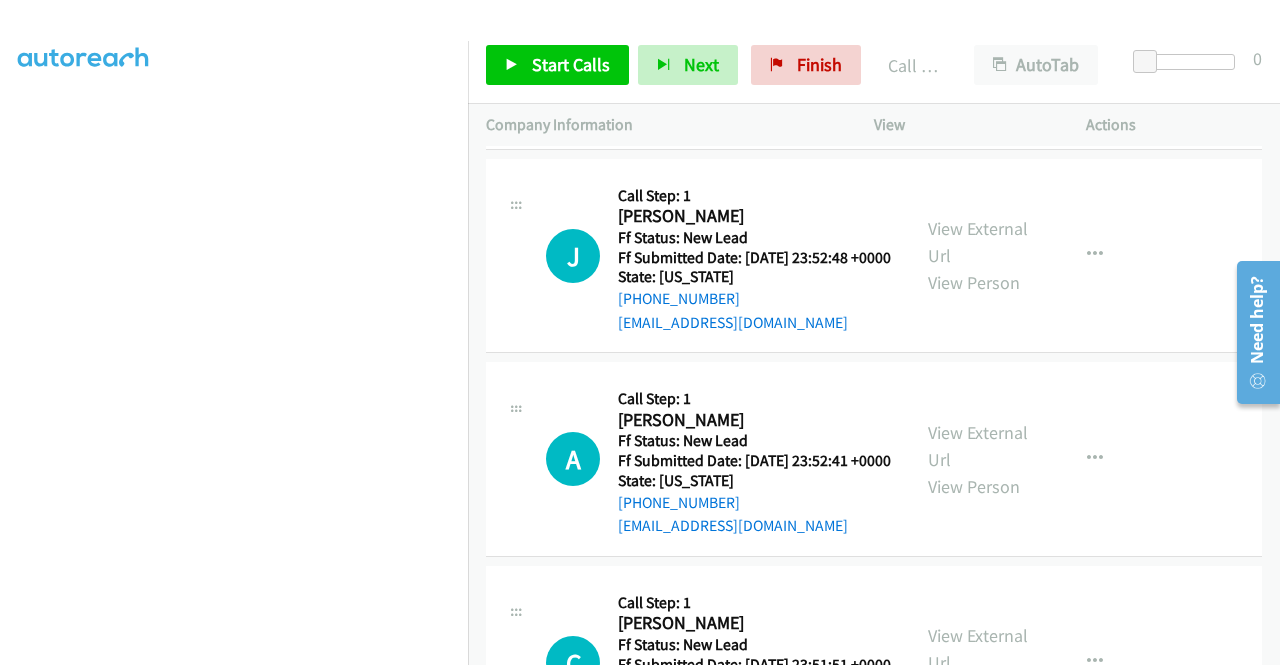 scroll, scrollTop: 5711, scrollLeft: 0, axis: vertical 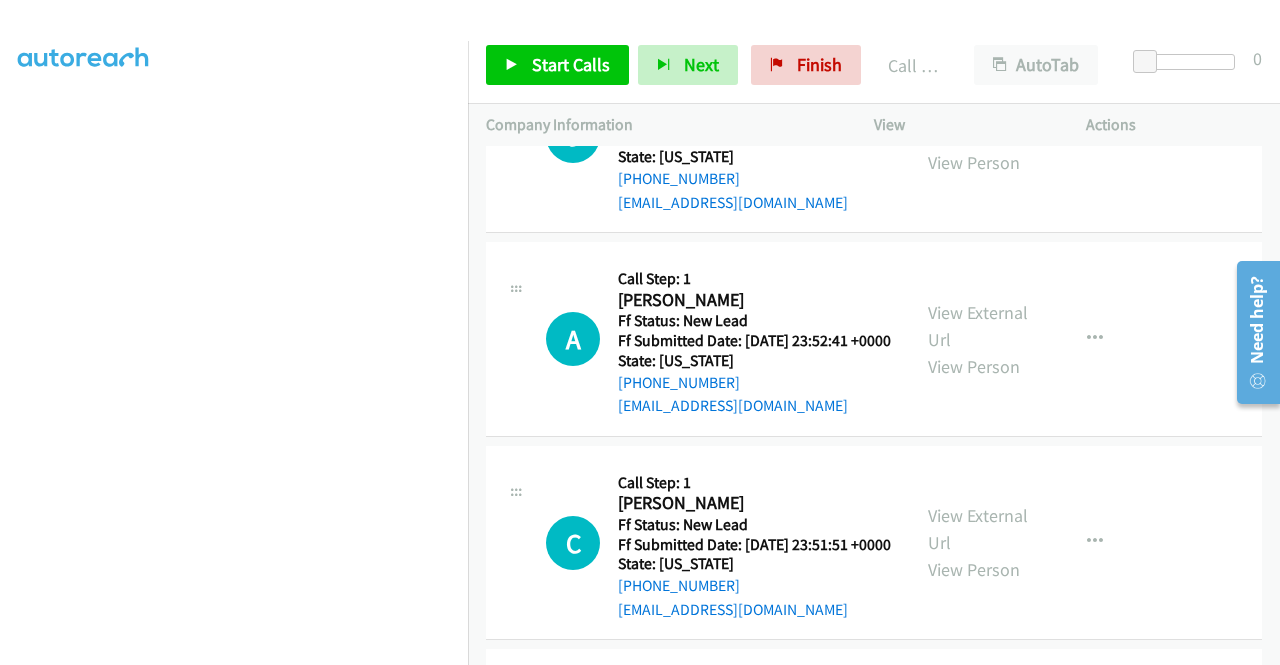 click on "View External Url" at bounding box center [978, 122] 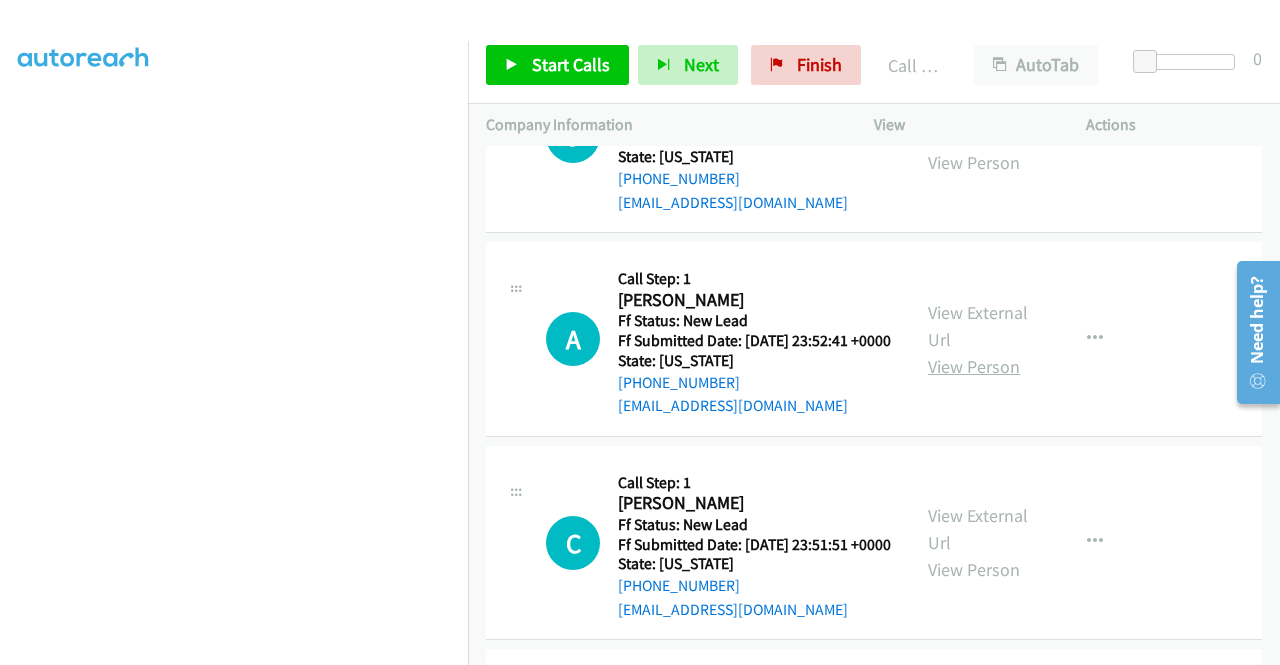 scroll, scrollTop: 5911, scrollLeft: 0, axis: vertical 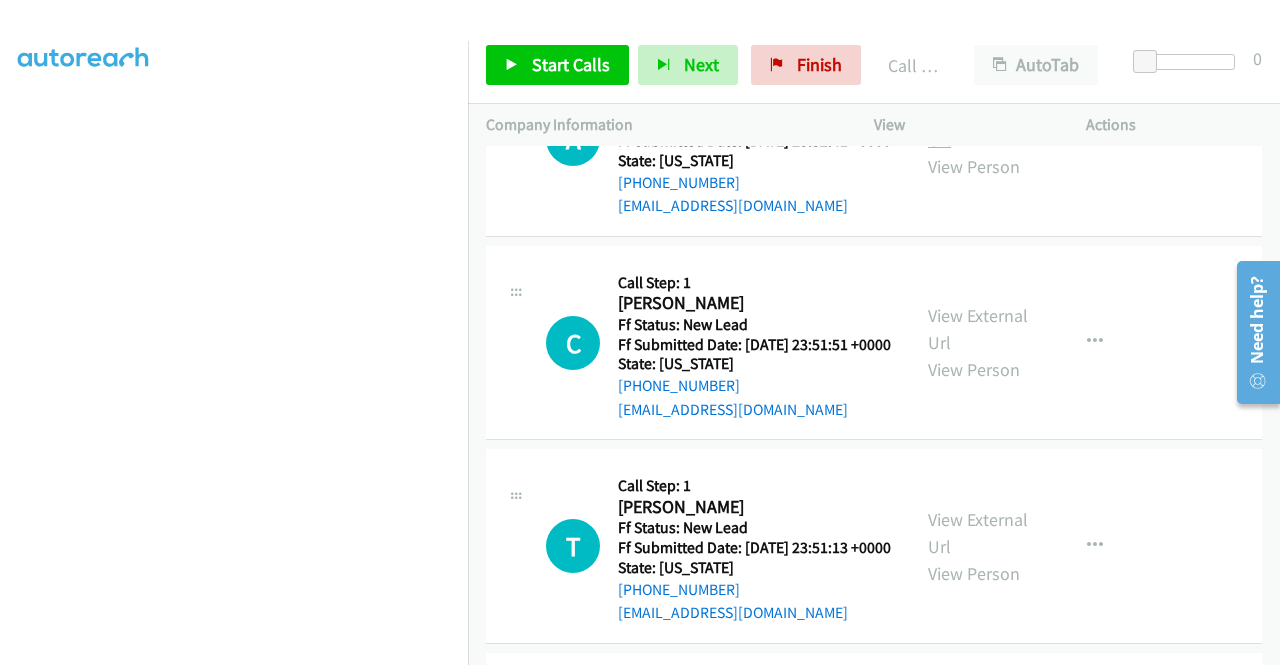 click on "View External Url" at bounding box center (978, 126) 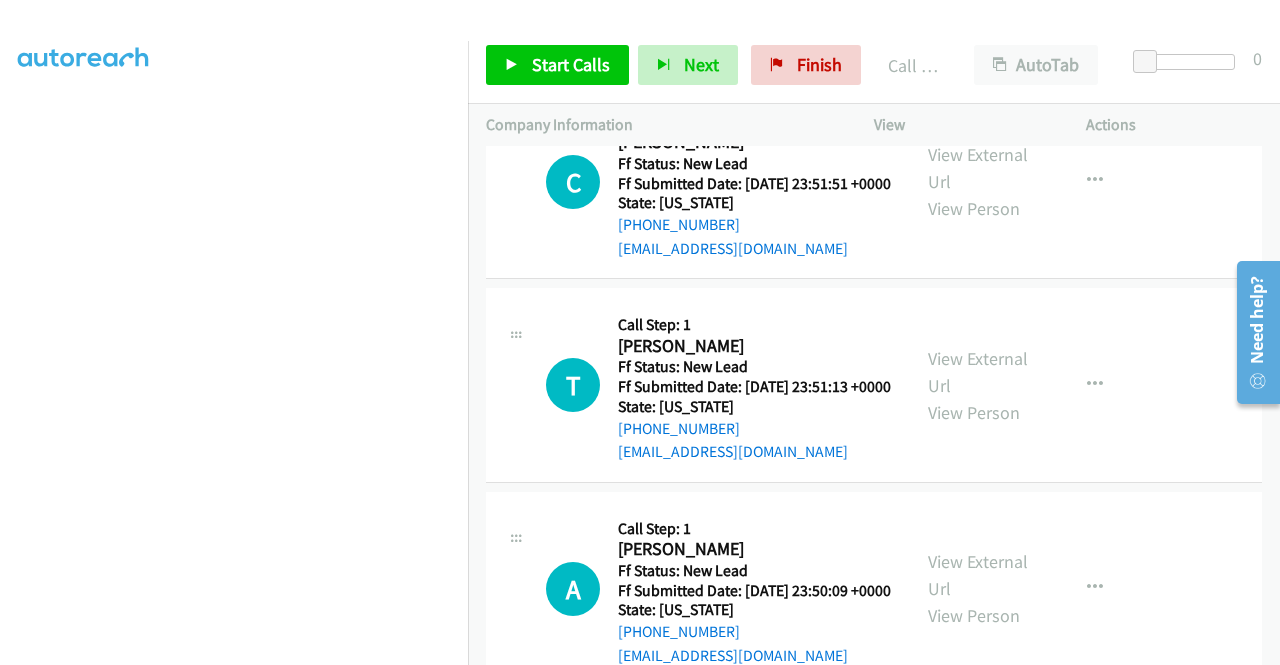 scroll, scrollTop: 6111, scrollLeft: 0, axis: vertical 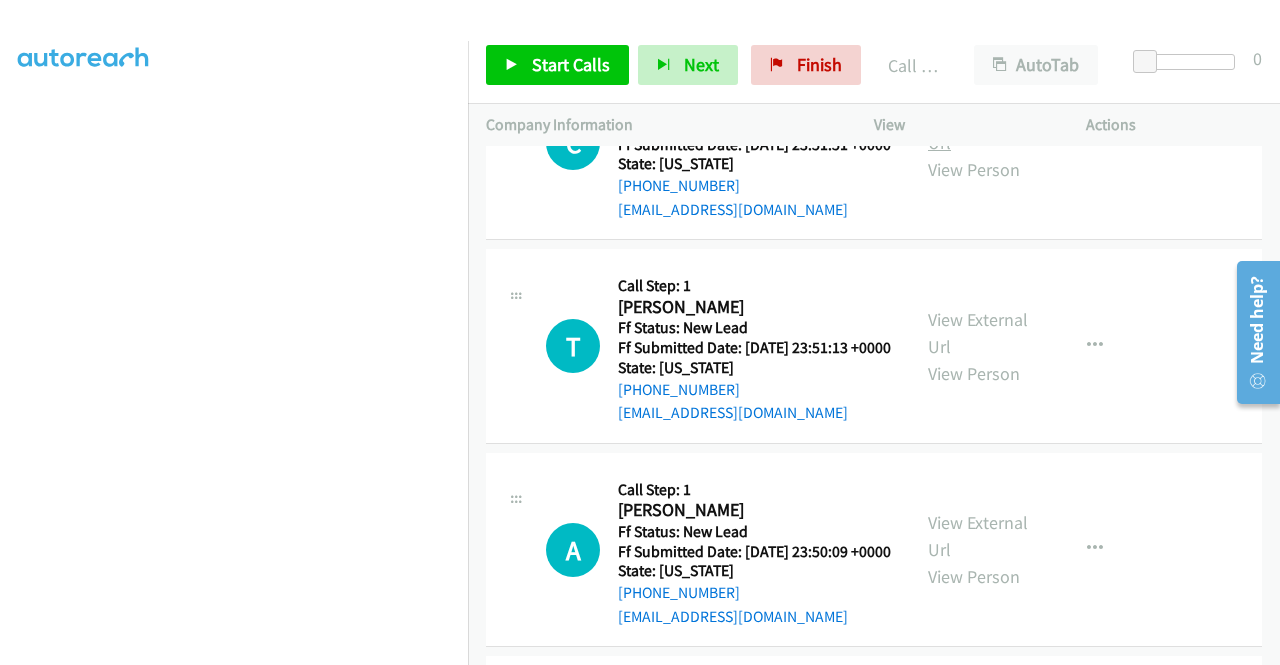click on "View External Url" at bounding box center (978, 129) 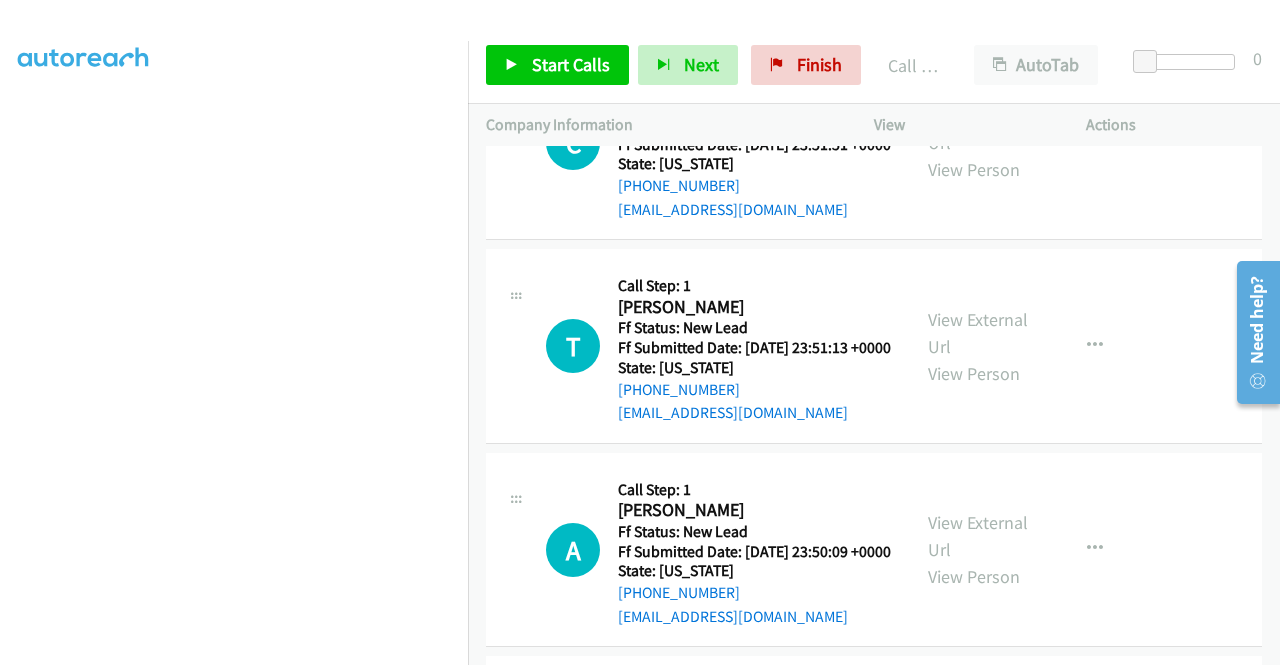 scroll, scrollTop: 6311, scrollLeft: 0, axis: vertical 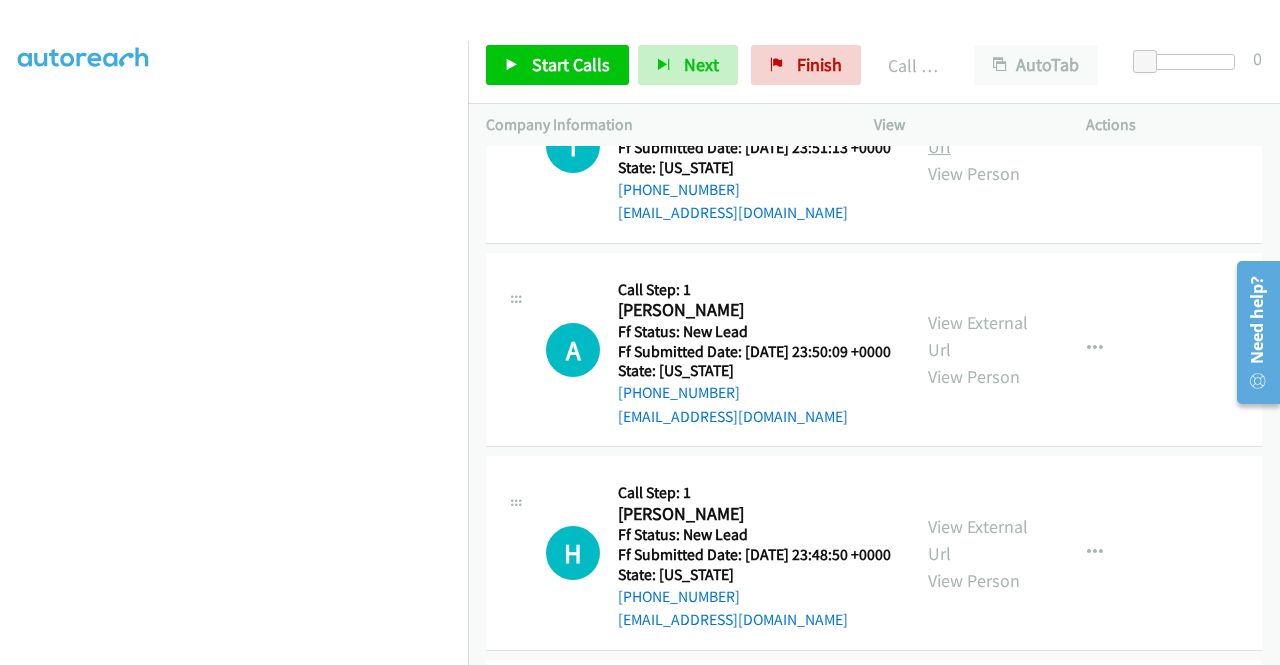 click on "View External Url" at bounding box center [978, 133] 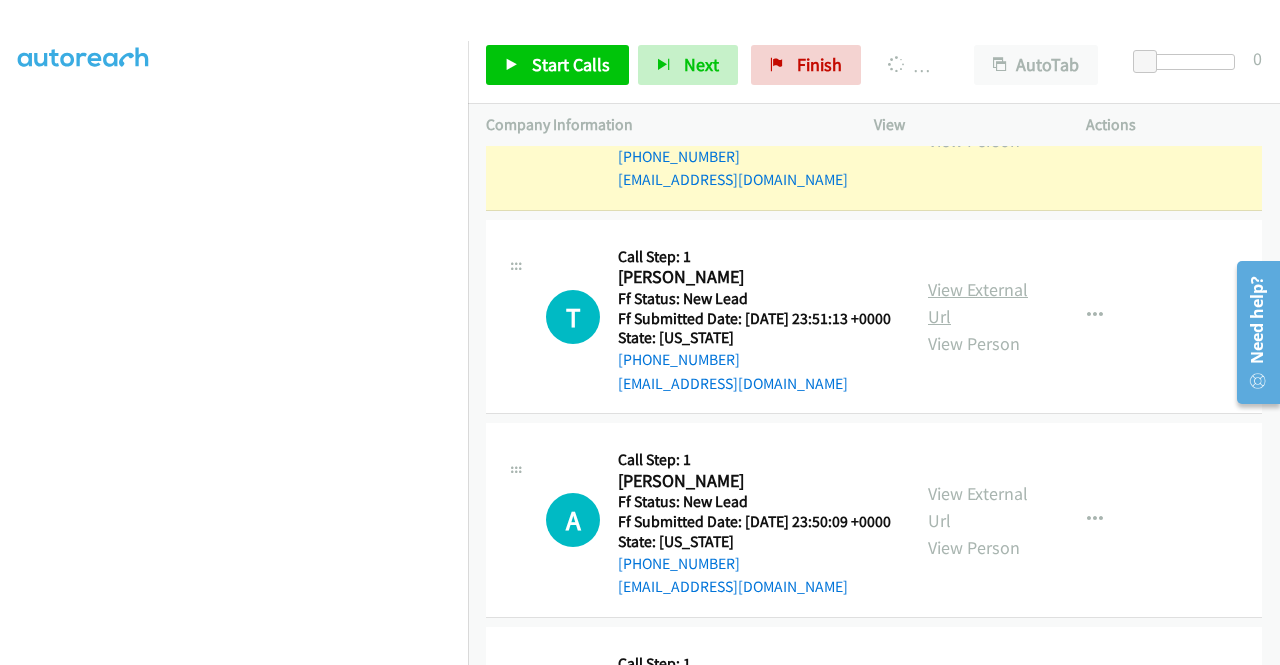 scroll, scrollTop: 456, scrollLeft: 0, axis: vertical 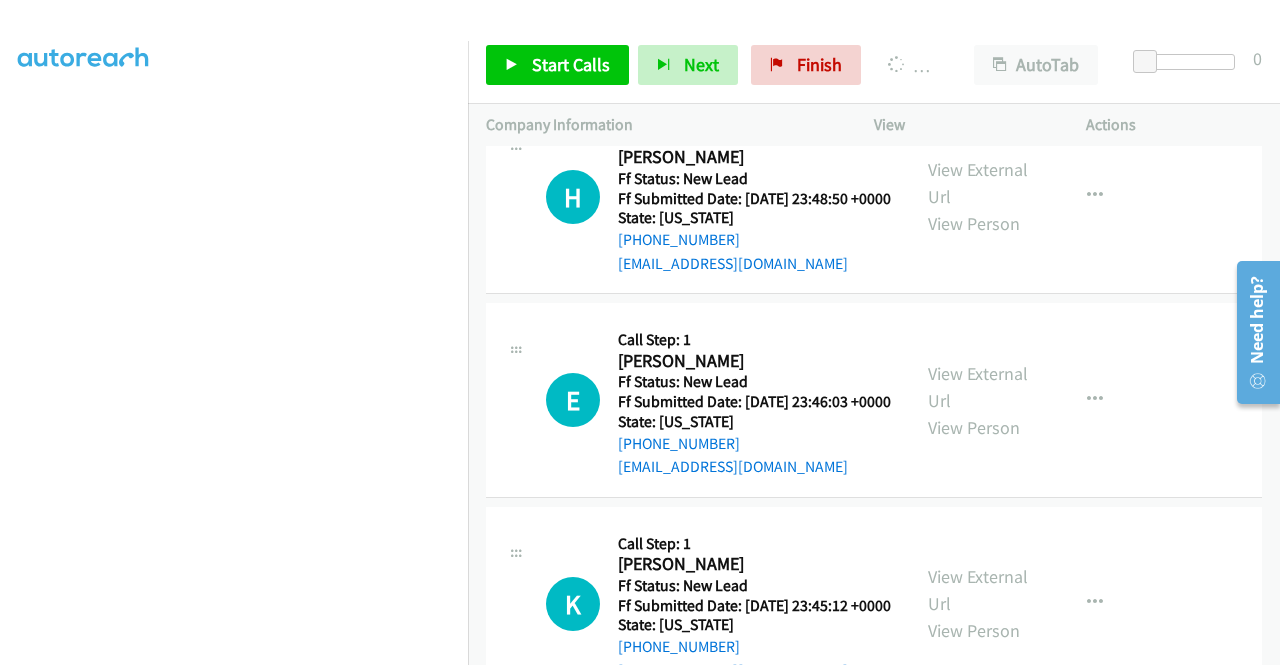 click on "View External Url" at bounding box center [978, -20] 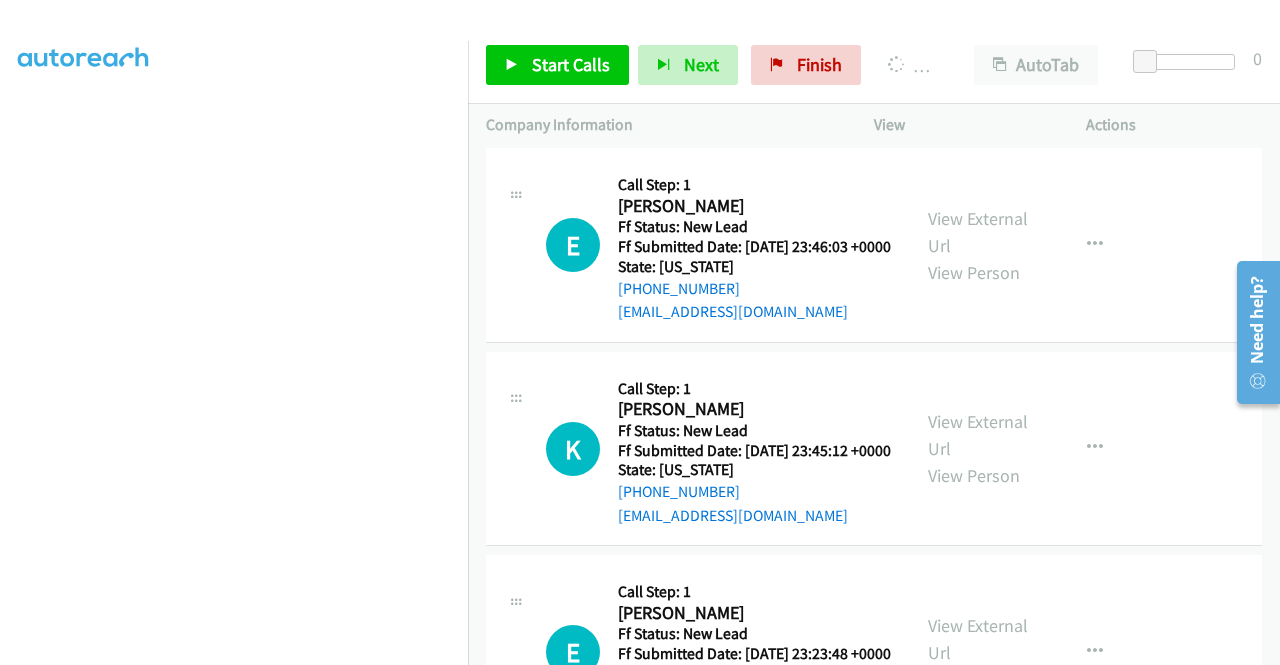 scroll, scrollTop: 7038, scrollLeft: 0, axis: vertical 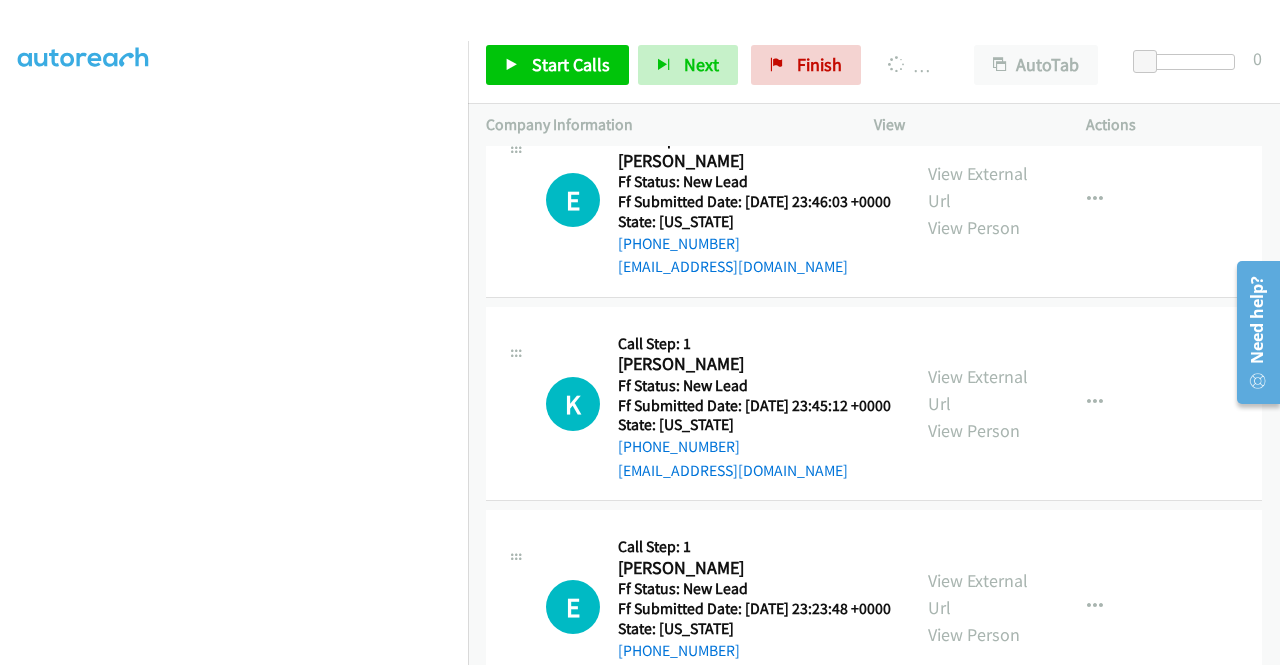 click on "View External Url" at bounding box center [978, -17] 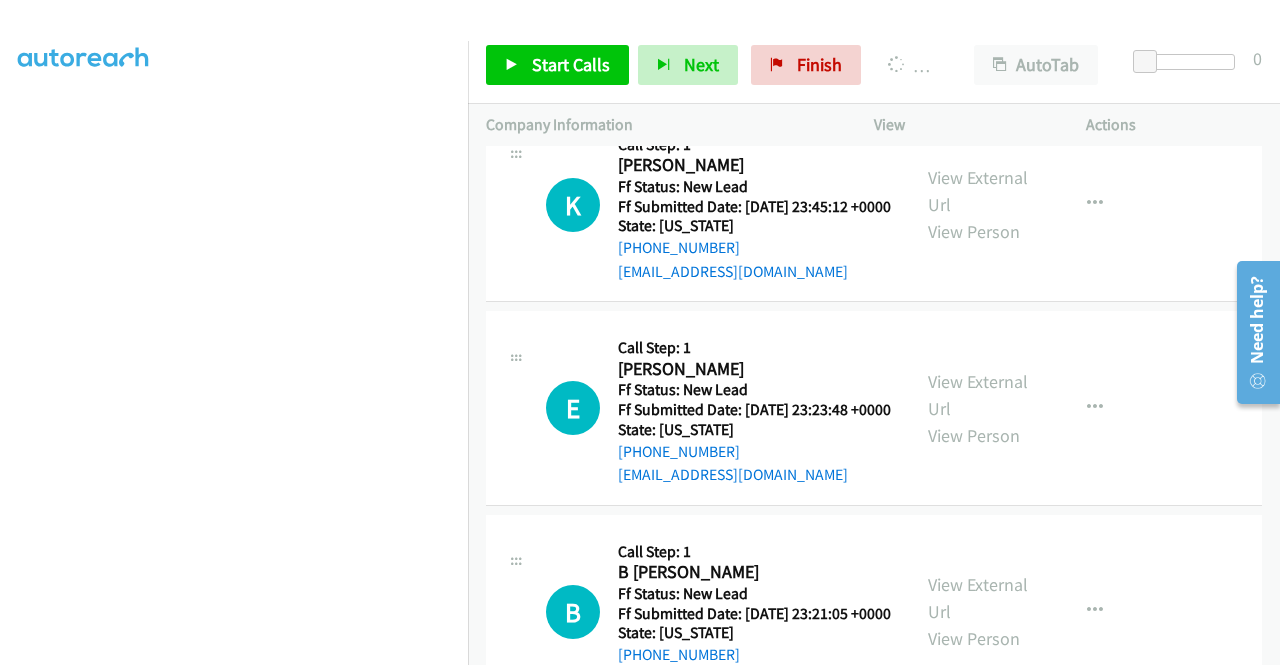 scroll, scrollTop: 7238, scrollLeft: 0, axis: vertical 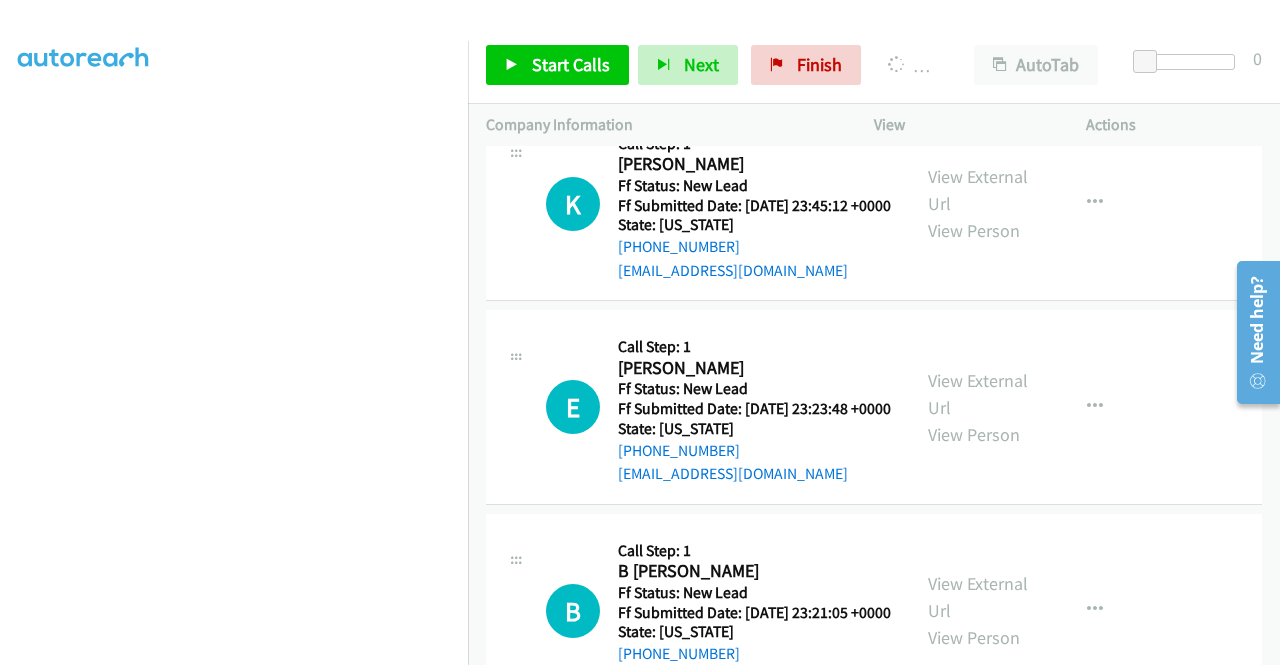 click on "View External Url" at bounding box center [978, -13] 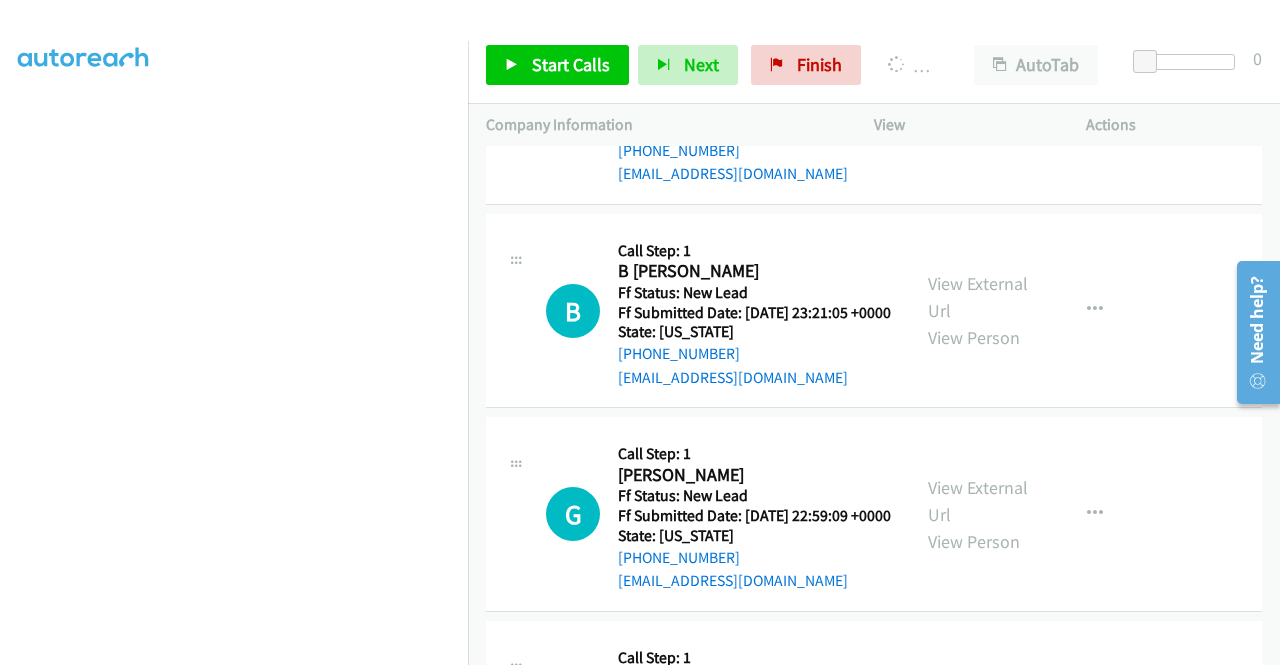 scroll, scrollTop: 7638, scrollLeft: 0, axis: vertical 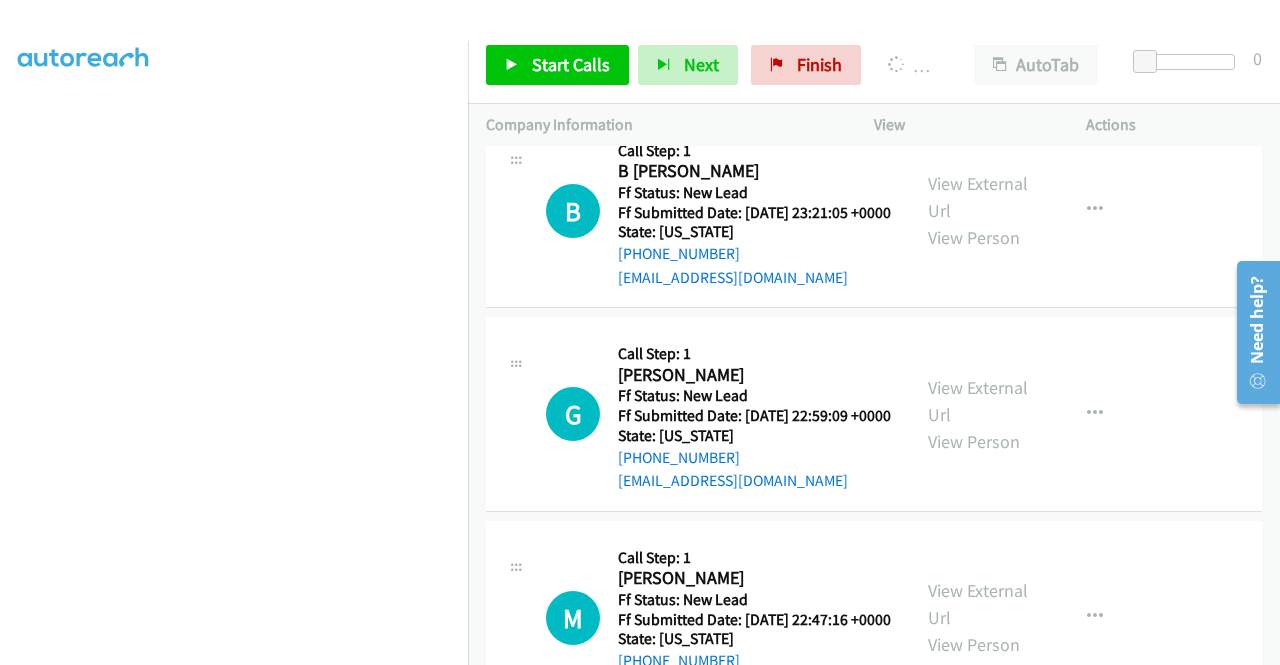 click on "View External Url" at bounding box center [978, -210] 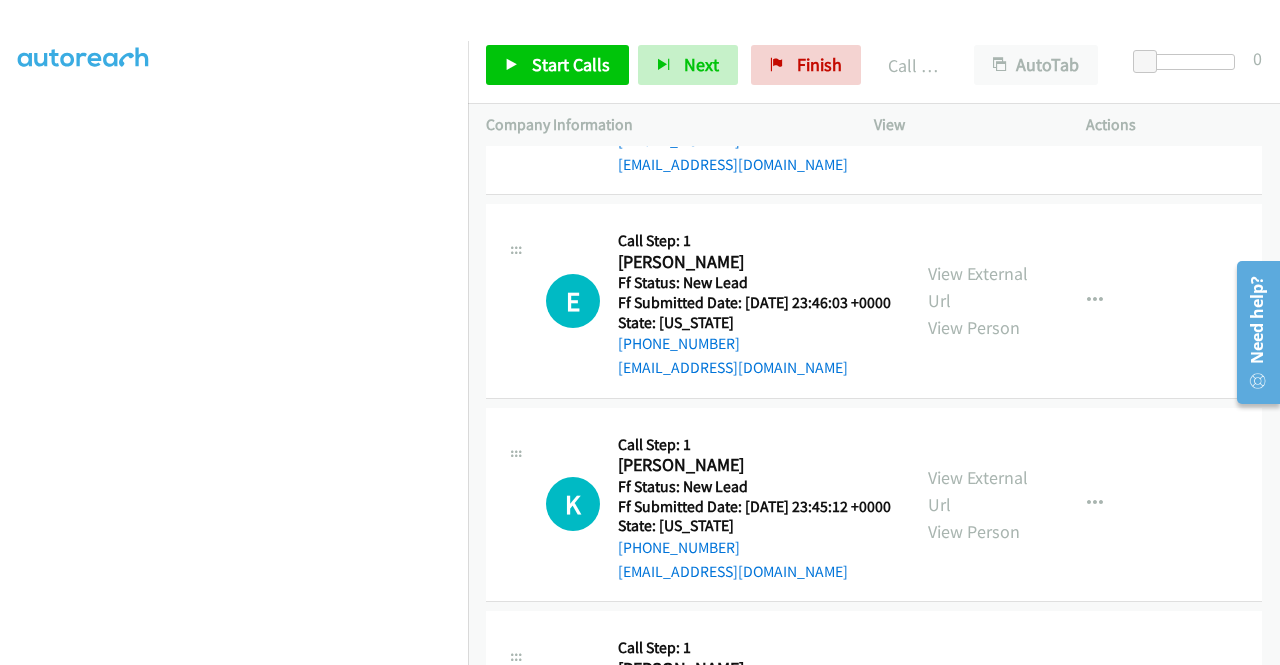 scroll, scrollTop: 7165, scrollLeft: 0, axis: vertical 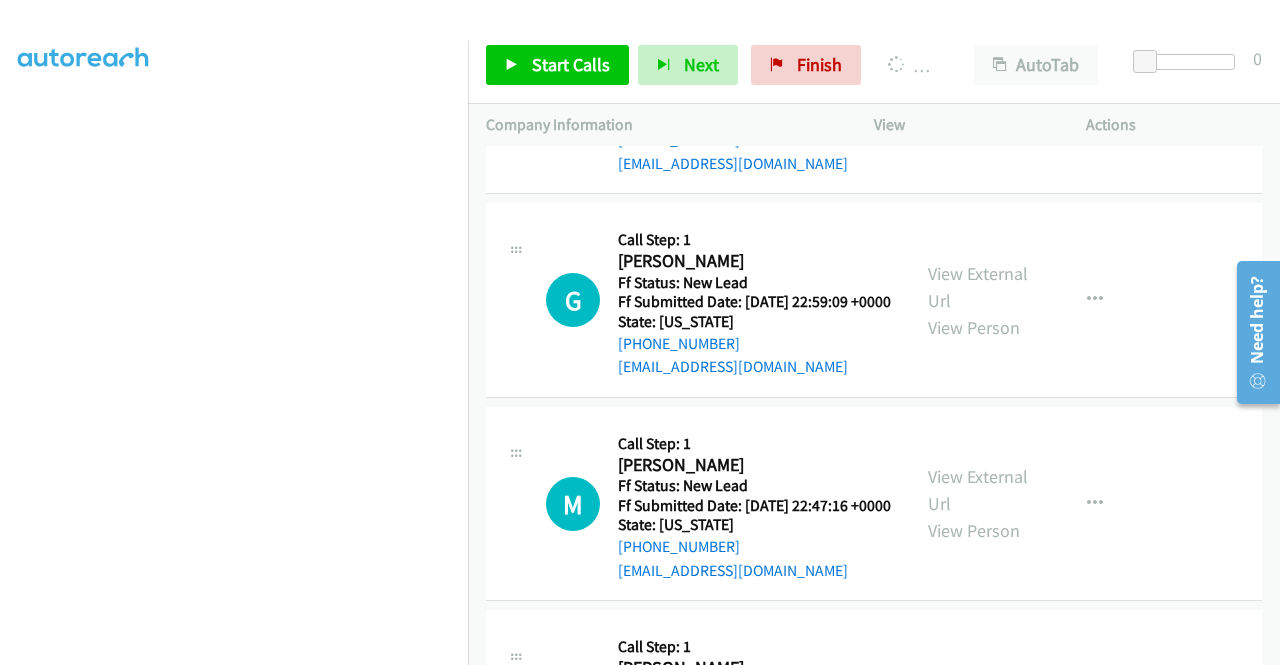 click on "View External Url" at bounding box center (978, -120) 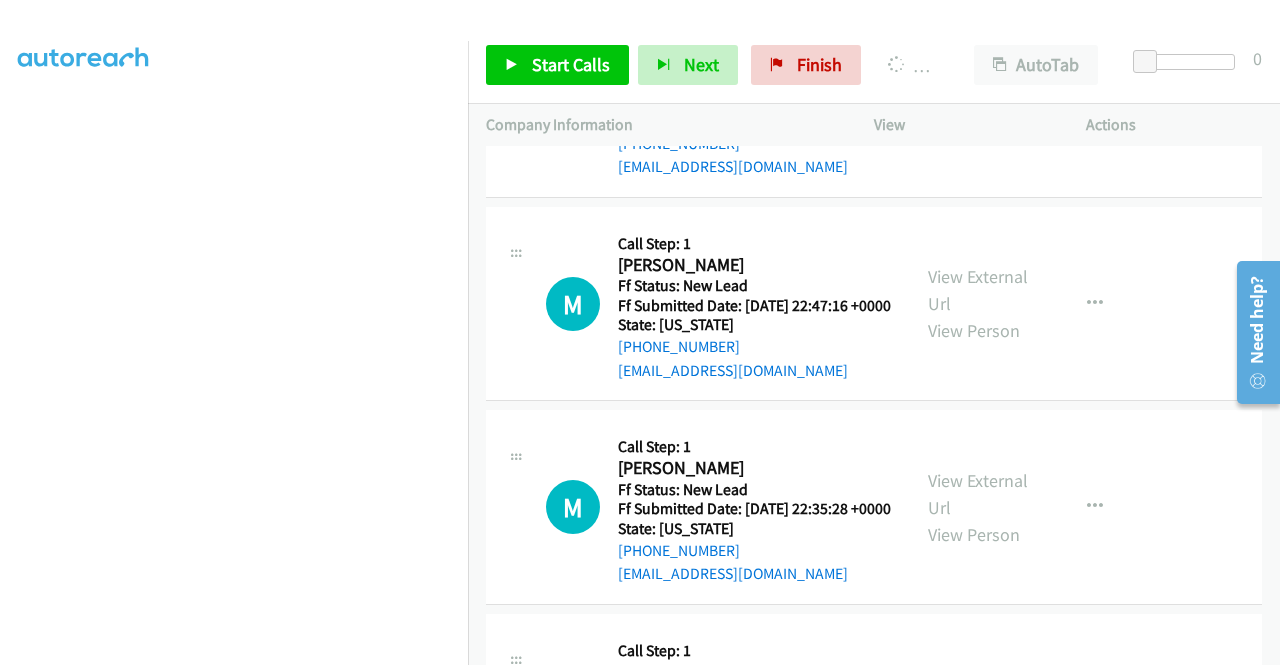 click on "View External Url" at bounding box center (978, -117) 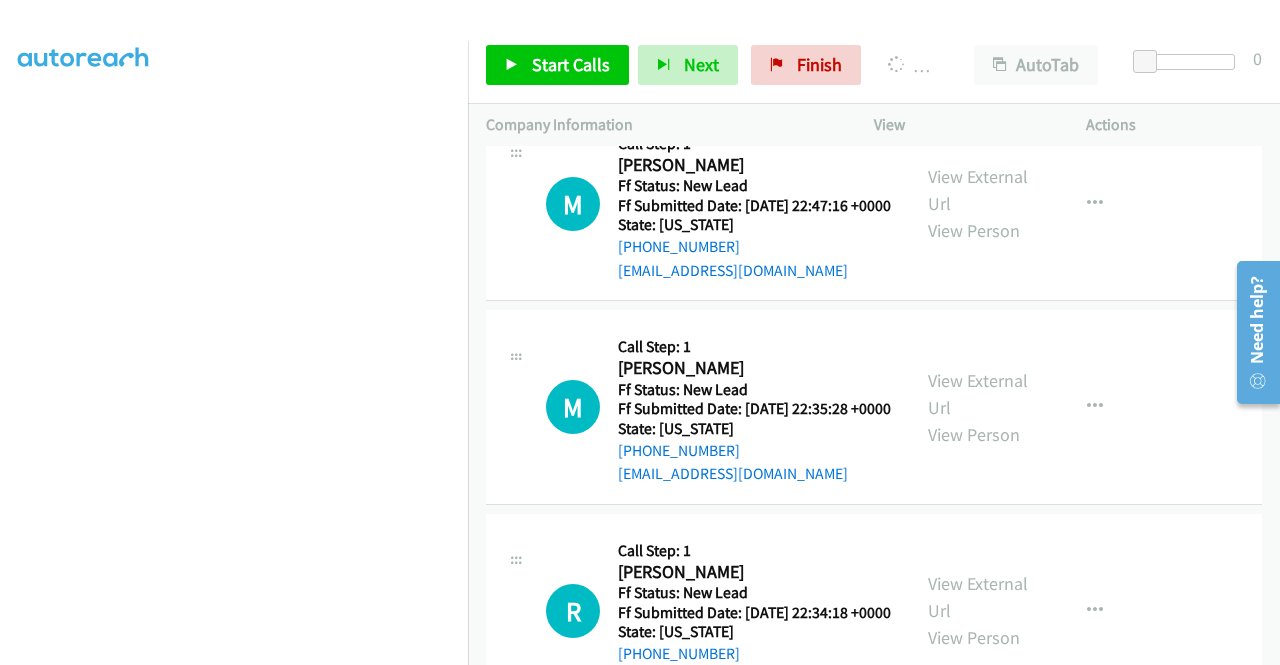 click on "View External Url" at bounding box center [978, -13] 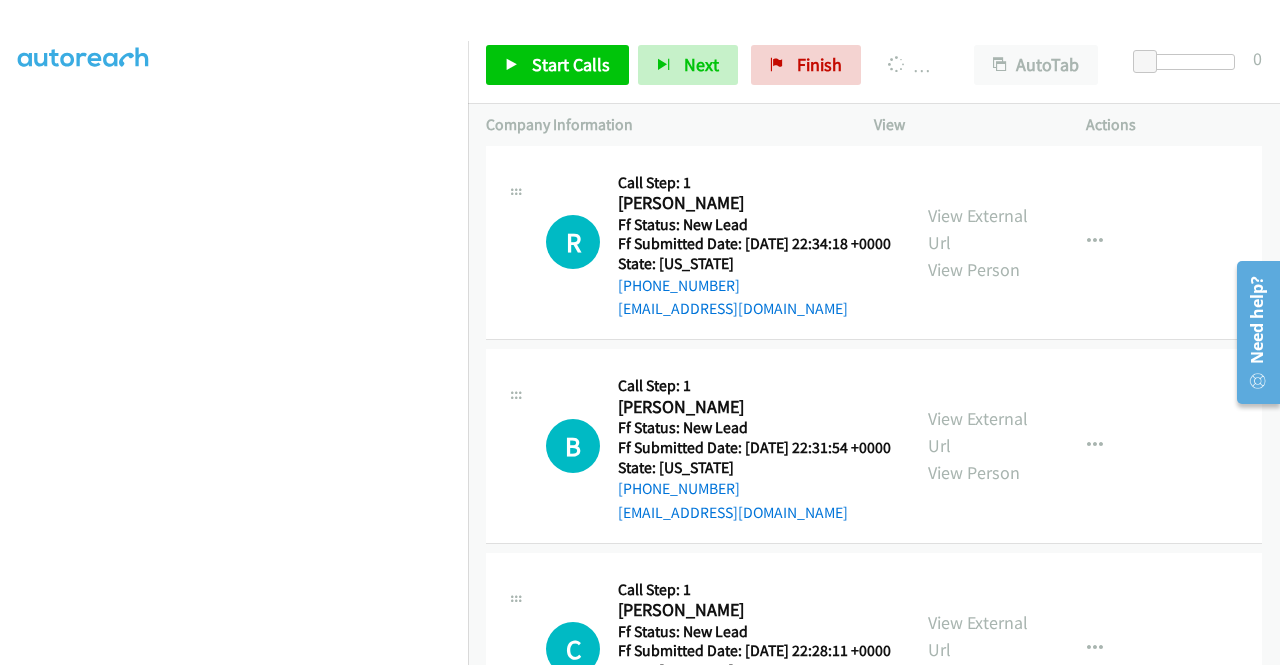 scroll, scrollTop: 8707, scrollLeft: 0, axis: vertical 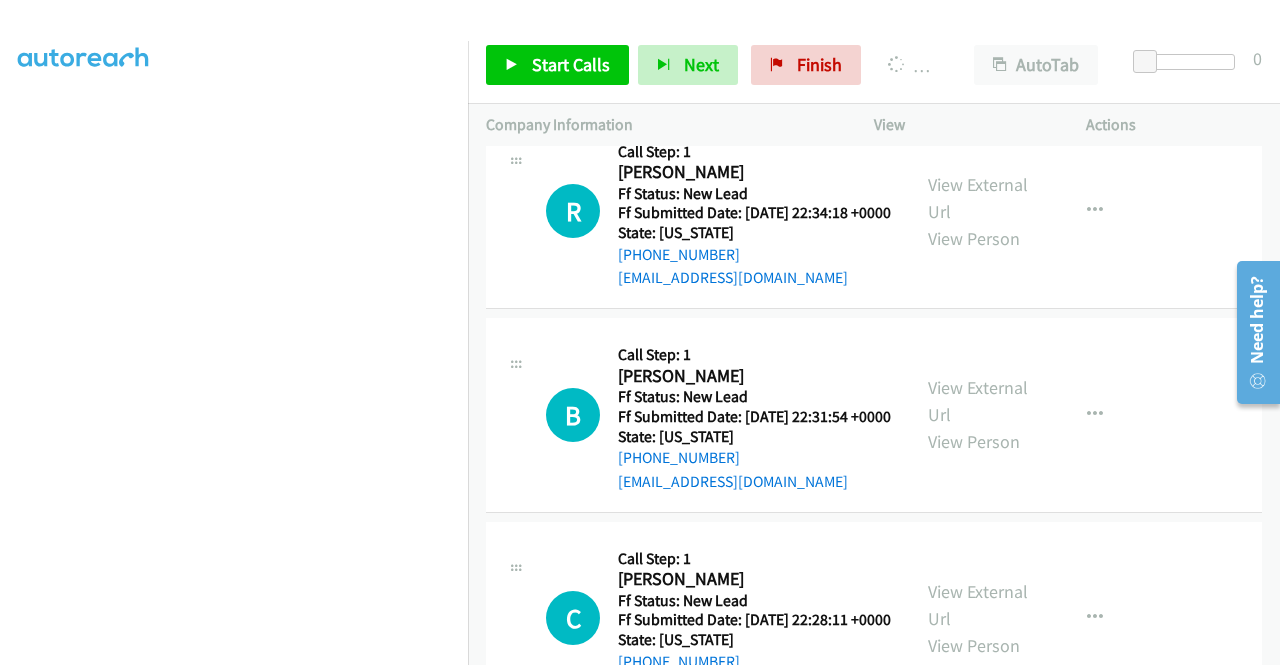 click on "View External Url" at bounding box center [978, -209] 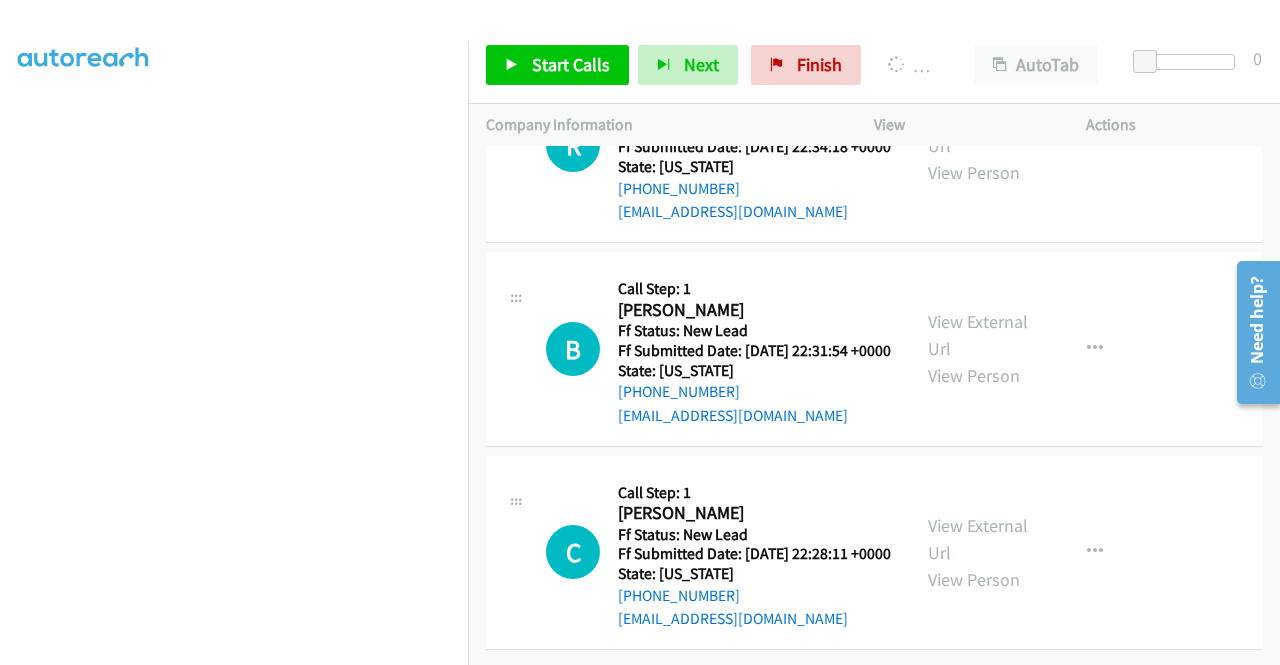 scroll, scrollTop: 8807, scrollLeft: 0, axis: vertical 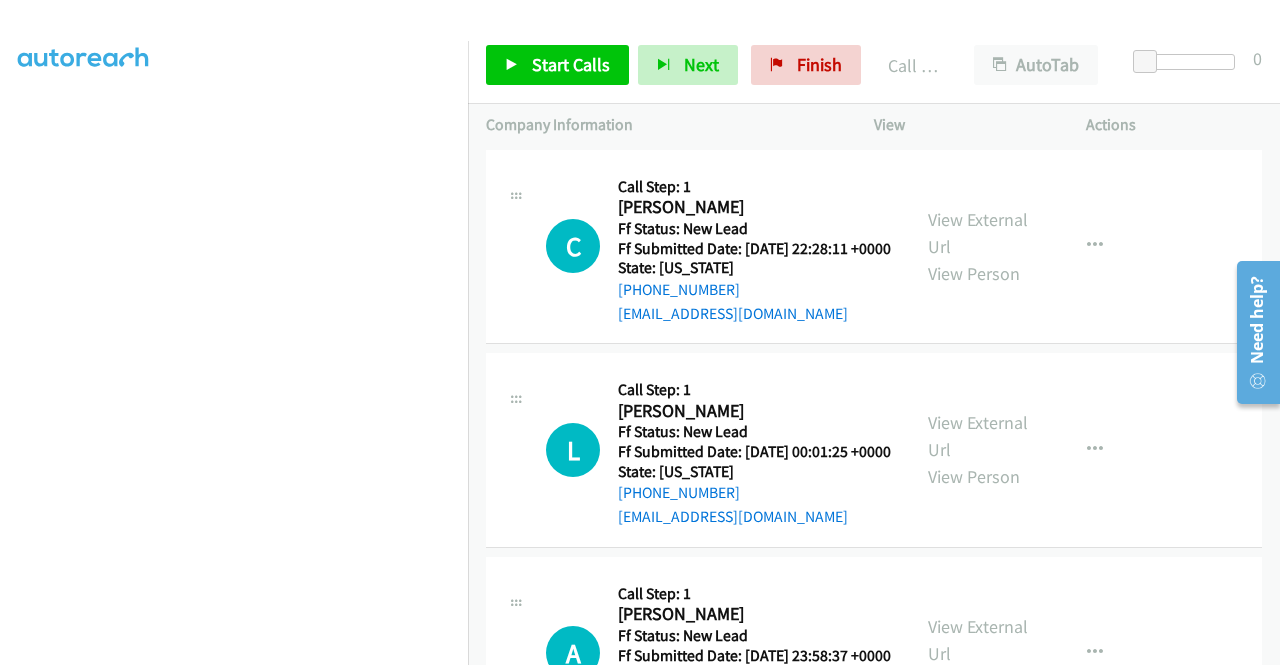 click on "View External Url" at bounding box center (978, -174) 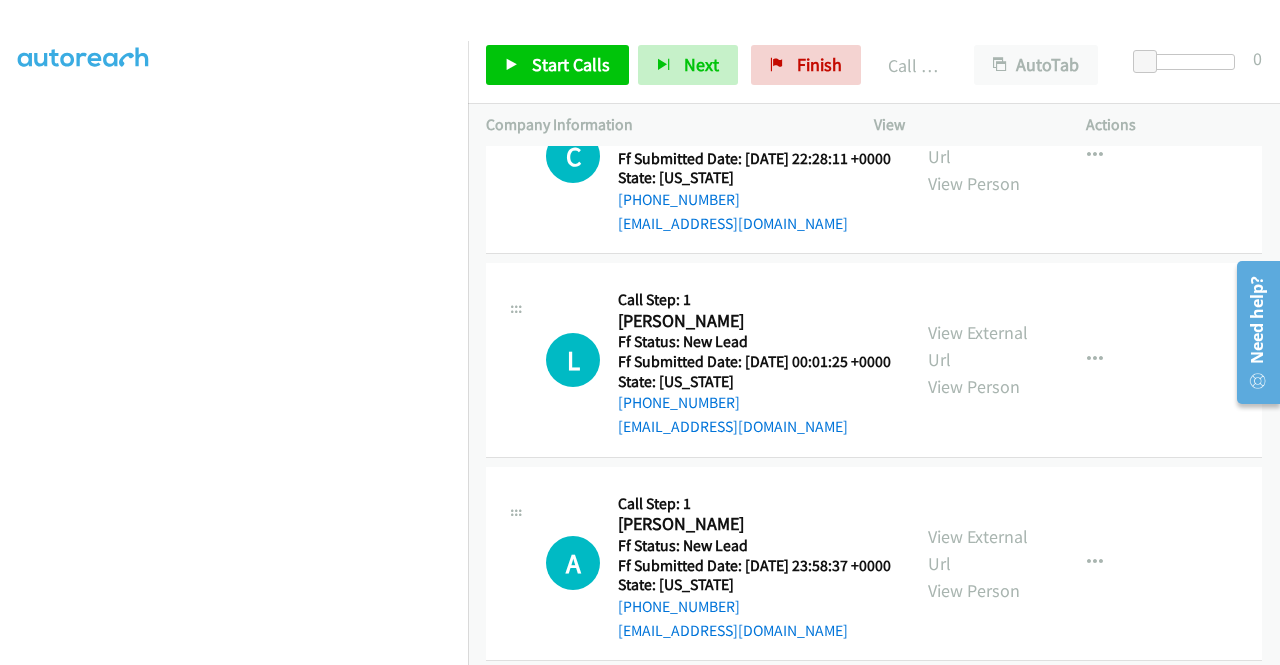 scroll, scrollTop: 9492, scrollLeft: 0, axis: vertical 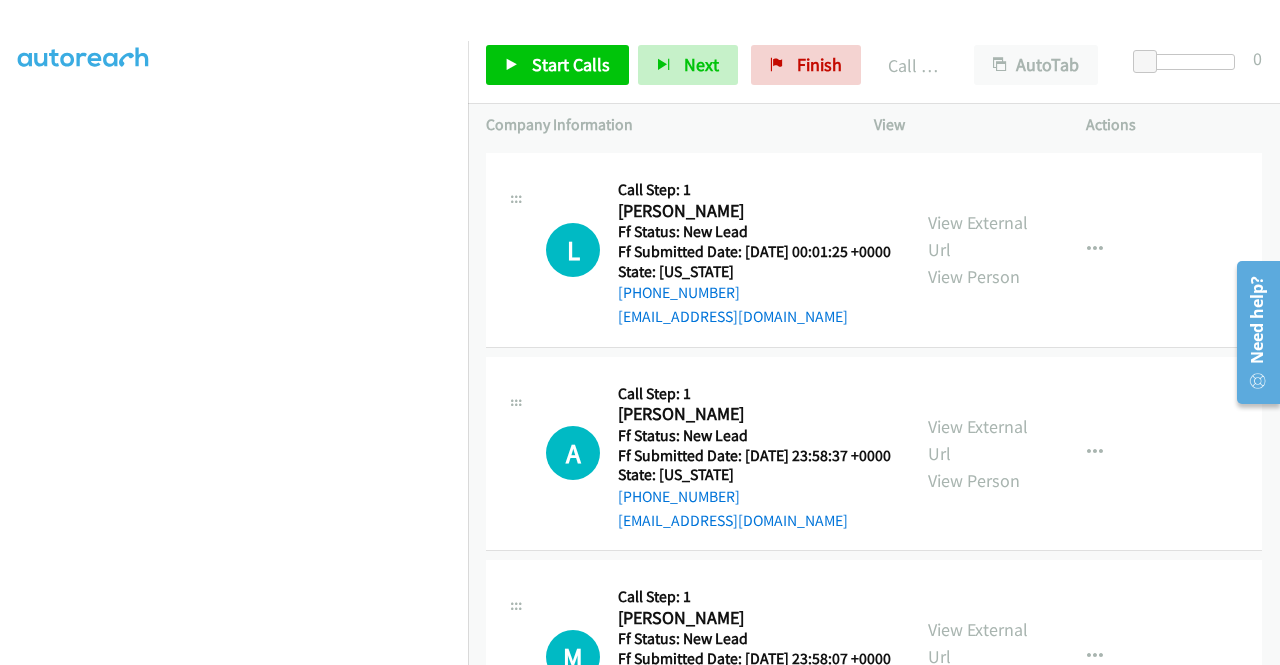 click on "View External Url" at bounding box center (978, -171) 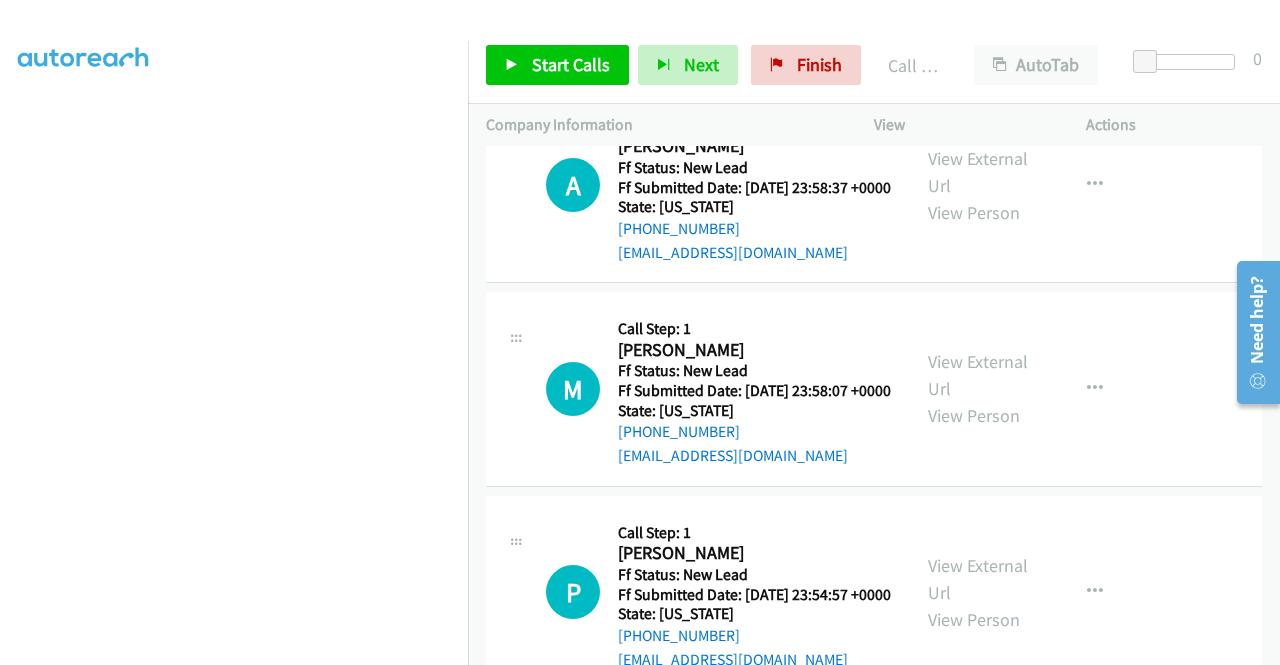 scroll, scrollTop: 9792, scrollLeft: 0, axis: vertical 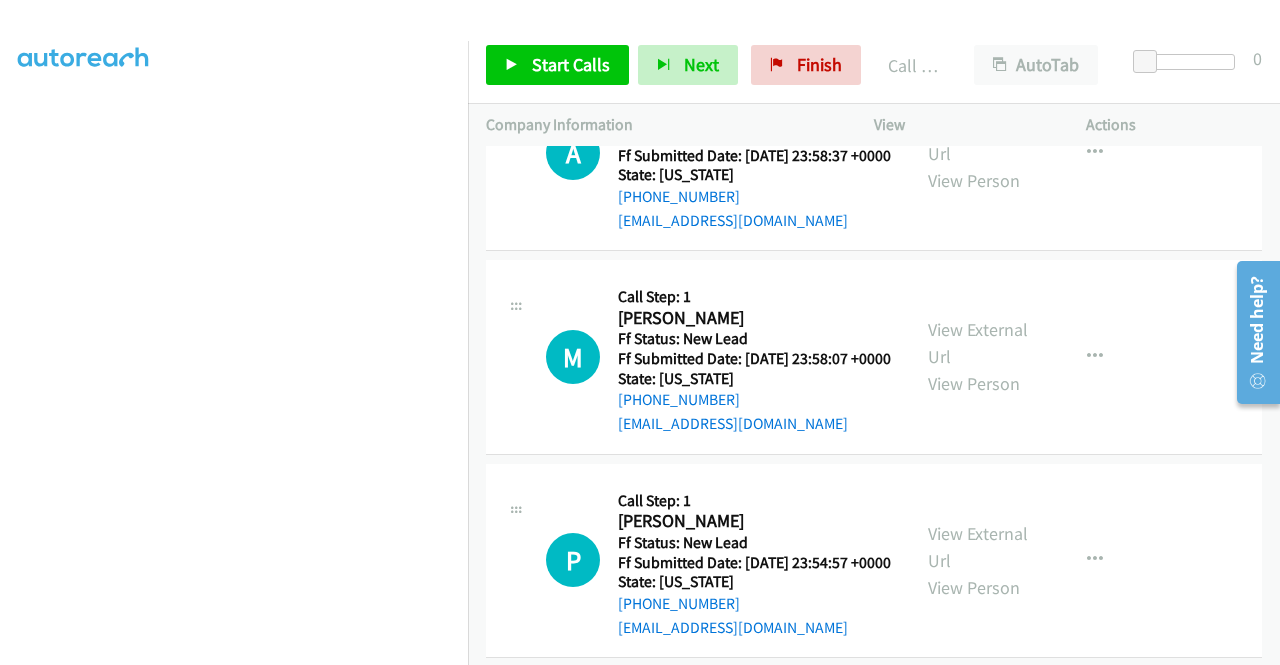 click on "View External Url" at bounding box center (978, -267) 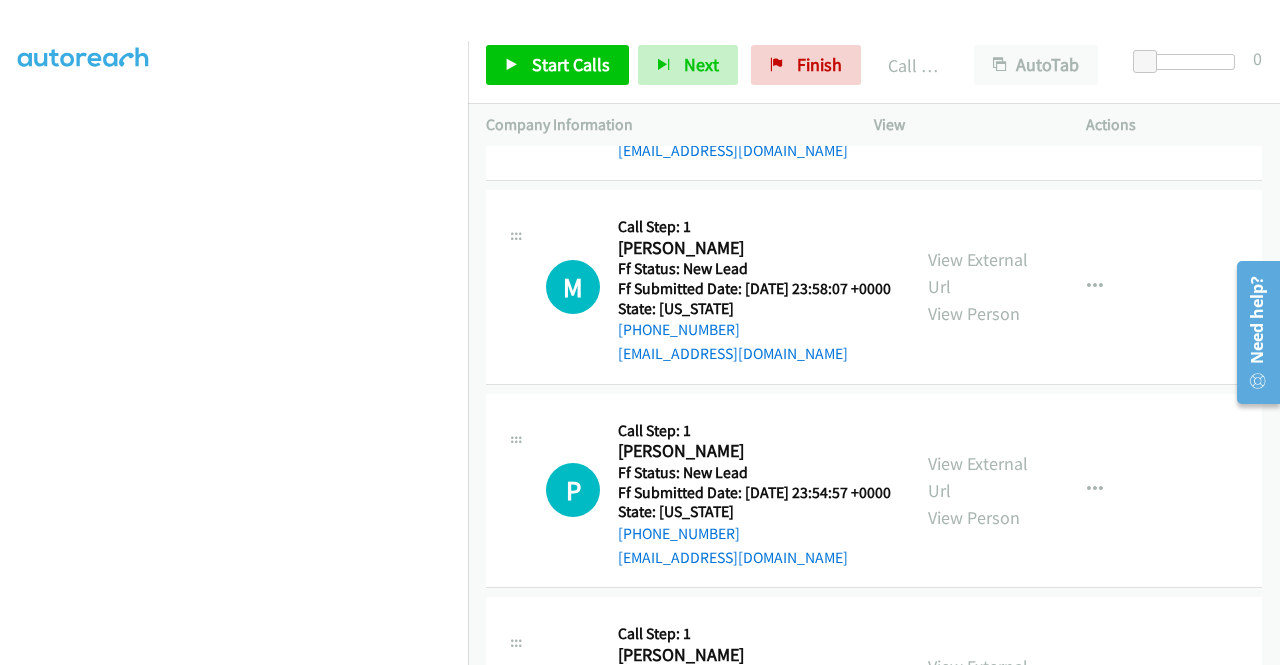 scroll, scrollTop: 9892, scrollLeft: 0, axis: vertical 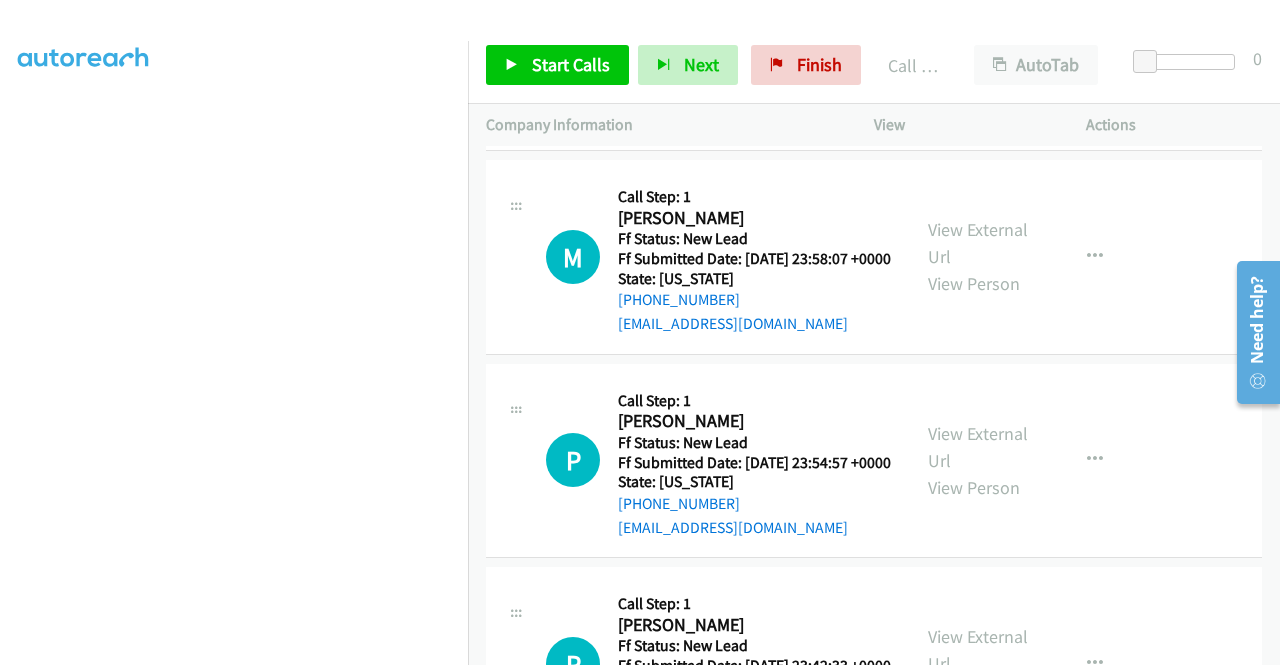 click on "View External Url" at bounding box center [978, -164] 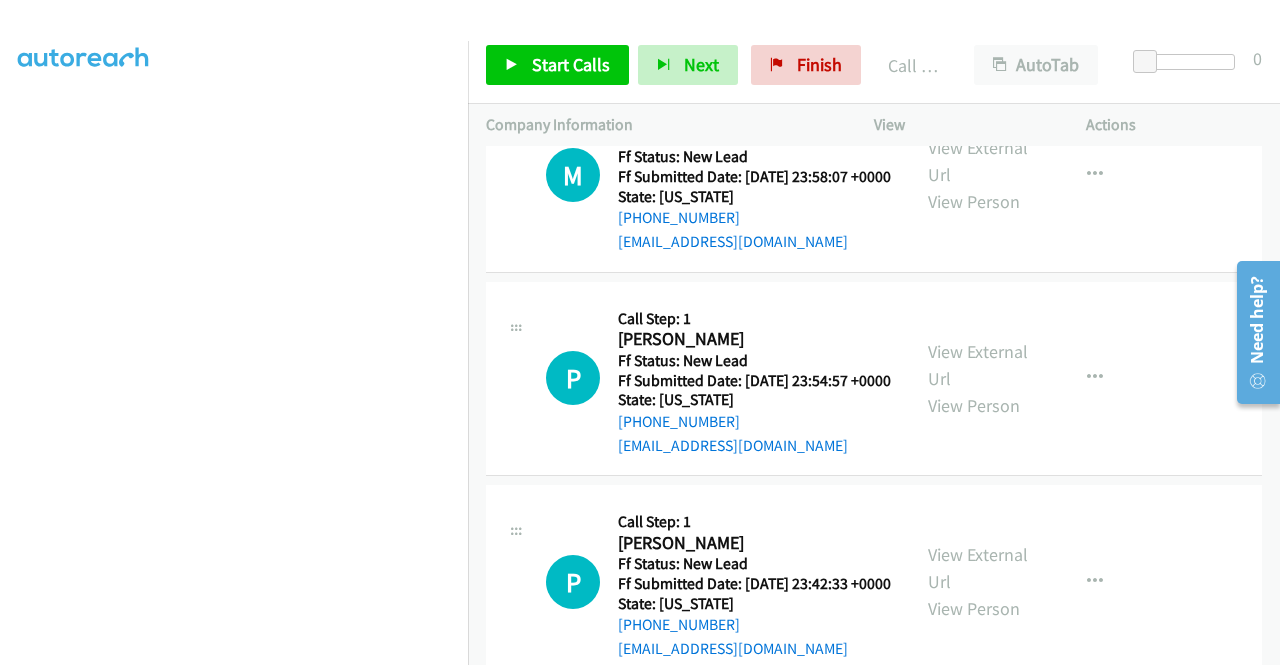 scroll, scrollTop: 10092, scrollLeft: 0, axis: vertical 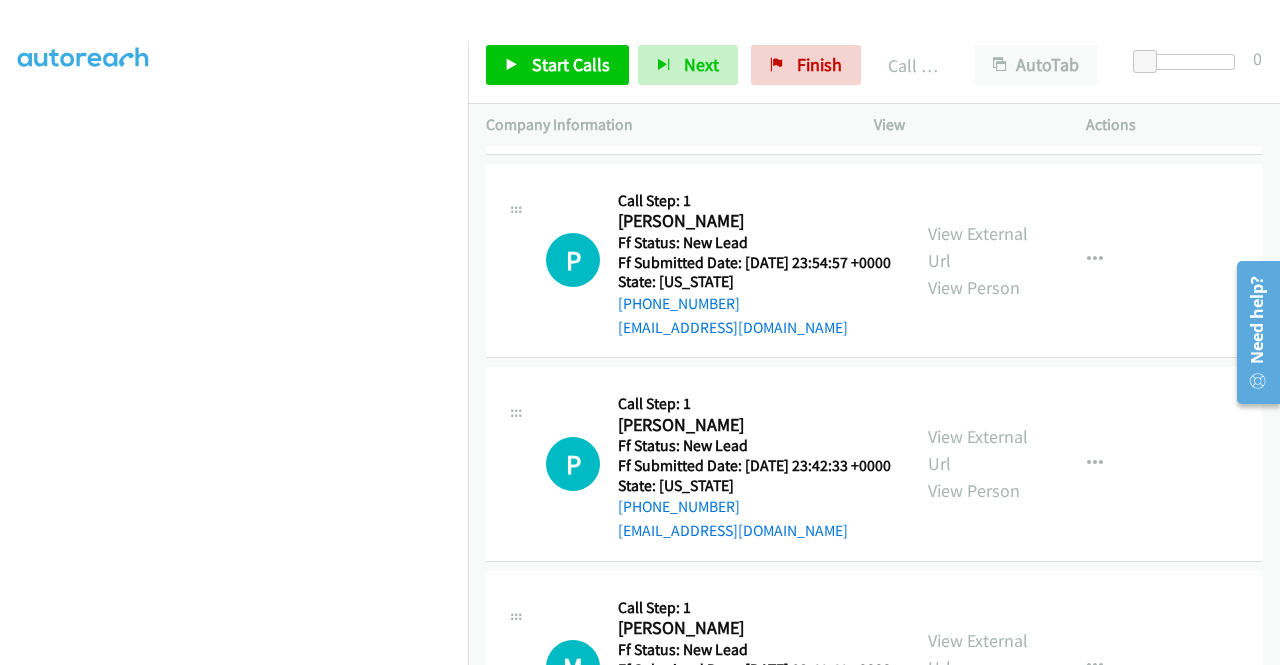 click on "View External Url" at bounding box center (978, -160) 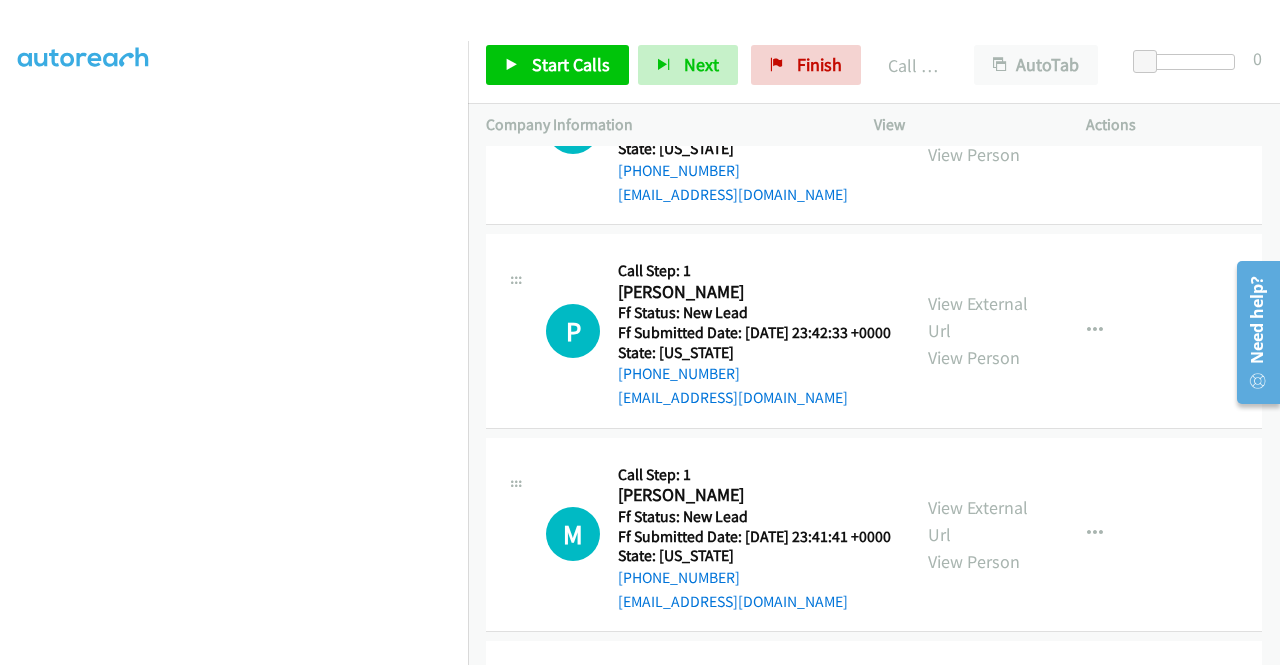 scroll, scrollTop: 10292, scrollLeft: 0, axis: vertical 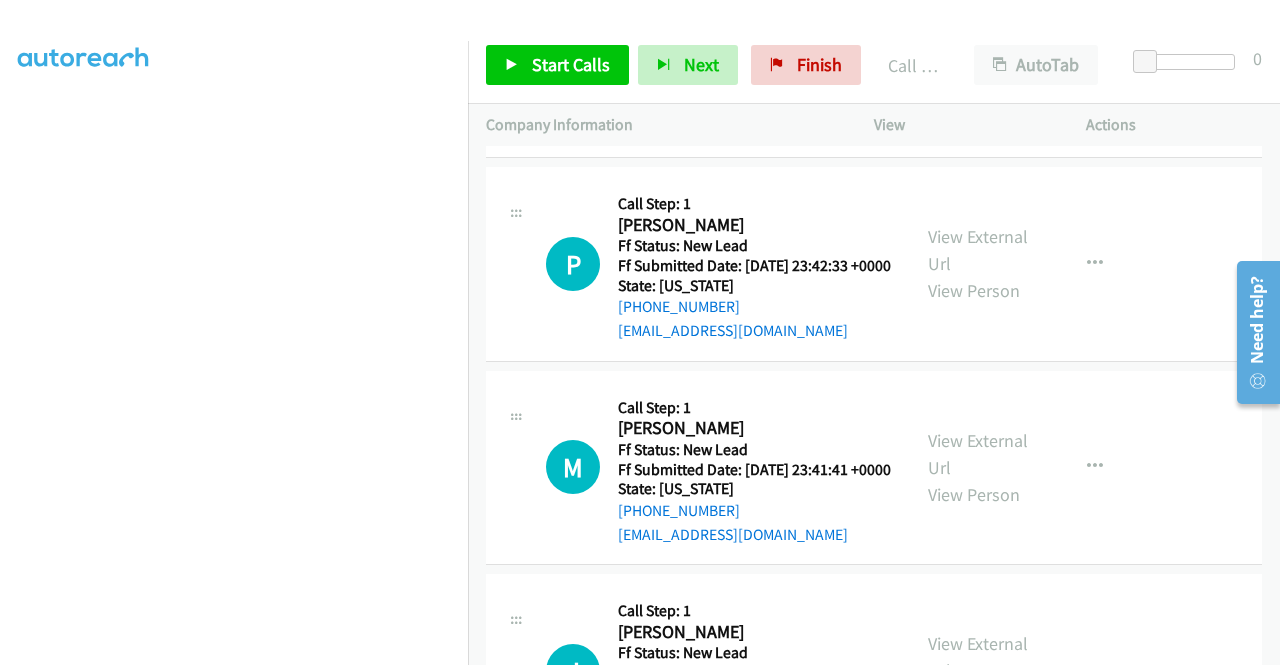 click on "View External Url" at bounding box center [978, -157] 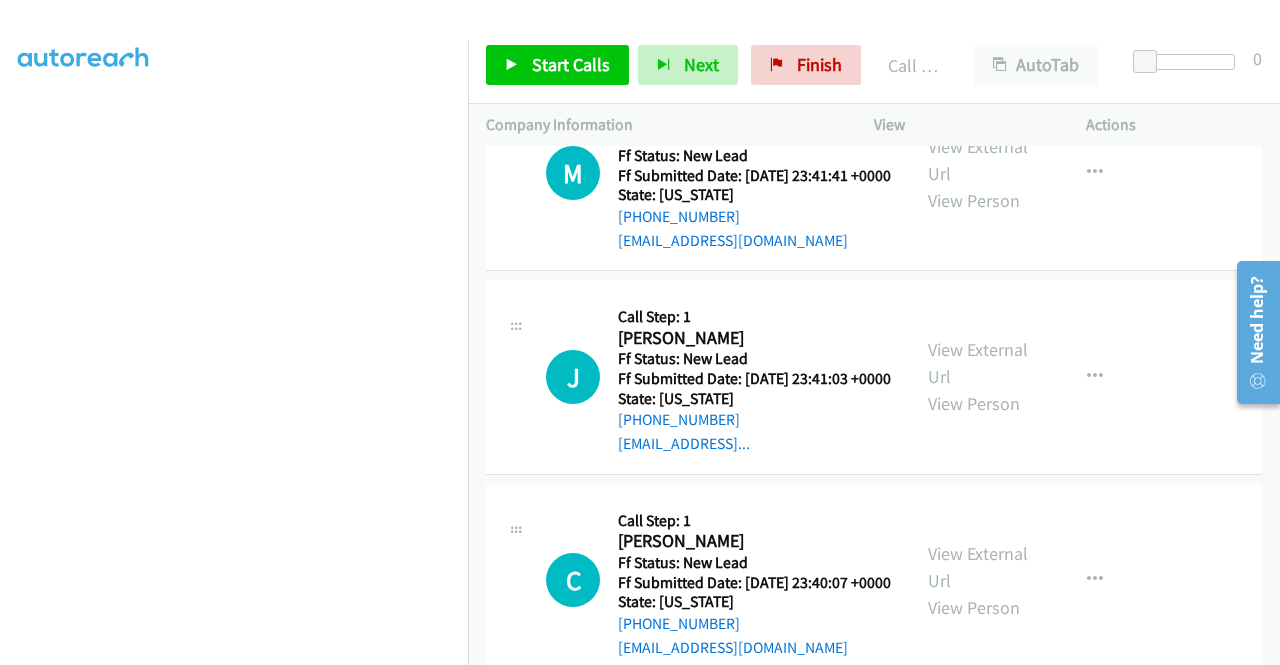 scroll, scrollTop: 10592, scrollLeft: 0, axis: vertical 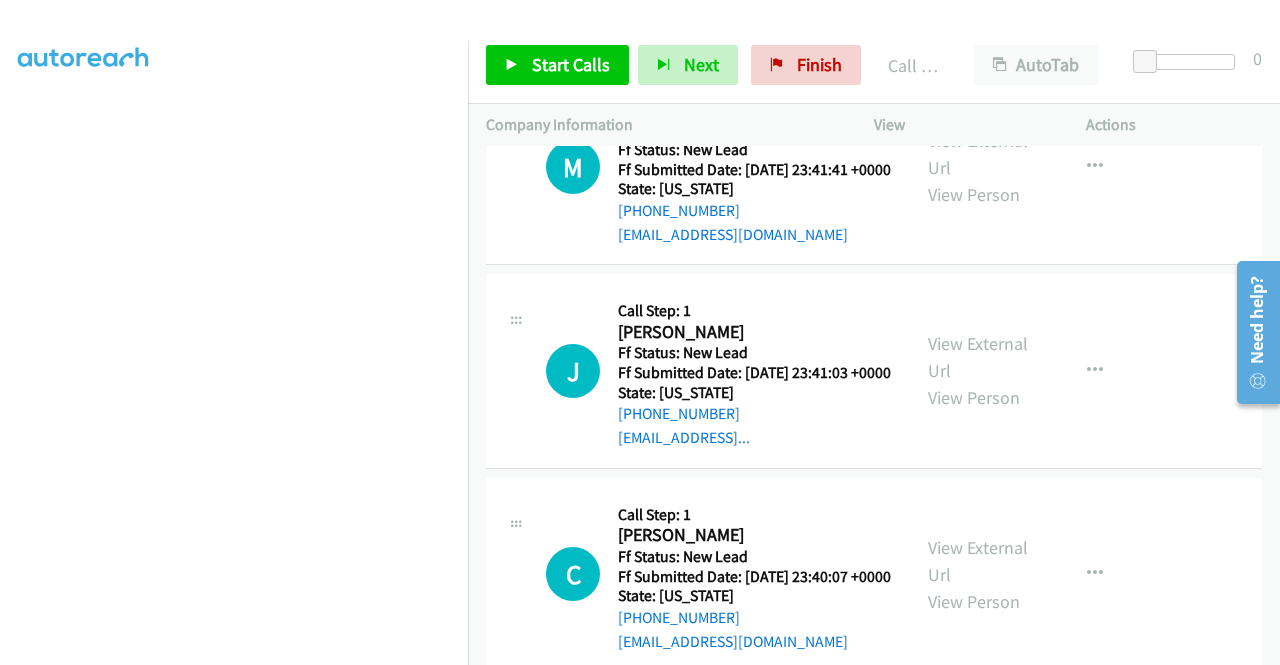 click on "View External Url" at bounding box center (978, -253) 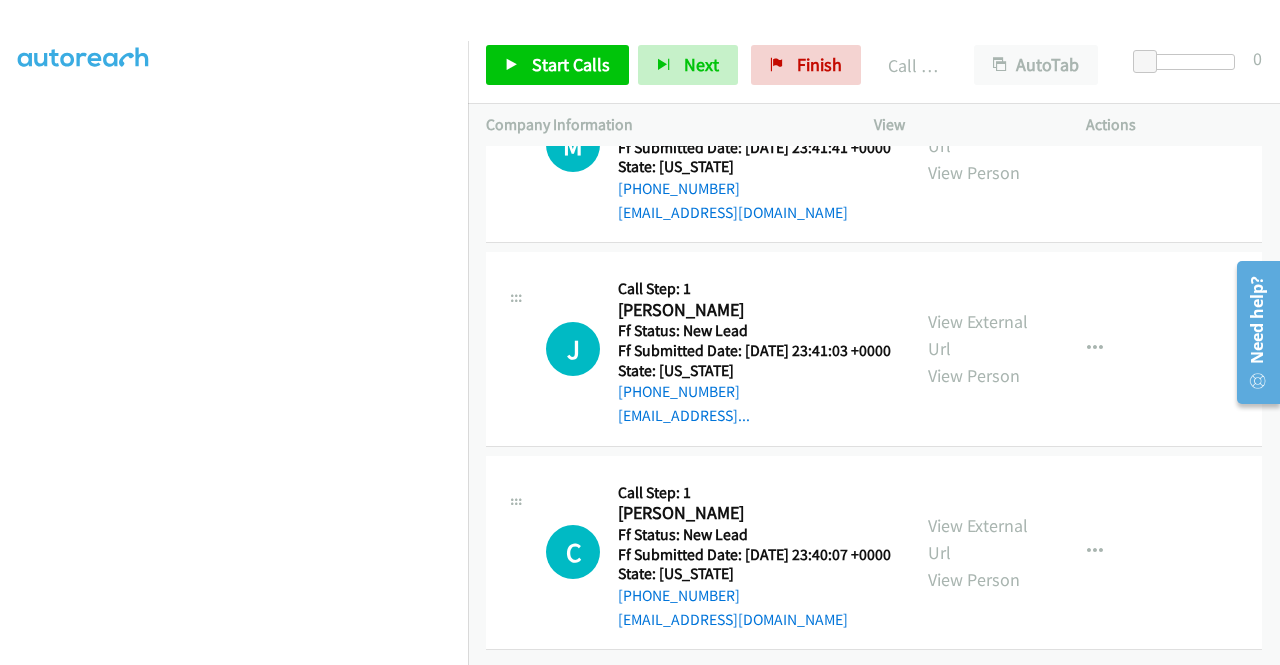 scroll, scrollTop: 10792, scrollLeft: 0, axis: vertical 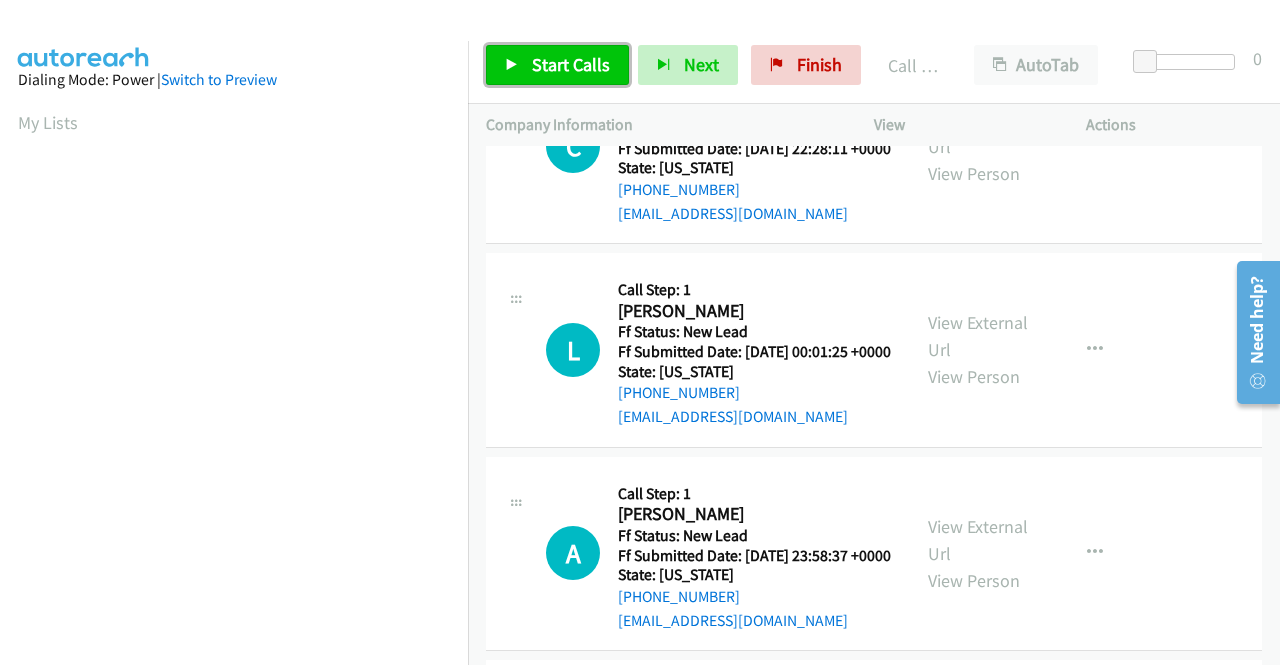 click on "Start Calls" at bounding box center [571, 64] 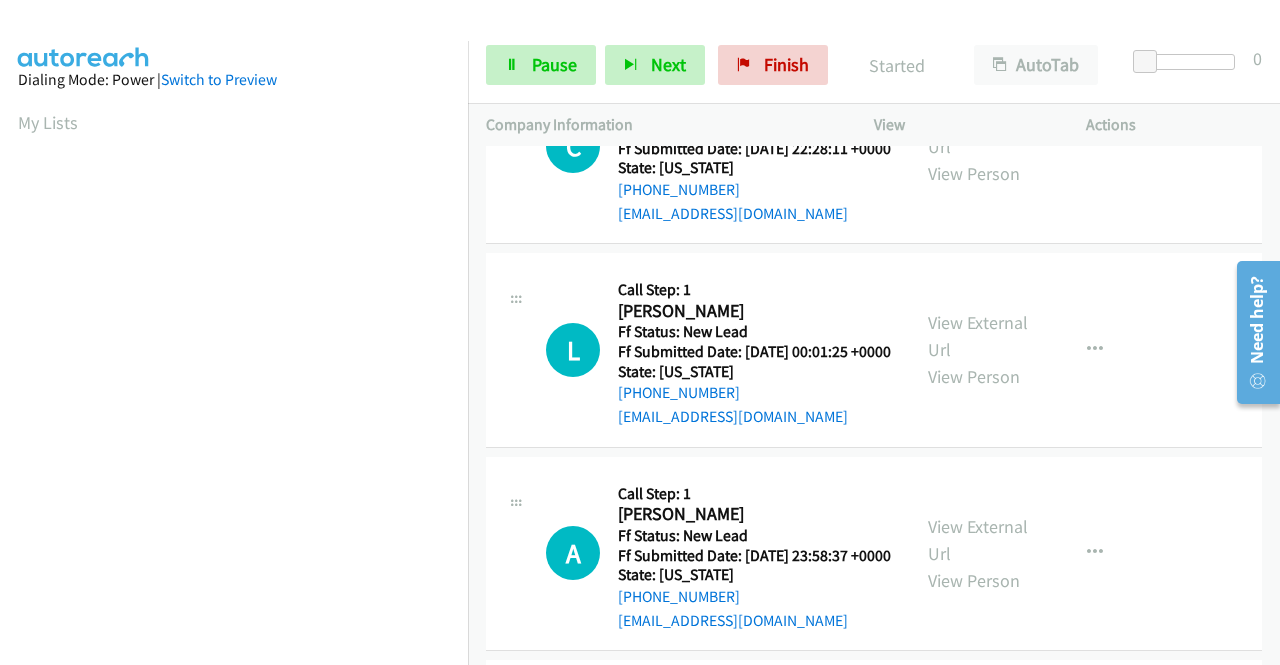 scroll, scrollTop: 9492, scrollLeft: 0, axis: vertical 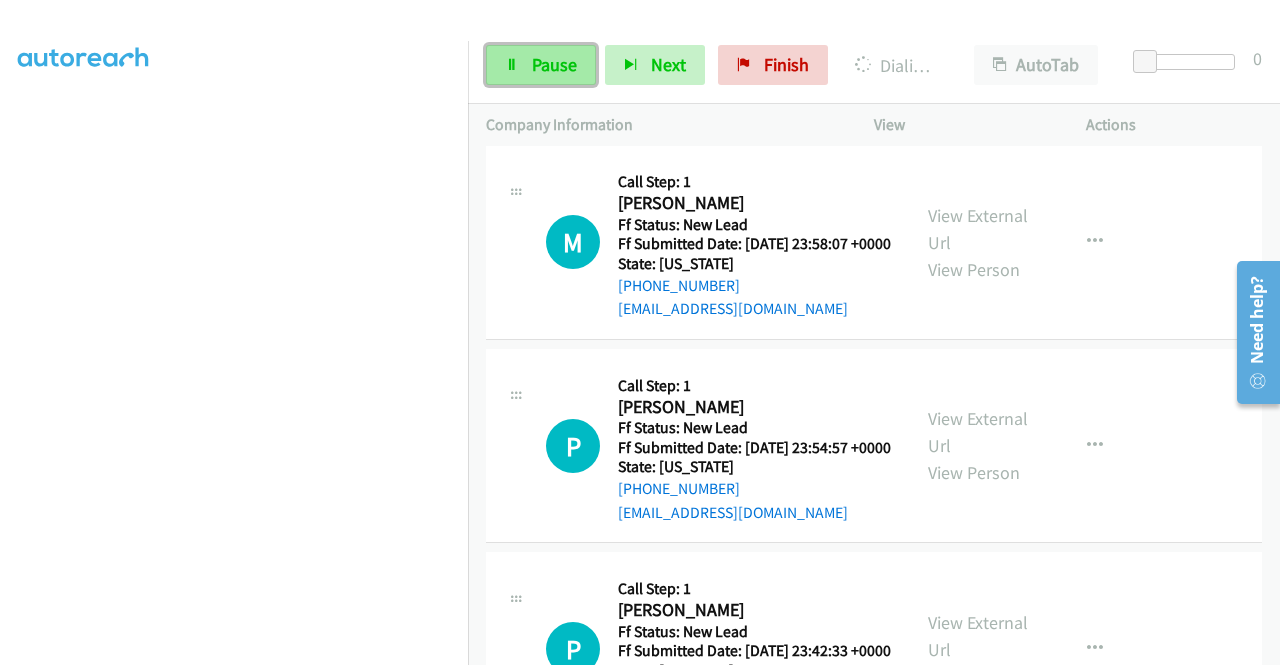 click on "Pause" at bounding box center (554, 64) 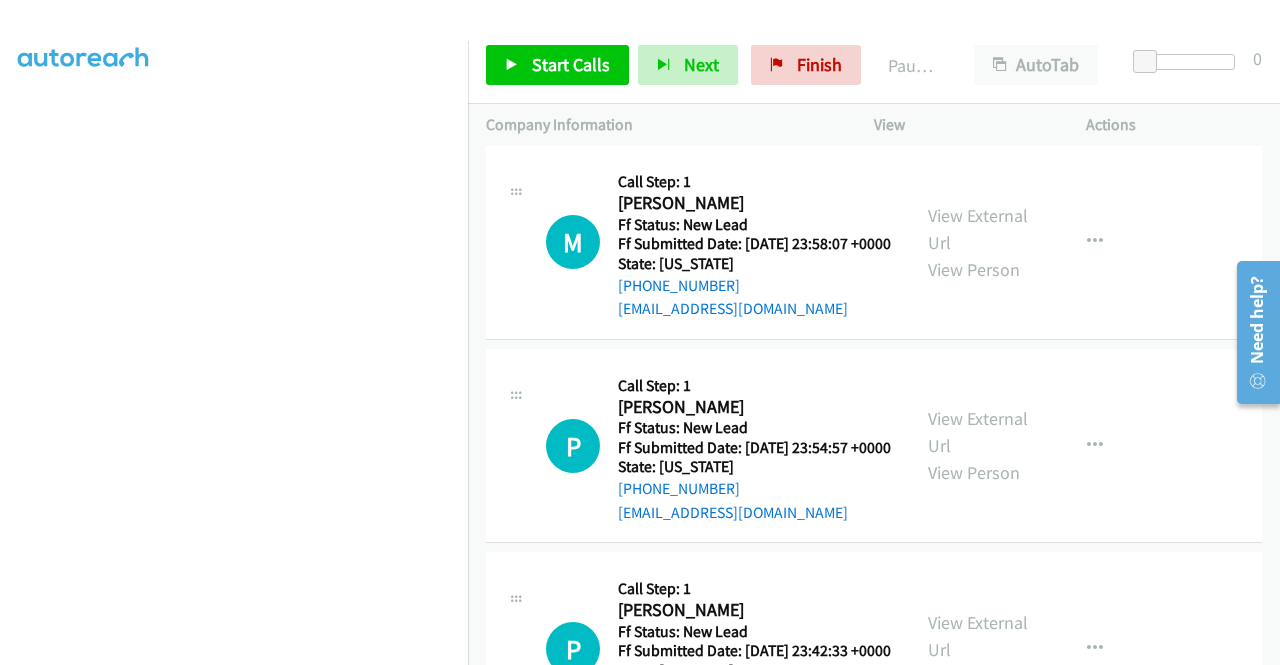 scroll, scrollTop: 456, scrollLeft: 0, axis: vertical 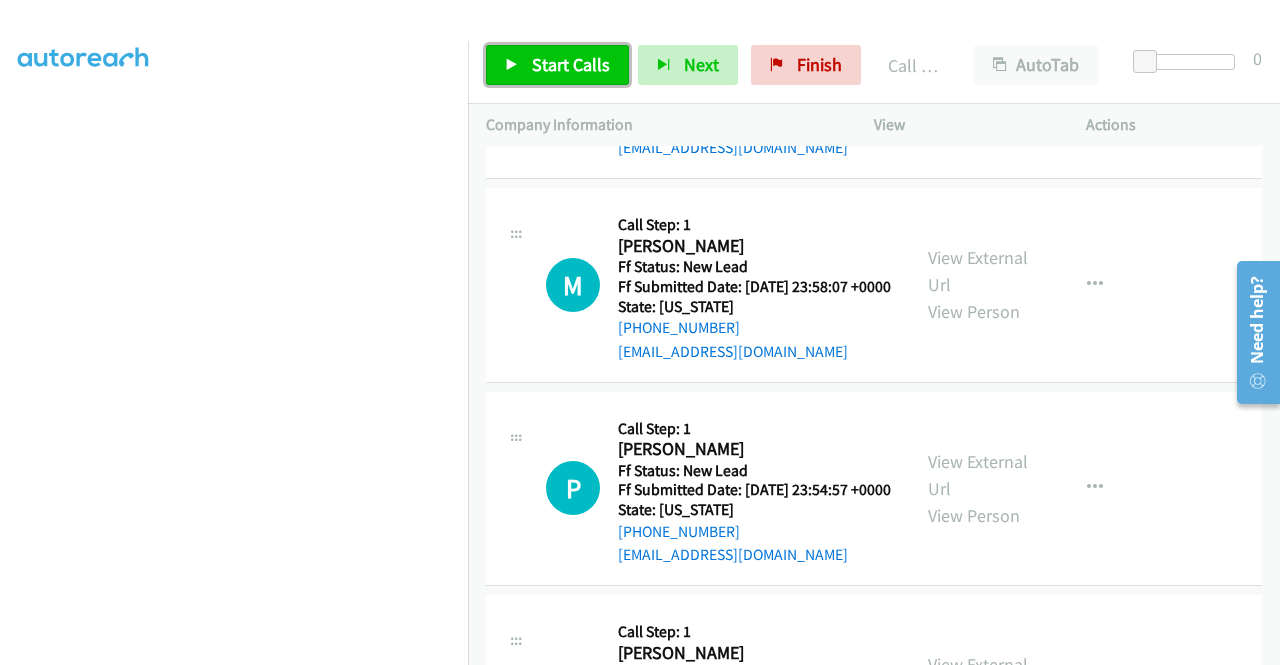 click on "Start Calls" at bounding box center [571, 64] 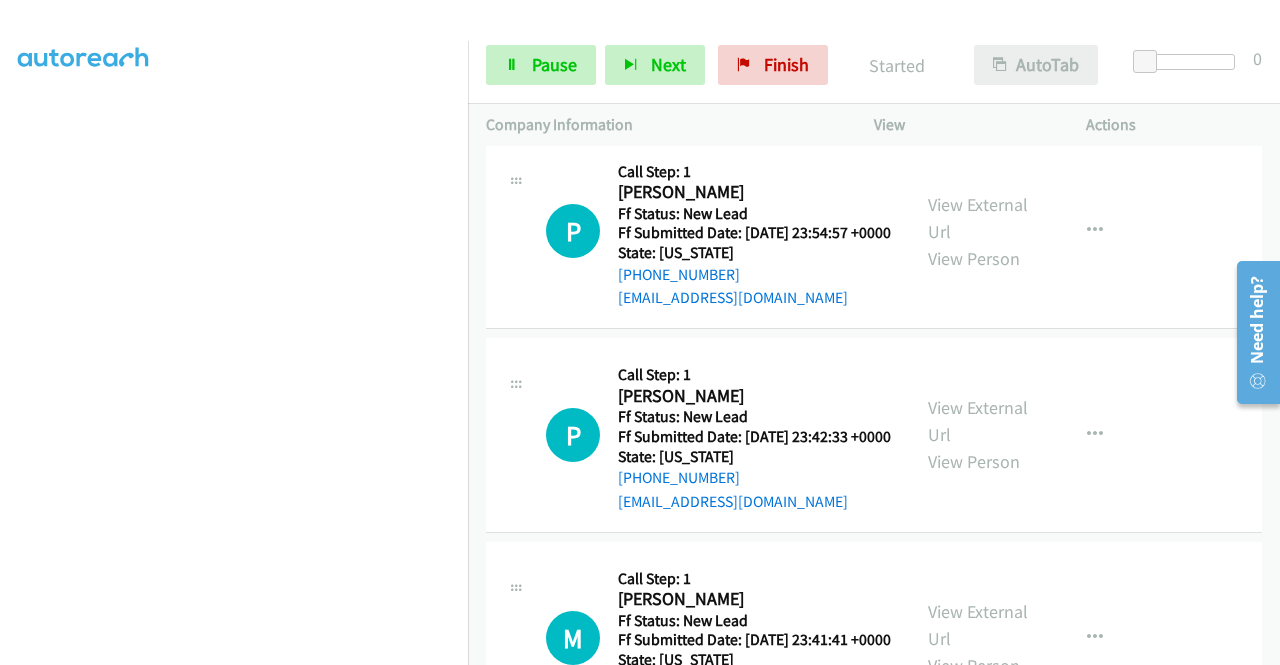 scroll, scrollTop: 10292, scrollLeft: 0, axis: vertical 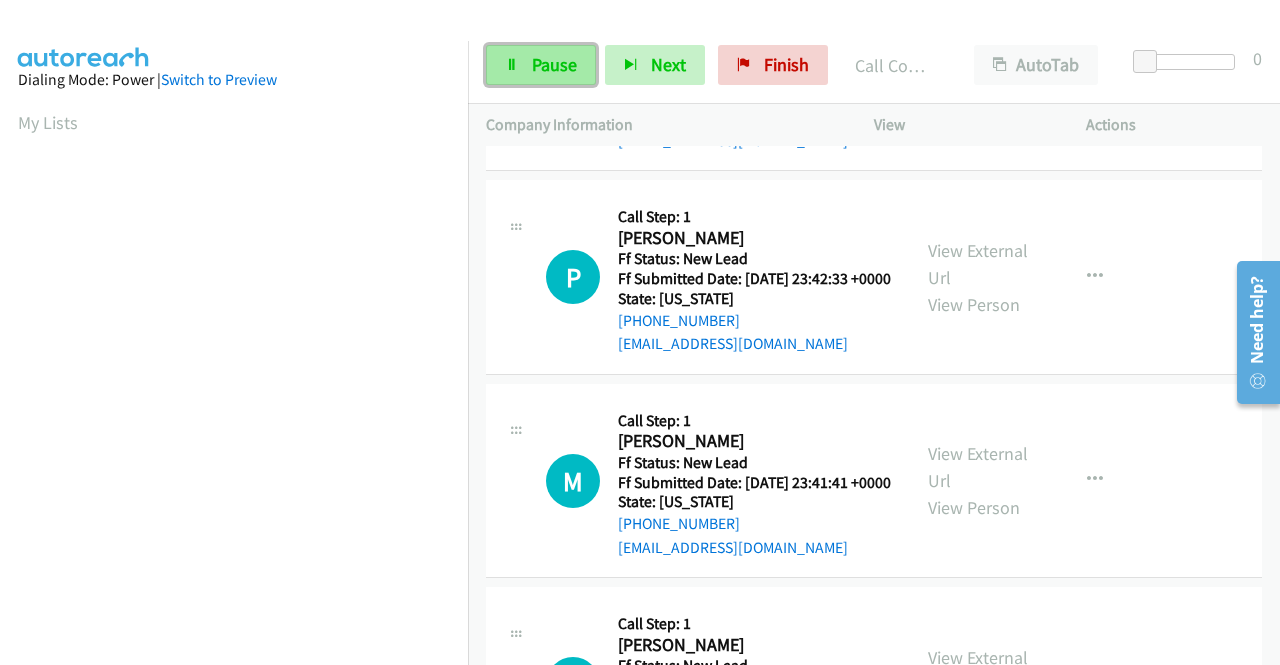 click on "Pause" at bounding box center [541, 65] 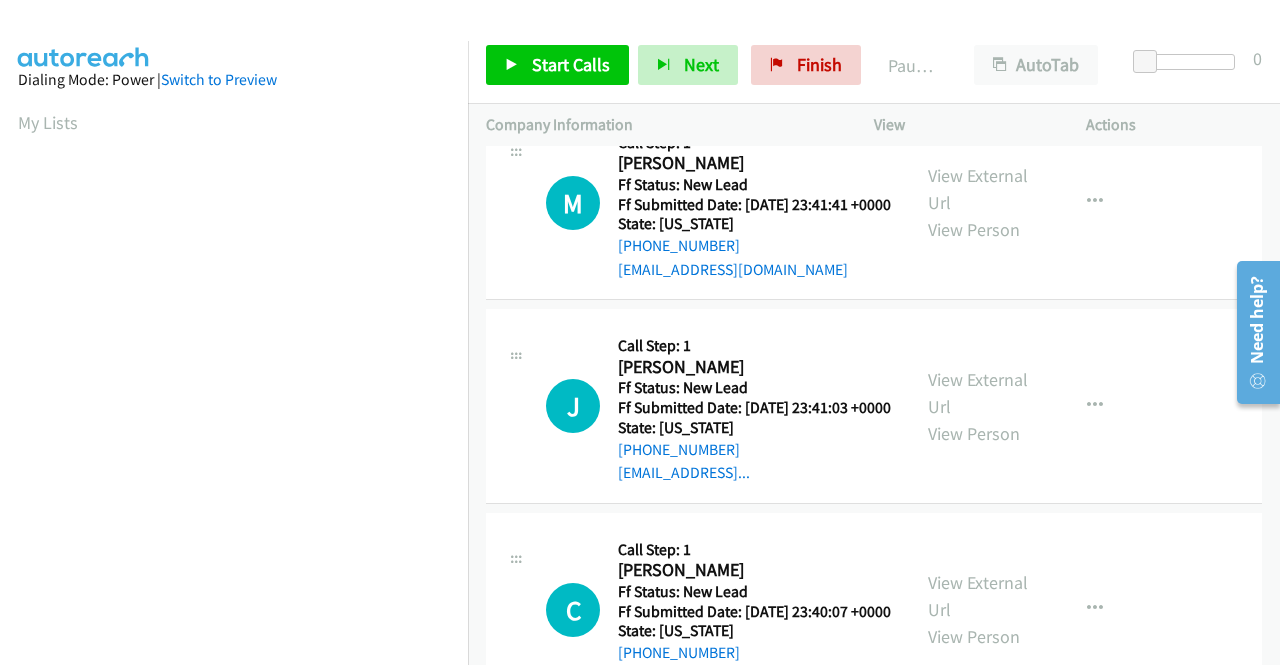 scroll, scrollTop: 10792, scrollLeft: 0, axis: vertical 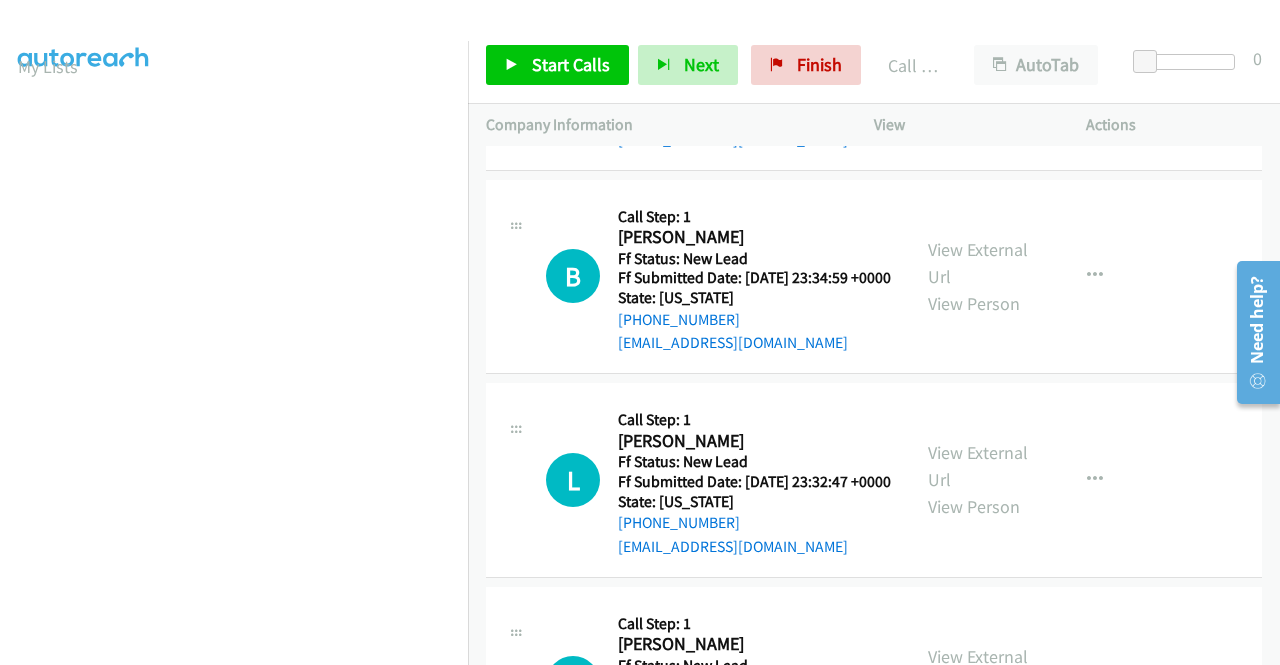click on "View External Url" at bounding box center (978, -551) 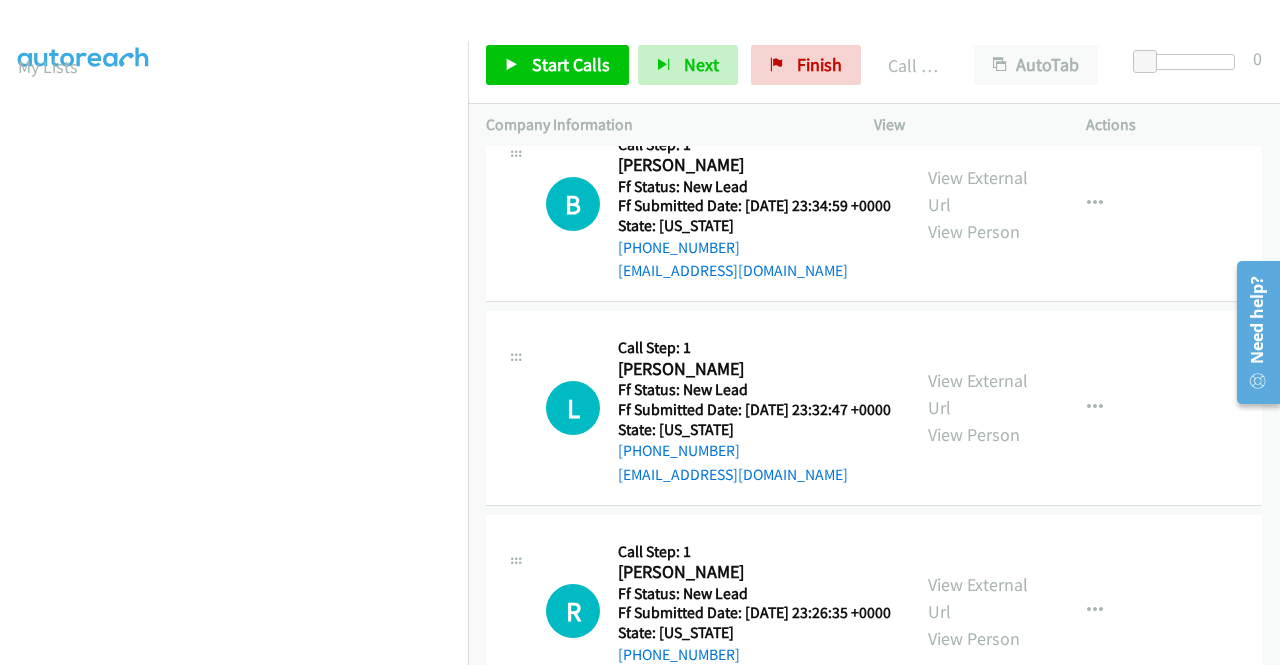 scroll, scrollTop: 11592, scrollLeft: 0, axis: vertical 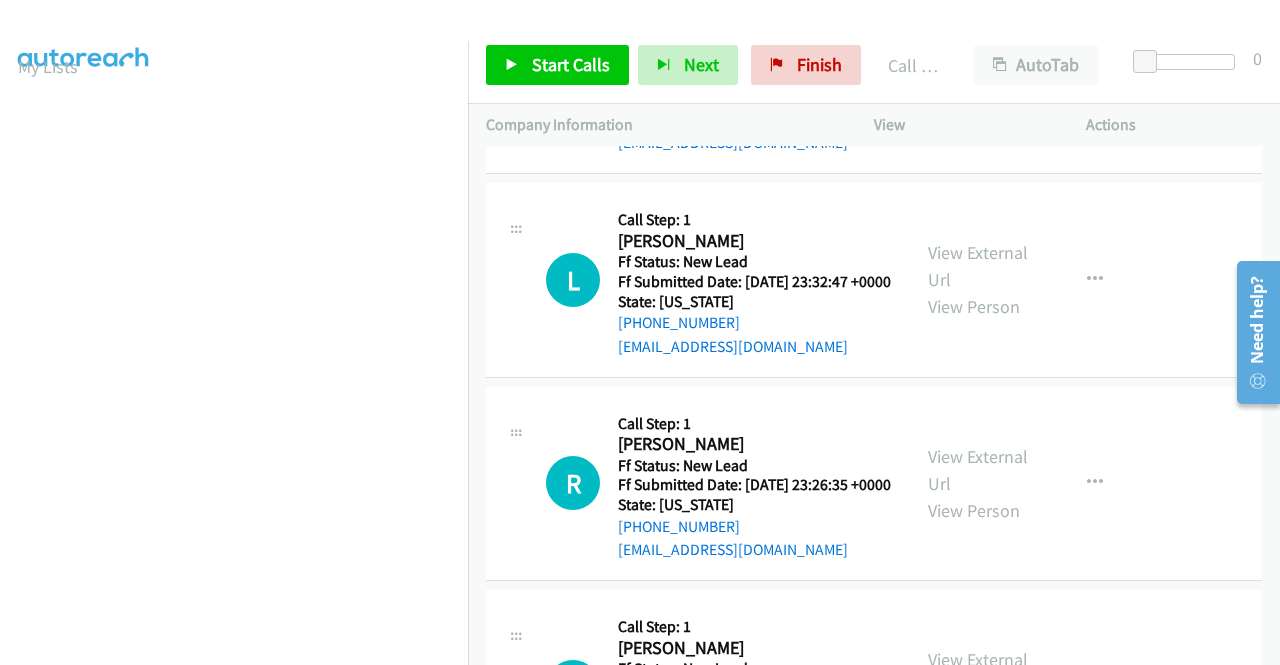 click on "View External Url" at bounding box center (978, -344) 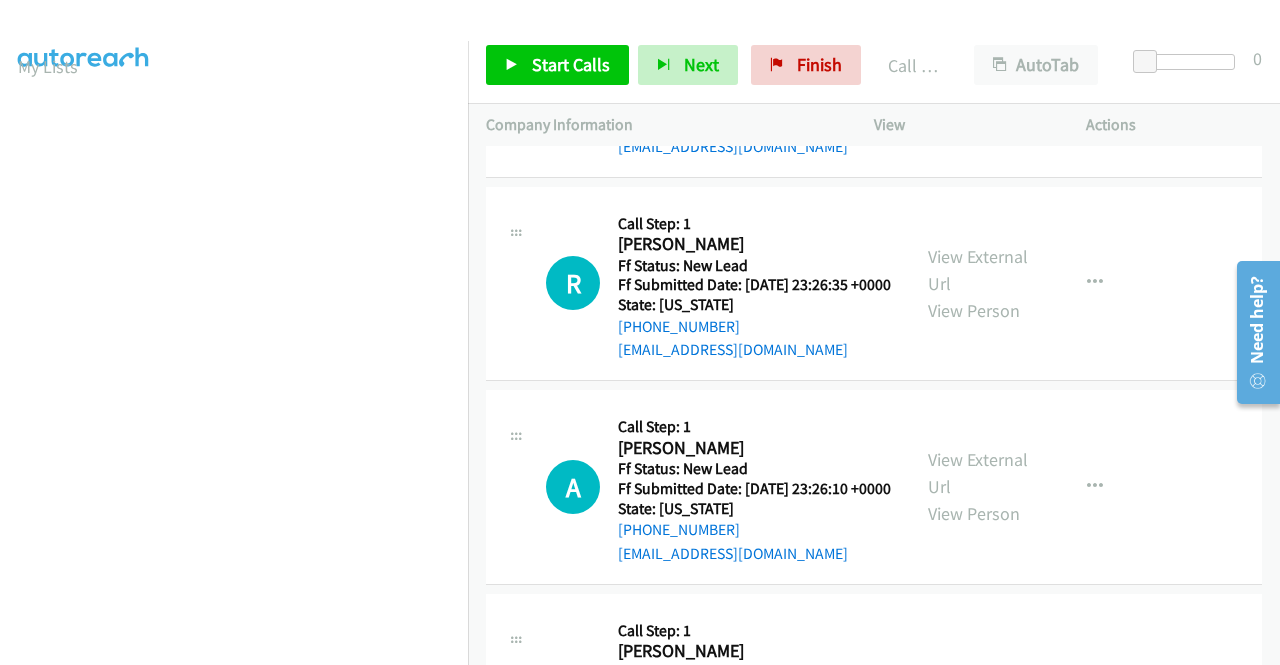 click on "View External Url" at bounding box center [978, -341] 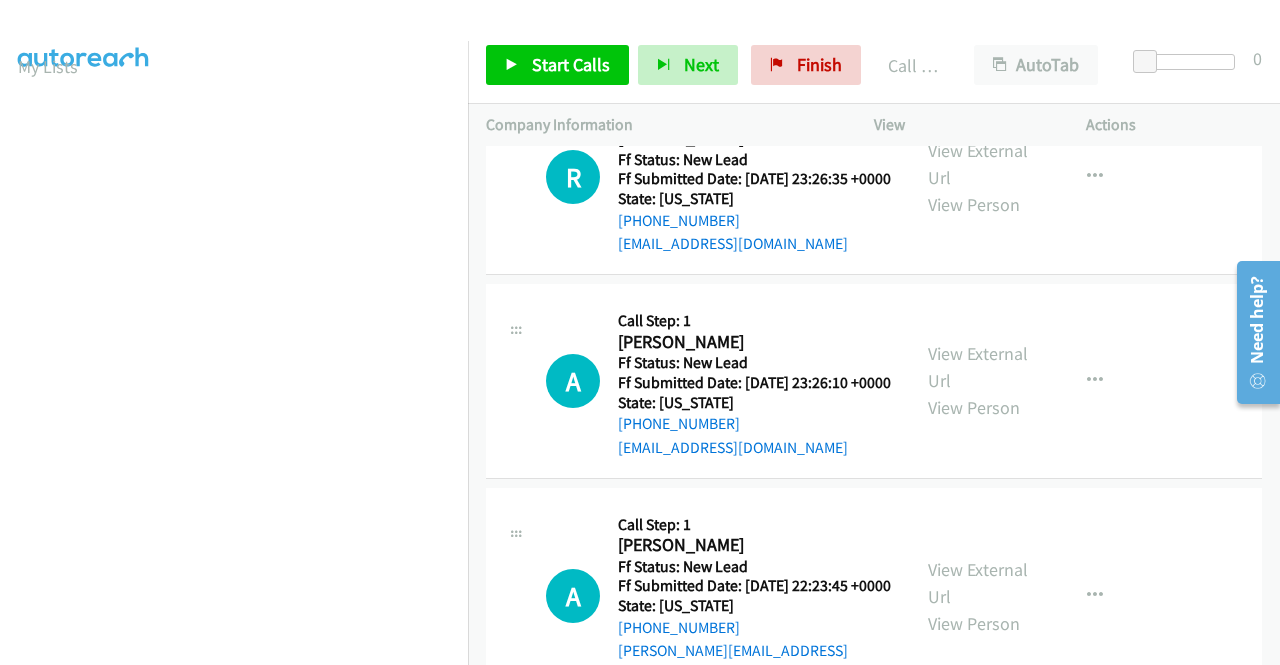 scroll, scrollTop: 11992, scrollLeft: 0, axis: vertical 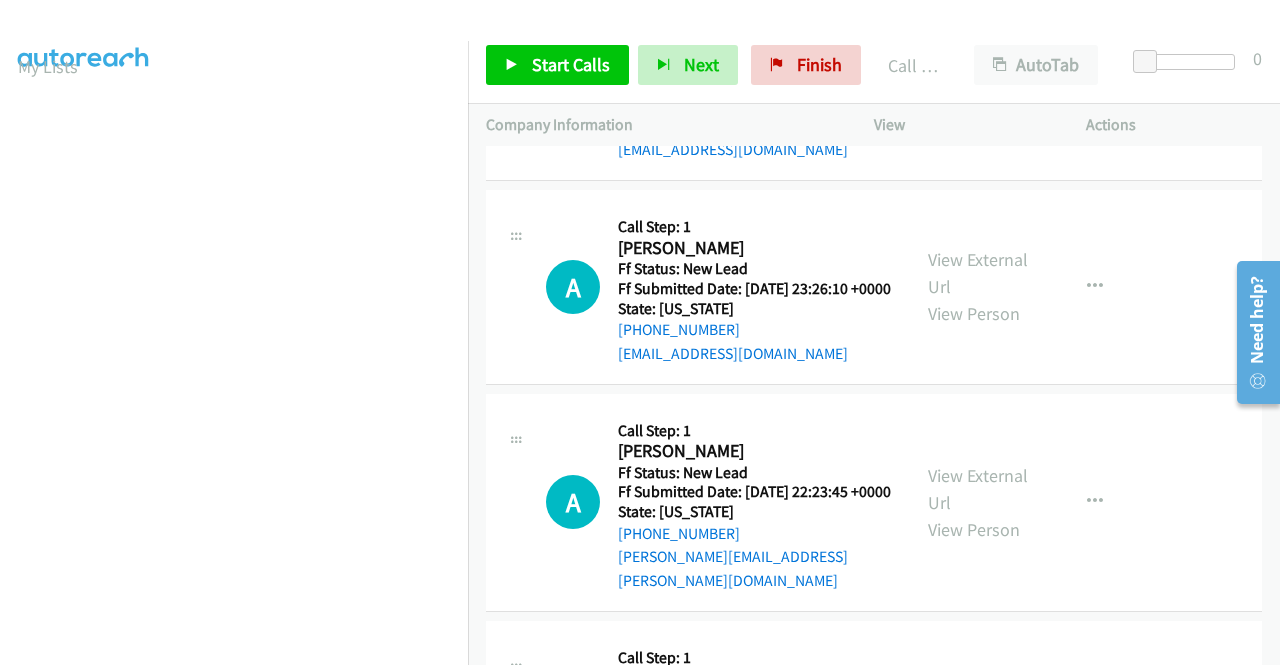 click on "View External Url" at bounding box center [978, -337] 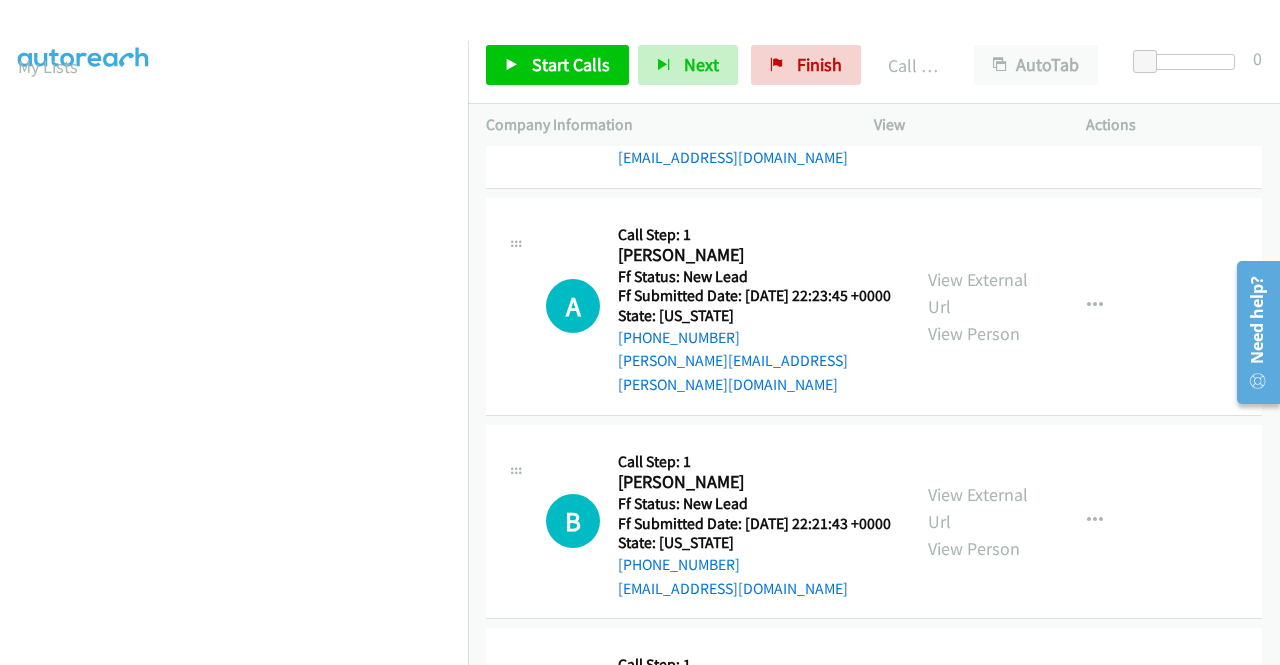 scroll, scrollTop: 12192, scrollLeft: 0, axis: vertical 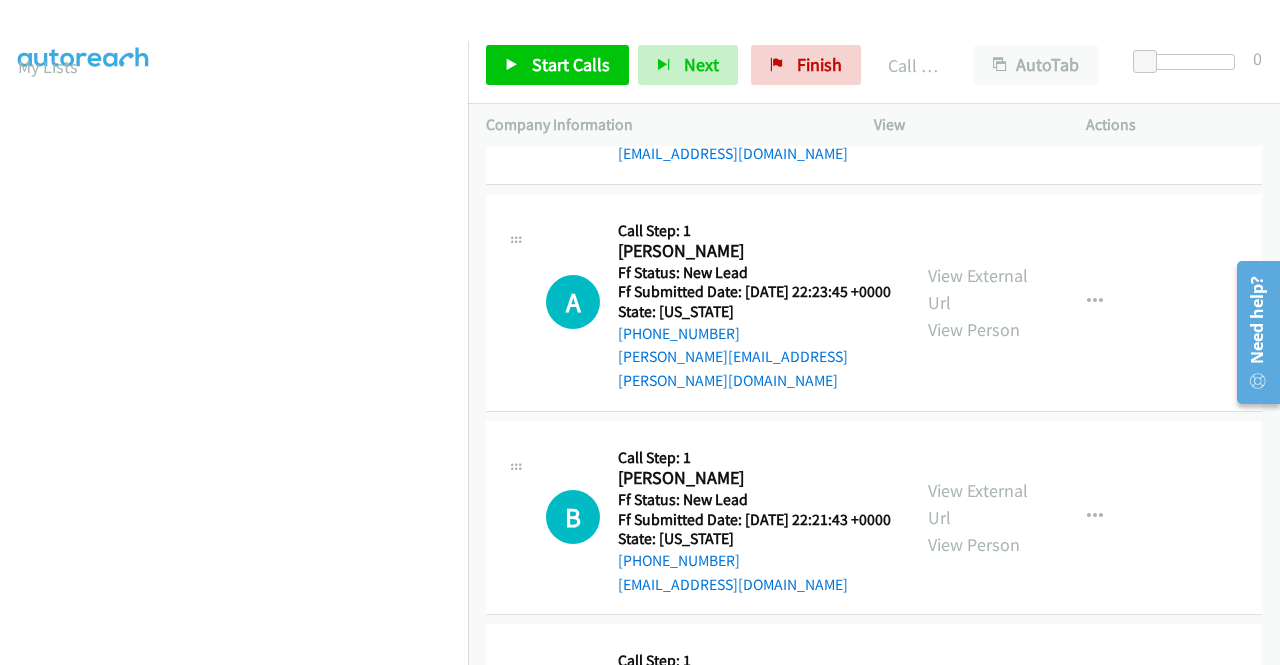 click on "View External Url" at bounding box center [978, -334] 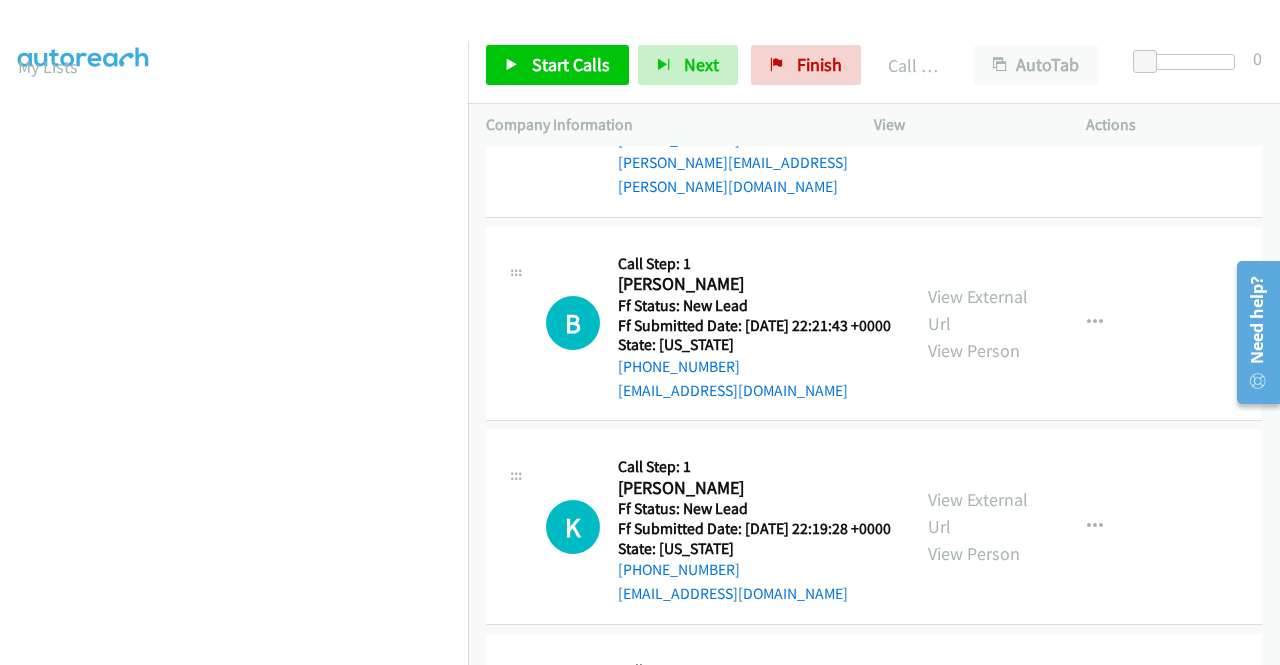 scroll, scrollTop: 12392, scrollLeft: 0, axis: vertical 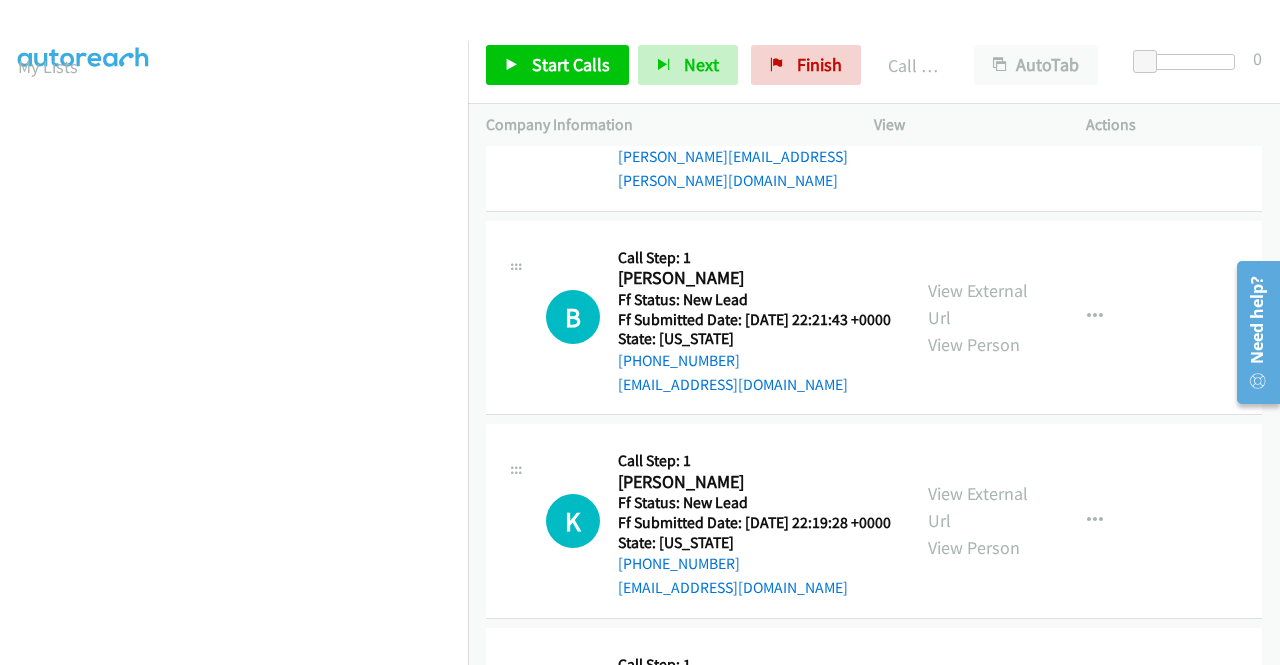 click on "View External Url" at bounding box center [978, -330] 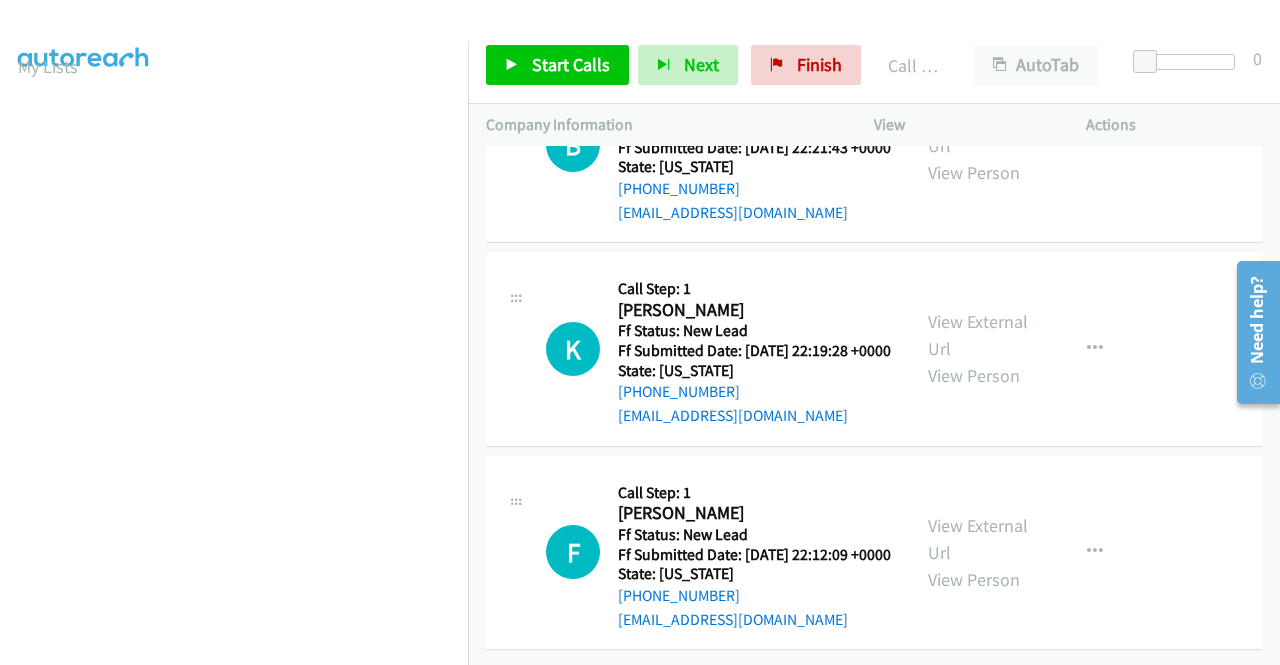 scroll, scrollTop: 12592, scrollLeft: 0, axis: vertical 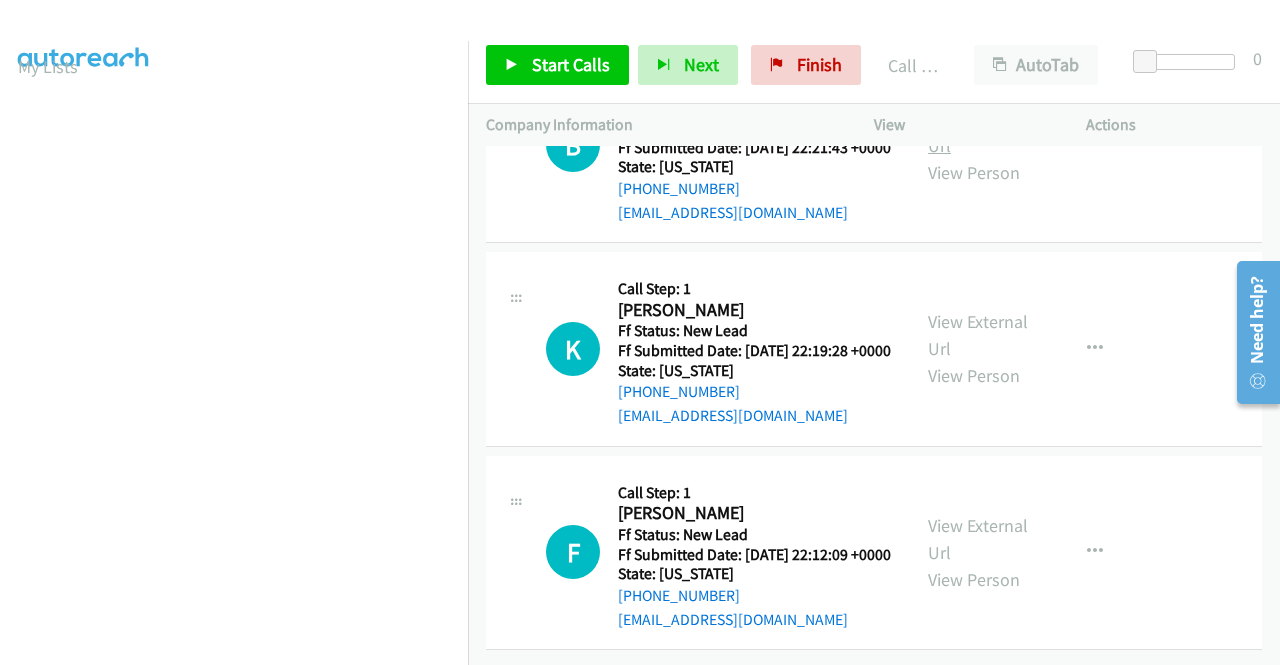 click on "View External Url" at bounding box center (978, 132) 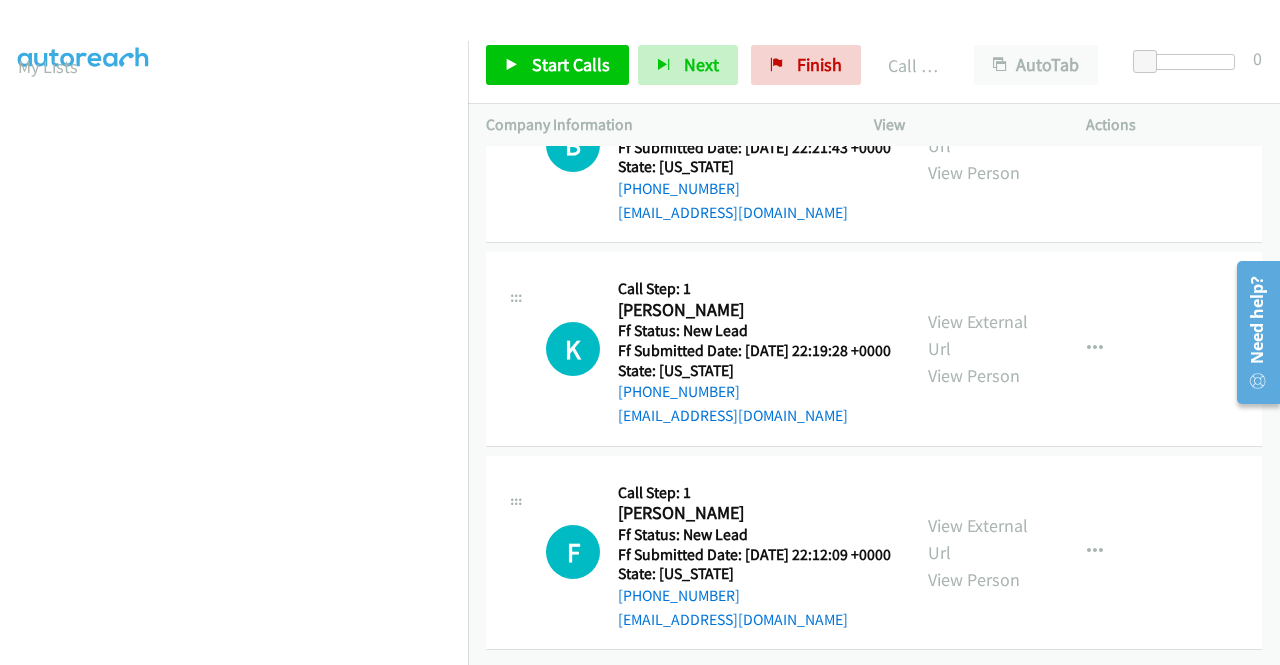 scroll, scrollTop: 13481, scrollLeft: 0, axis: vertical 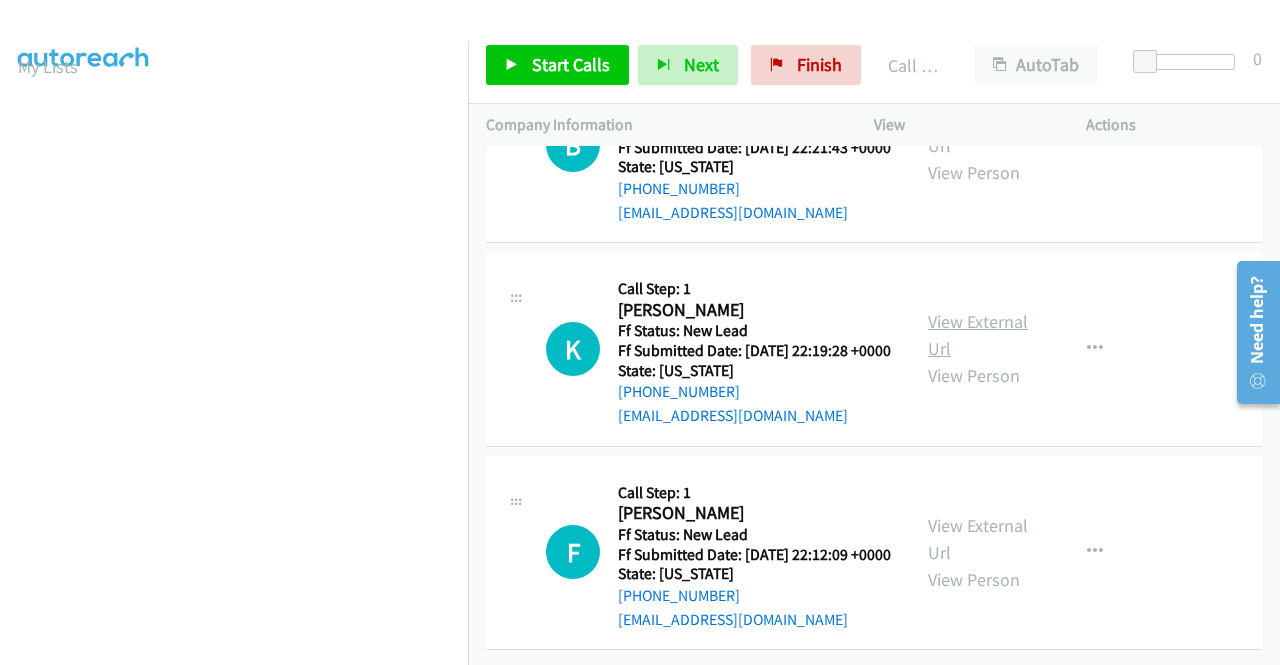 click on "View External Url" at bounding box center (978, 335) 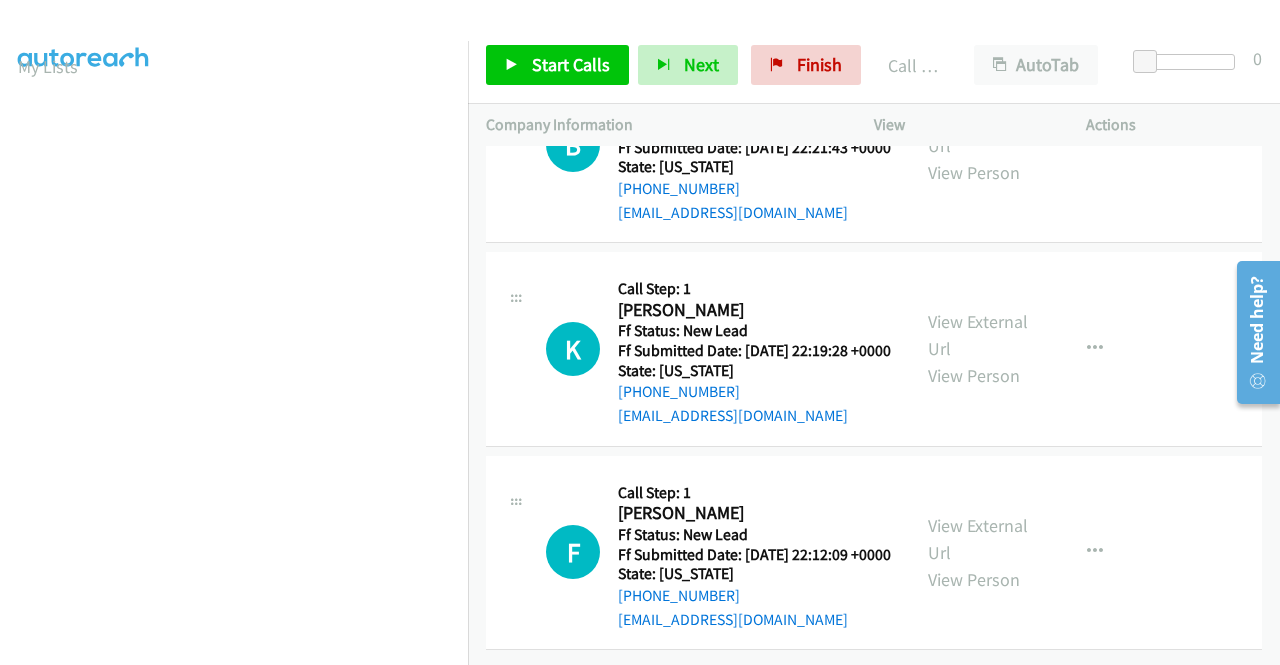 scroll, scrollTop: 13581, scrollLeft: 0, axis: vertical 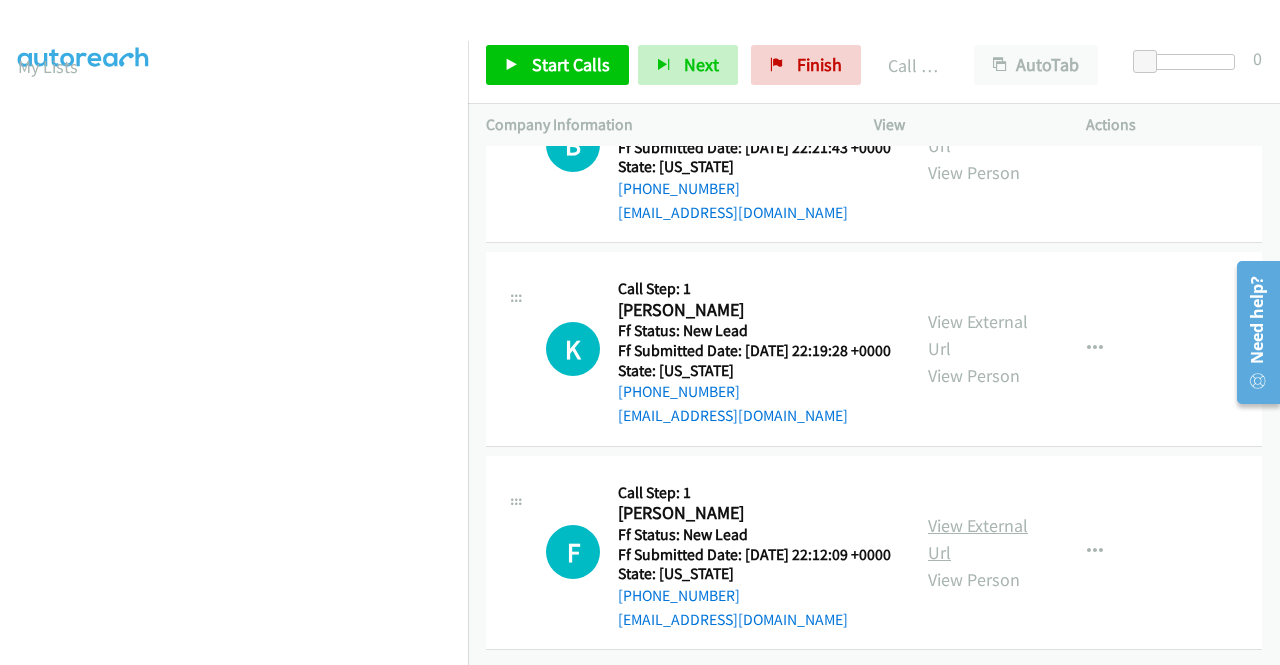 click on "View External Url" at bounding box center (978, 539) 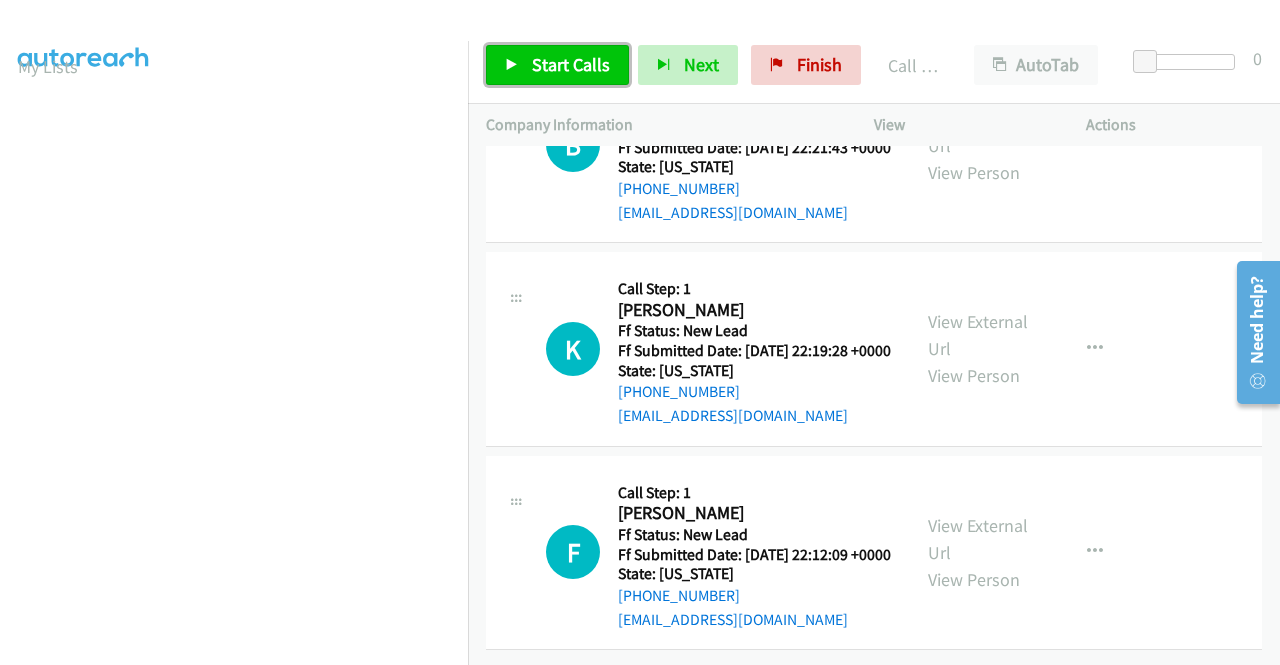 click on "Start Calls" at bounding box center (571, 64) 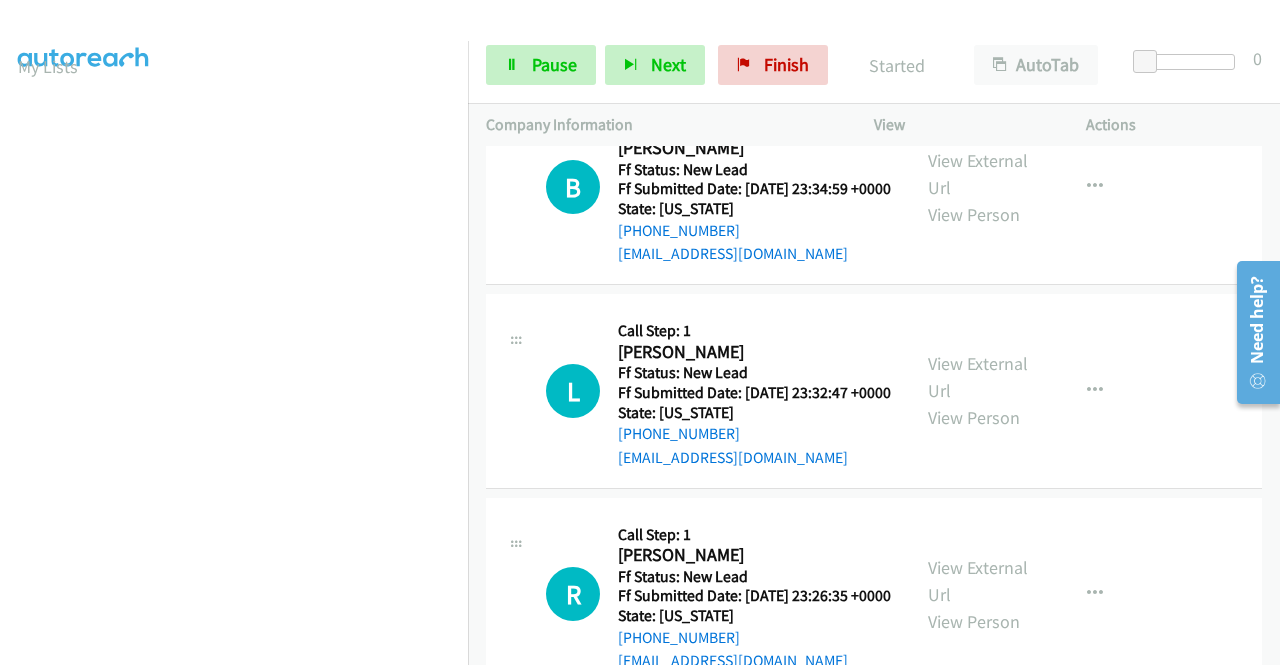 scroll, scrollTop: 11381, scrollLeft: 0, axis: vertical 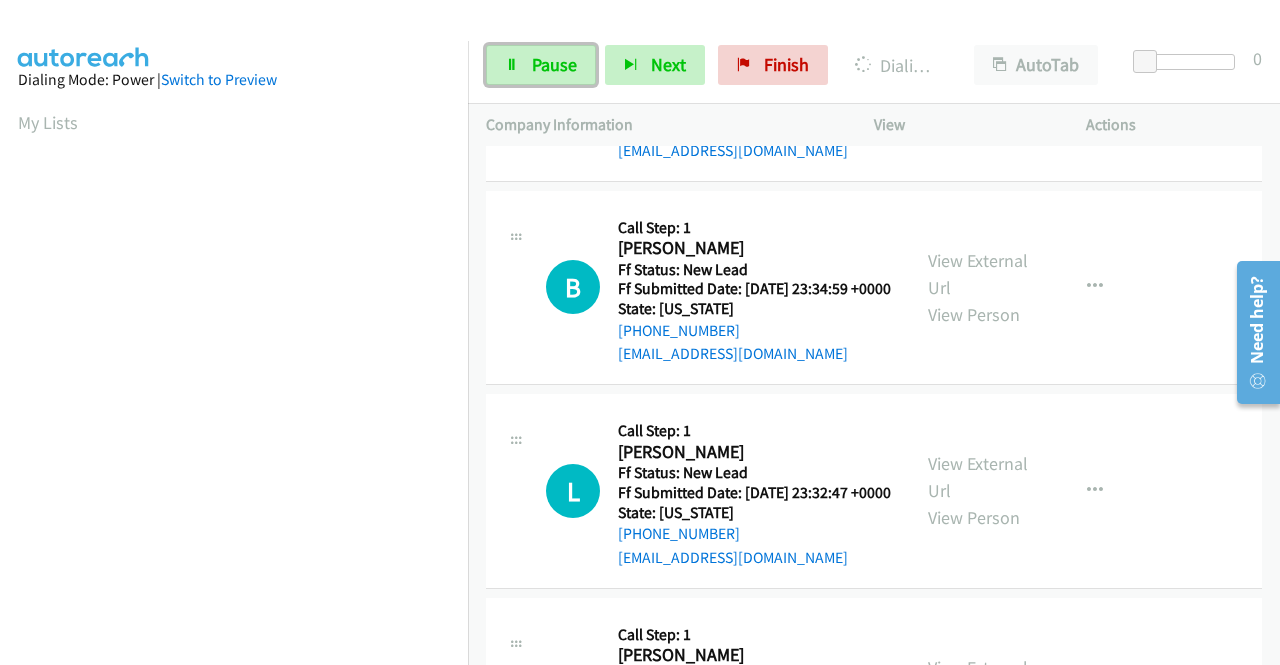 click on "Pause" at bounding box center [554, 64] 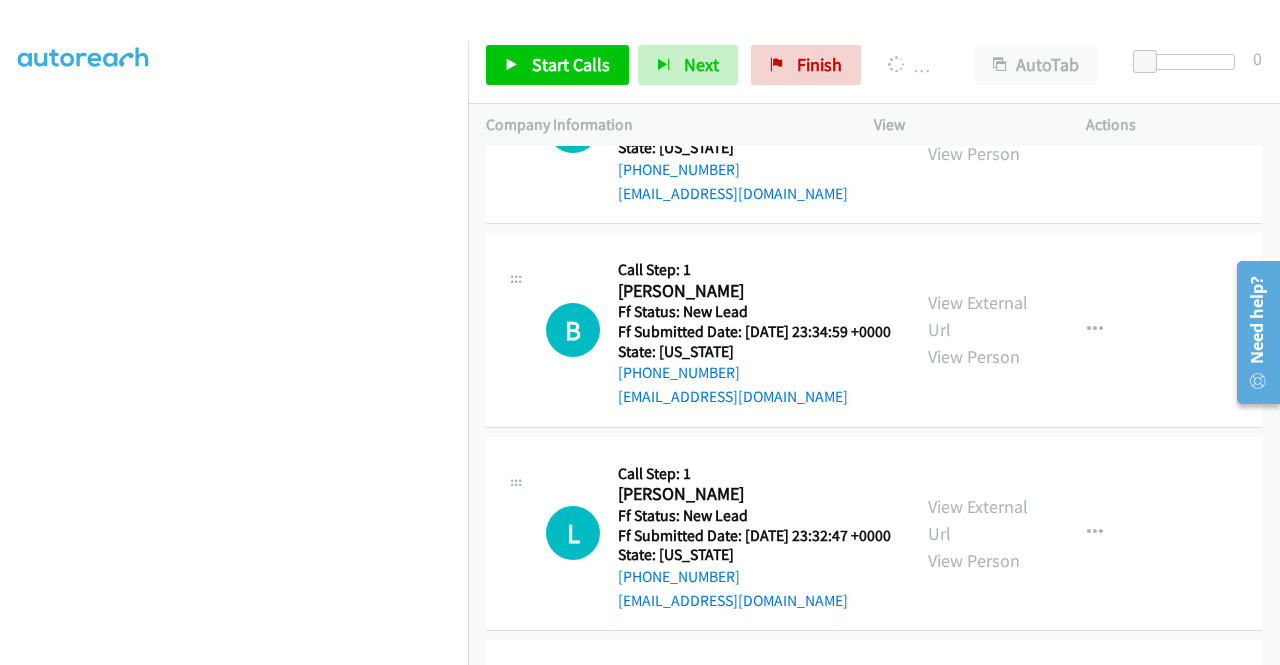 scroll, scrollTop: 456, scrollLeft: 0, axis: vertical 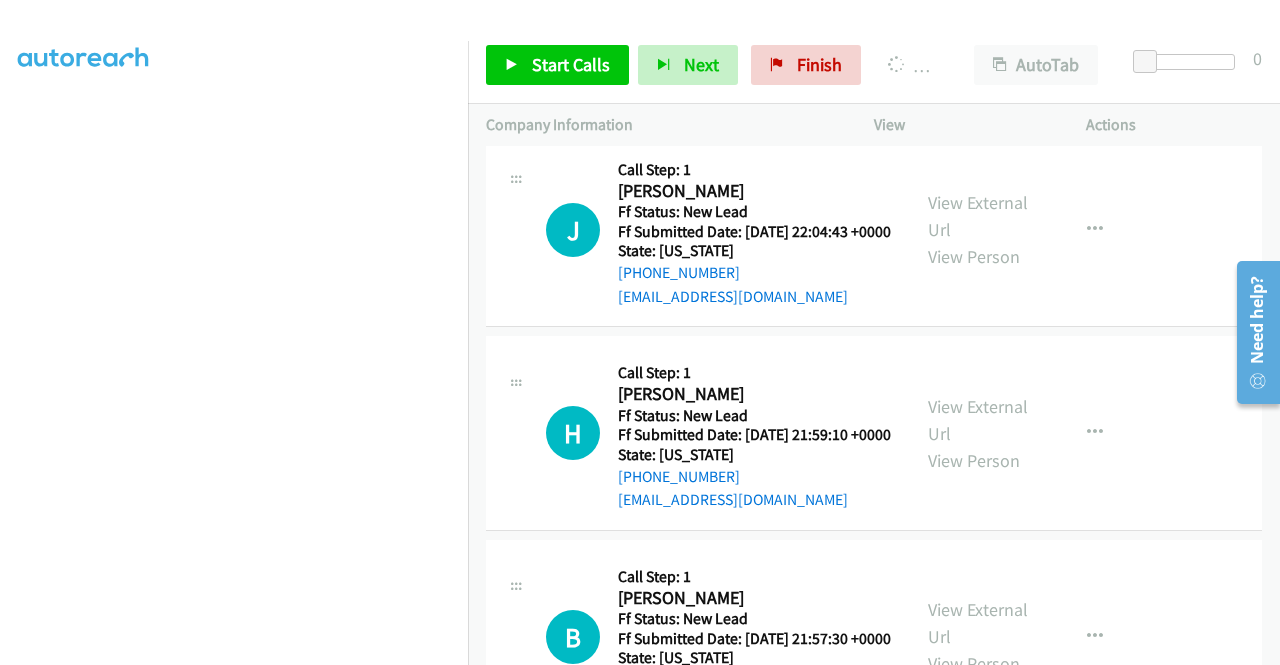click on "View External Url" at bounding box center (978, -801) 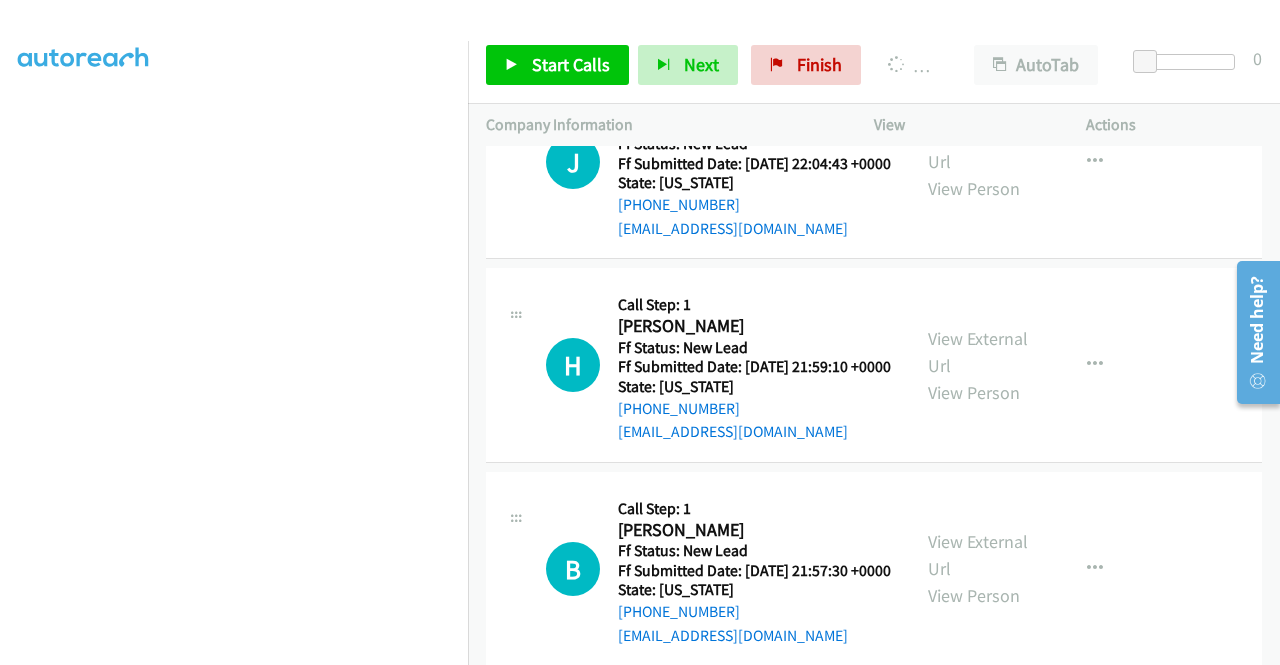 scroll, scrollTop: 14634, scrollLeft: 0, axis: vertical 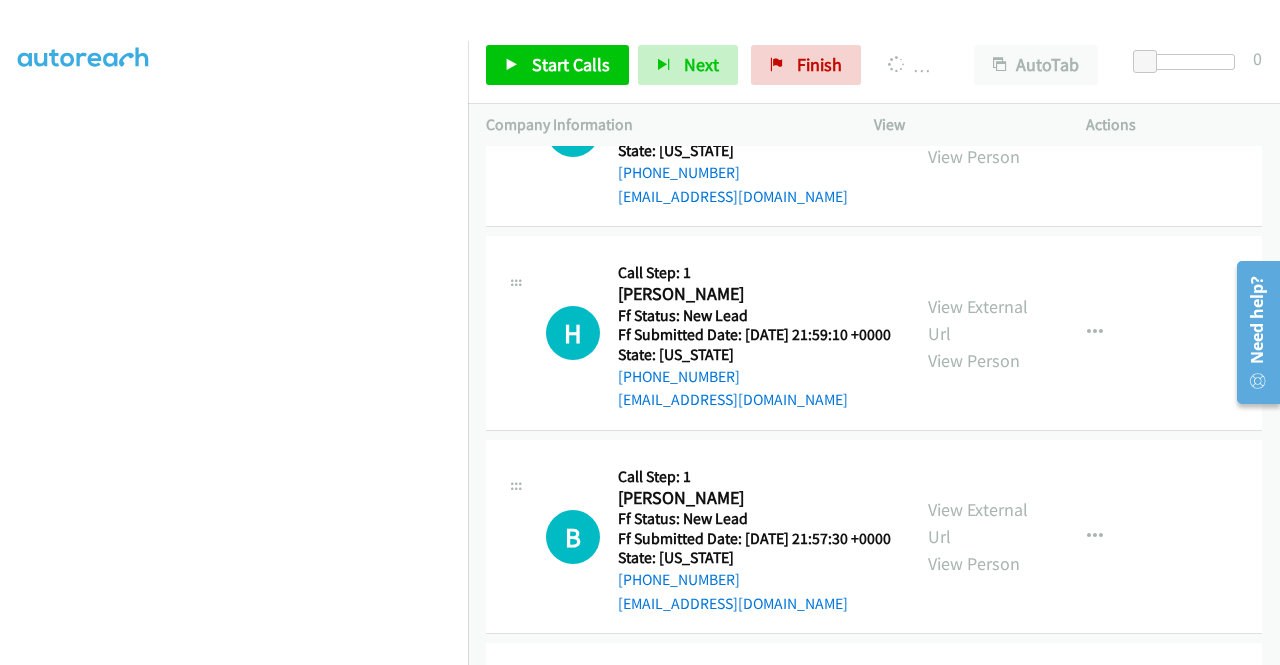 click on "View External Url" at bounding box center (978, -698) 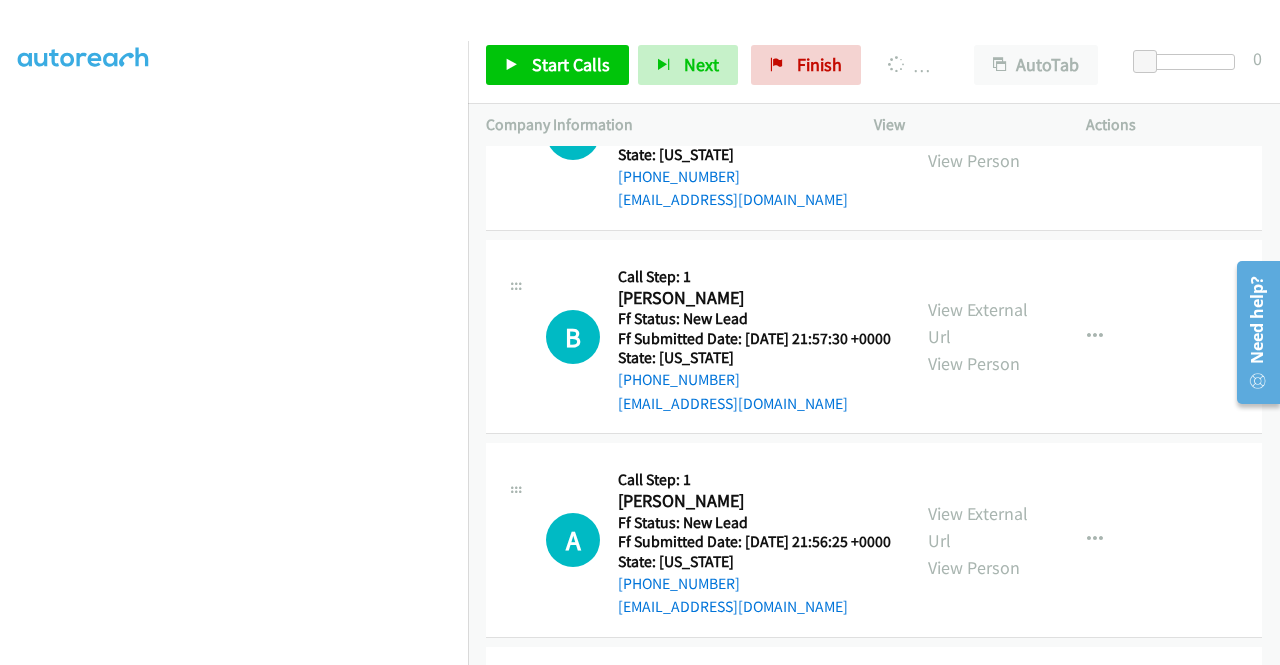 click on "View External Url" at bounding box center (978, -694) 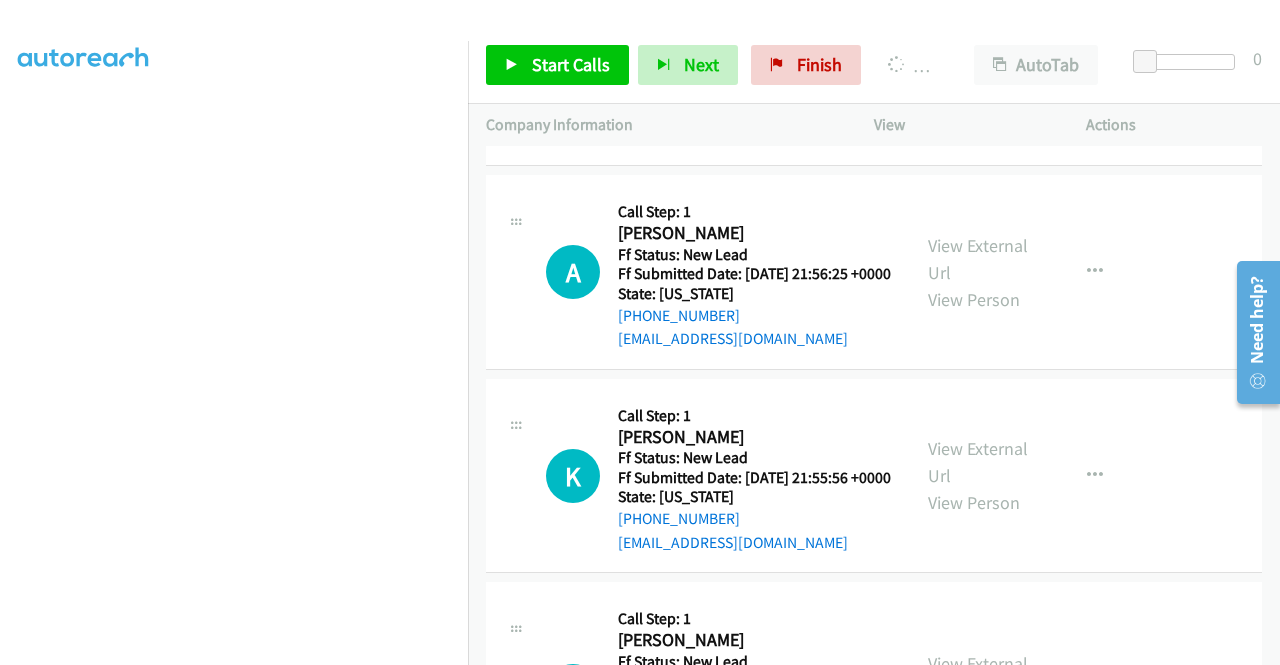scroll, scrollTop: 15134, scrollLeft: 0, axis: vertical 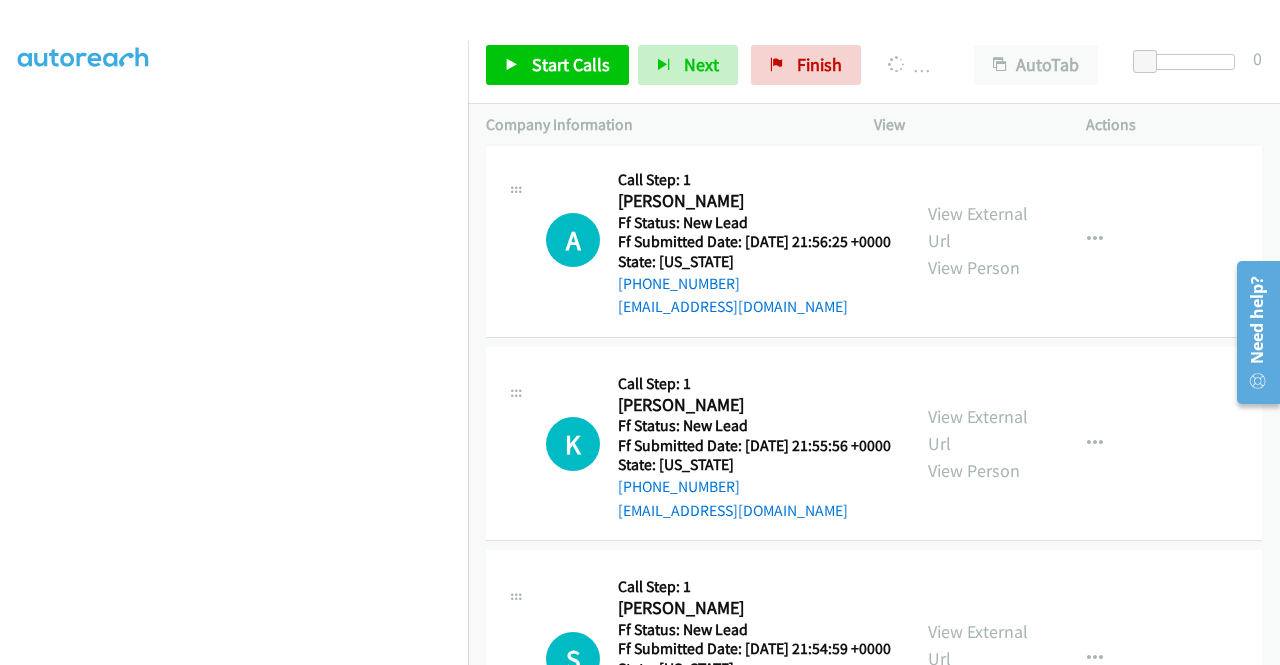 click on "View External Url" at bounding box center (978, -587) 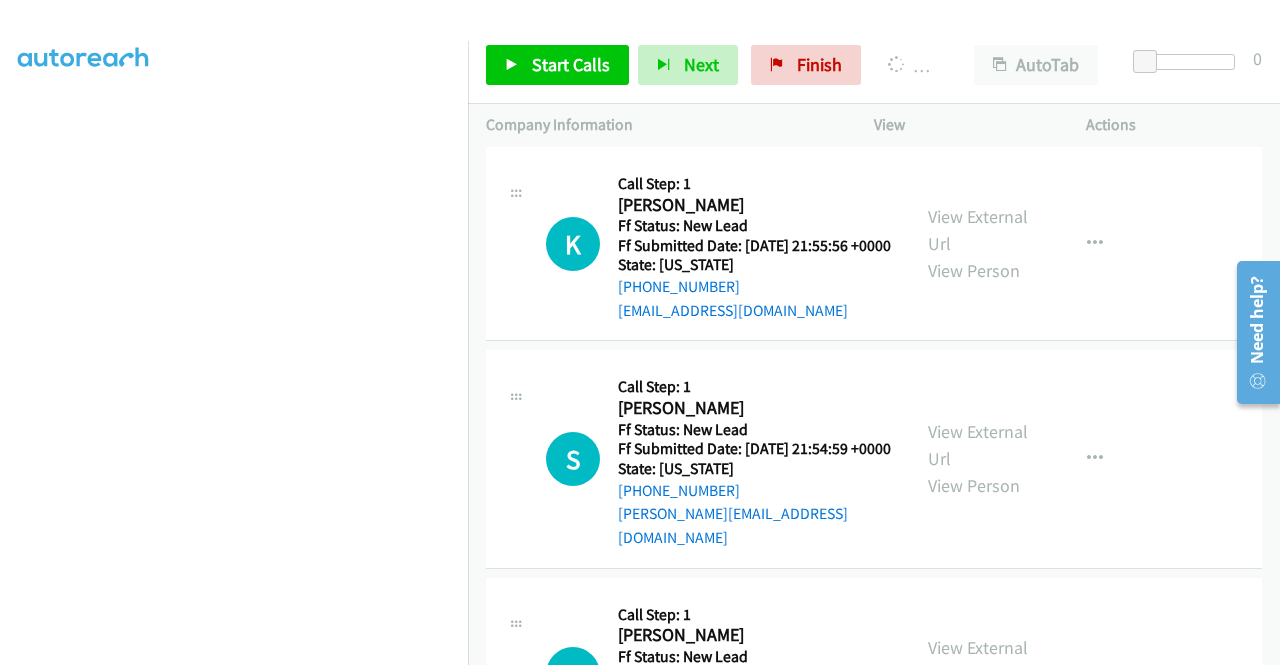 scroll, scrollTop: 15434, scrollLeft: 0, axis: vertical 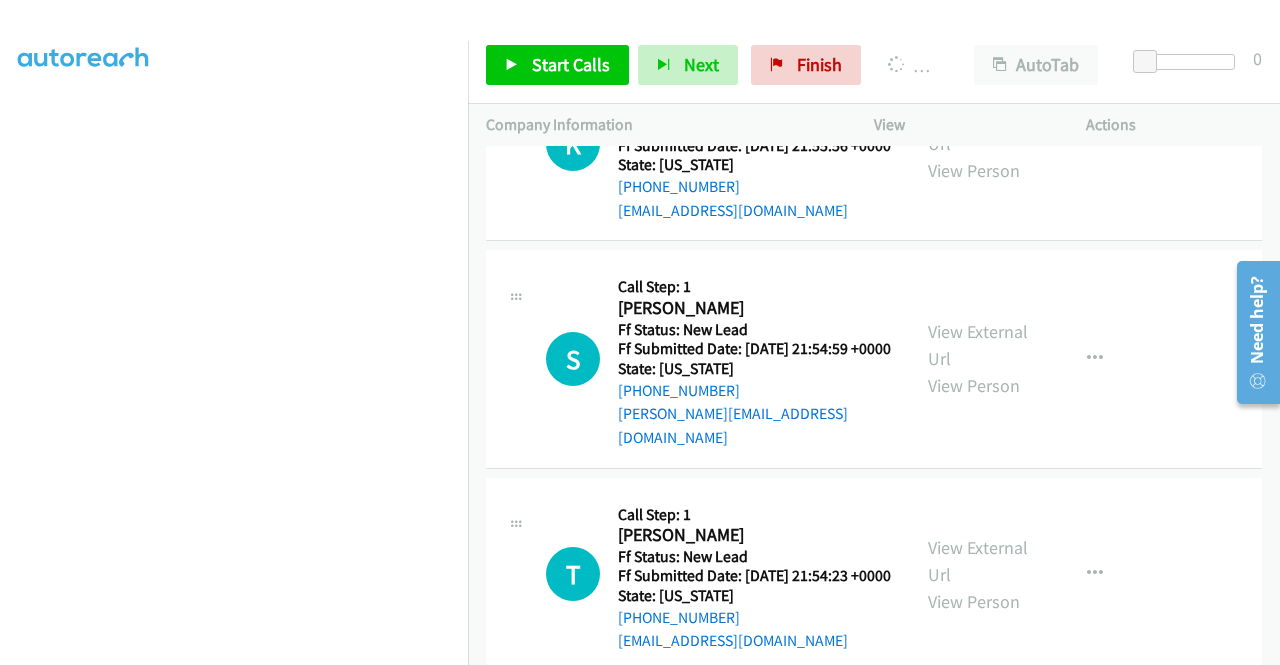 click on "View External Url" at bounding box center (978, -684) 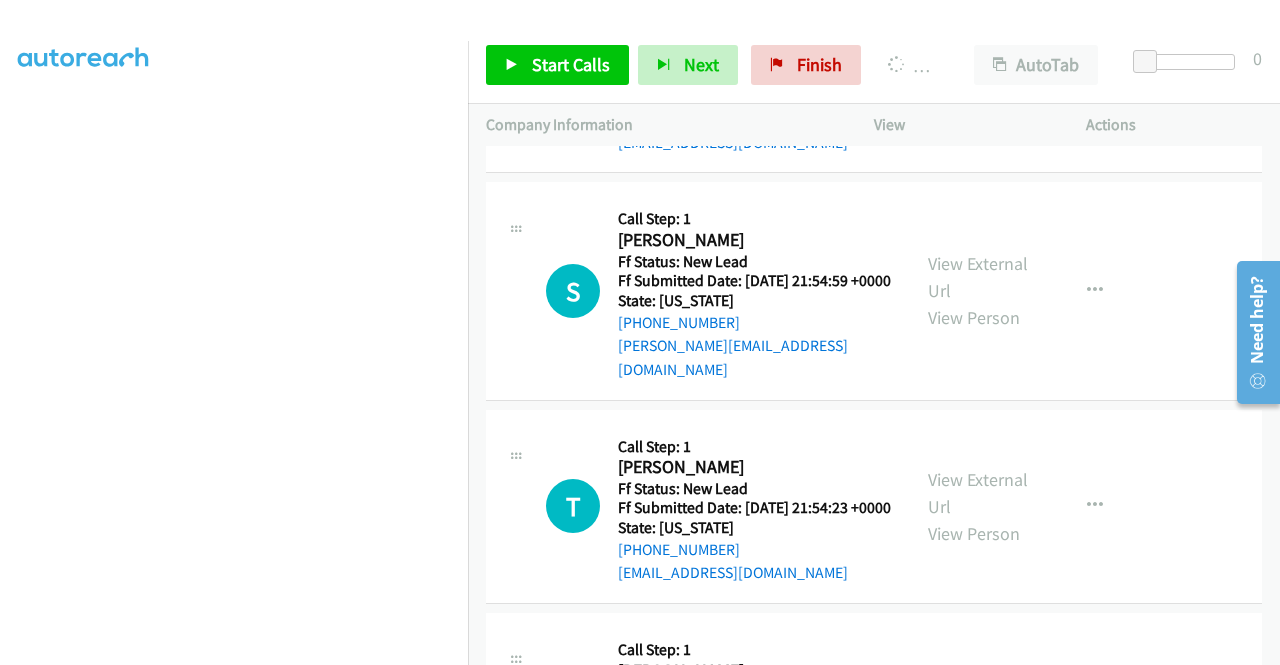 scroll, scrollTop: 15534, scrollLeft: 0, axis: vertical 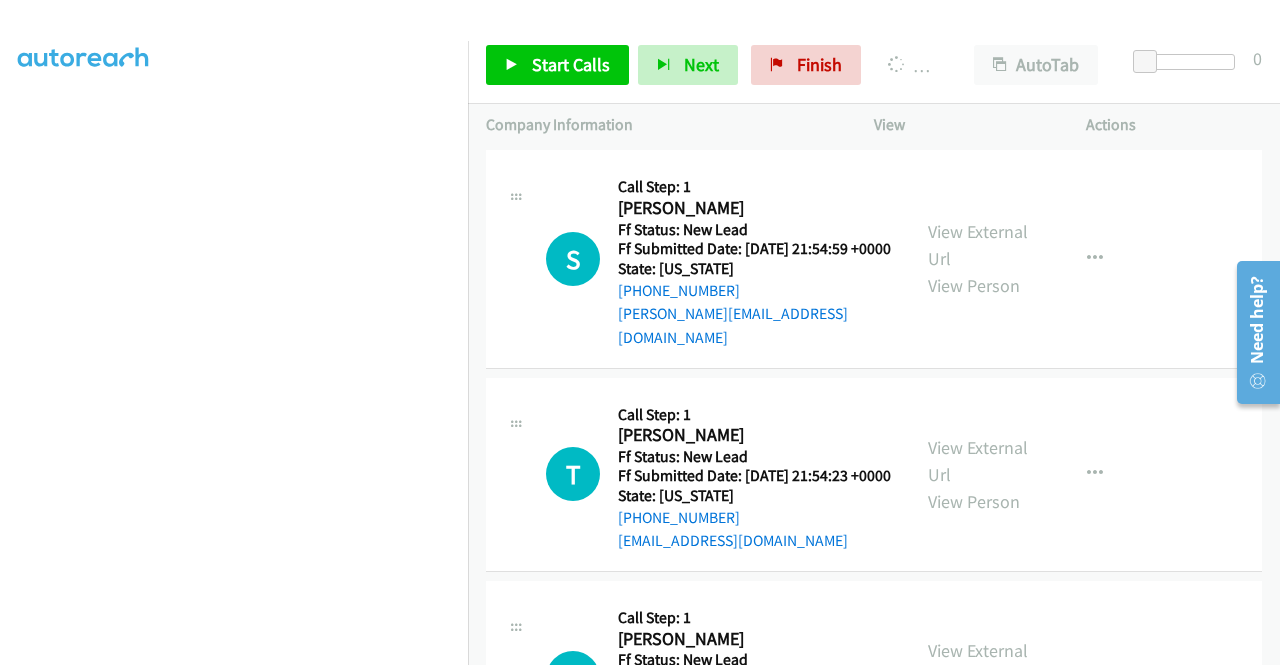 click on "View External Url" at bounding box center (978, -580) 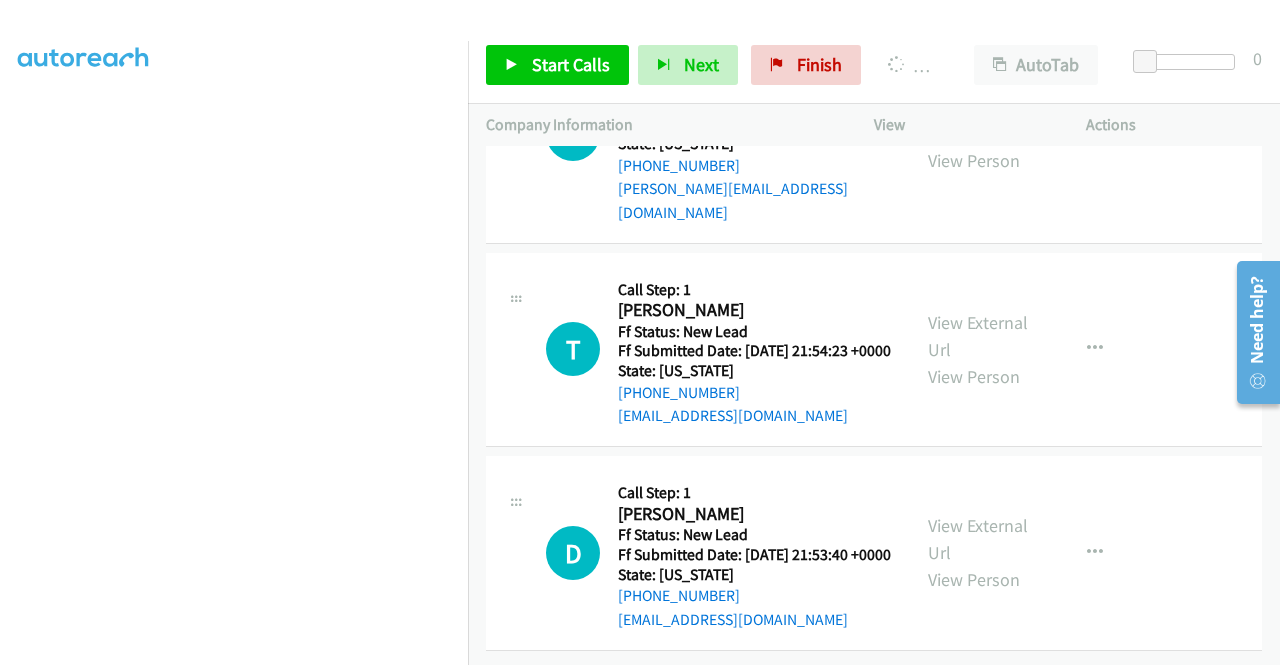 scroll, scrollTop: 15834, scrollLeft: 0, axis: vertical 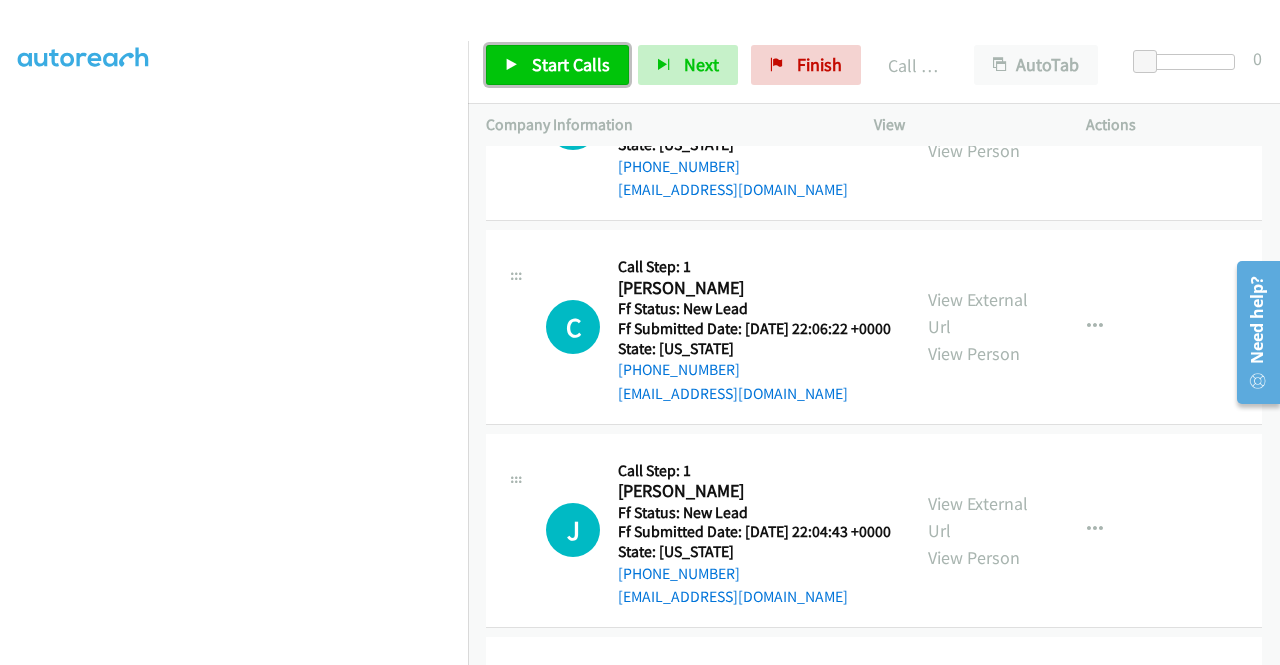 click on "Start Calls" at bounding box center (557, 65) 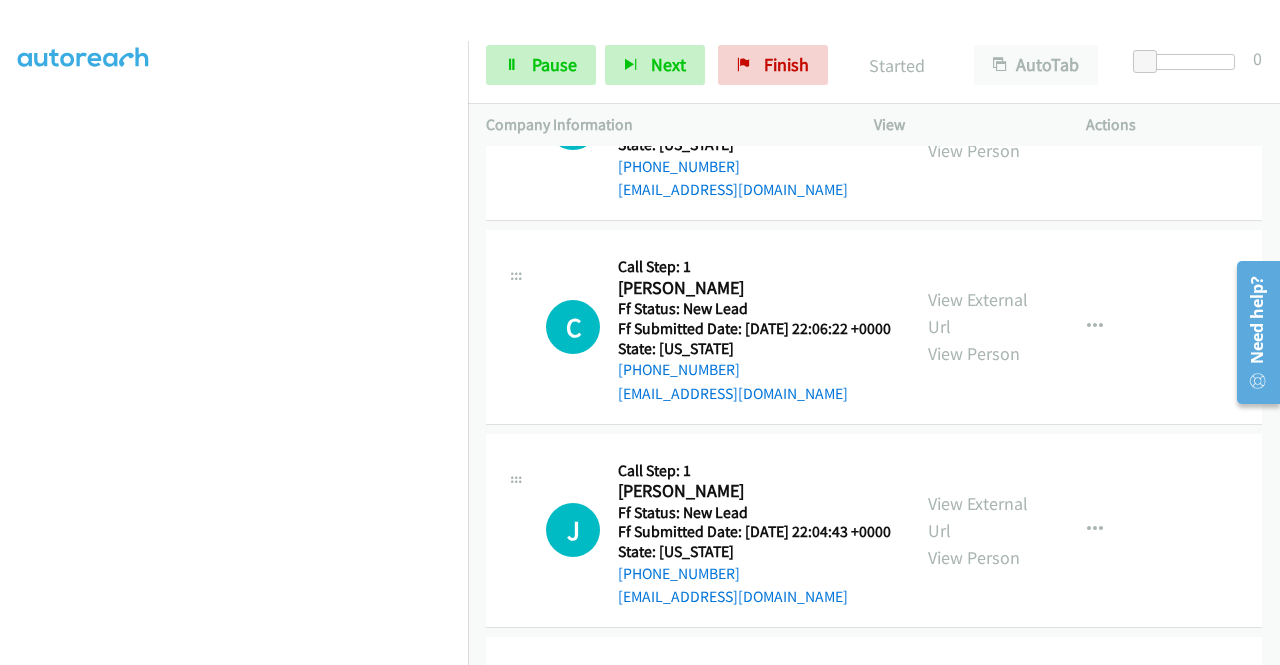 scroll, scrollTop: 0, scrollLeft: 0, axis: both 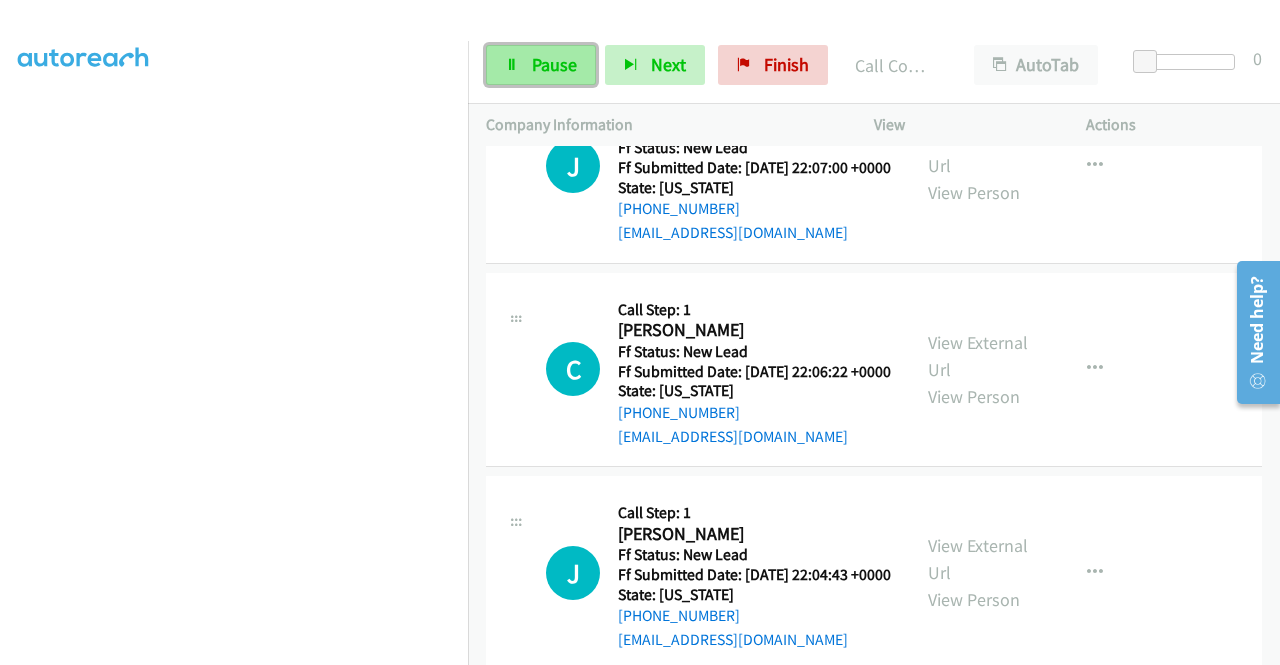 click on "Pause" at bounding box center [554, 64] 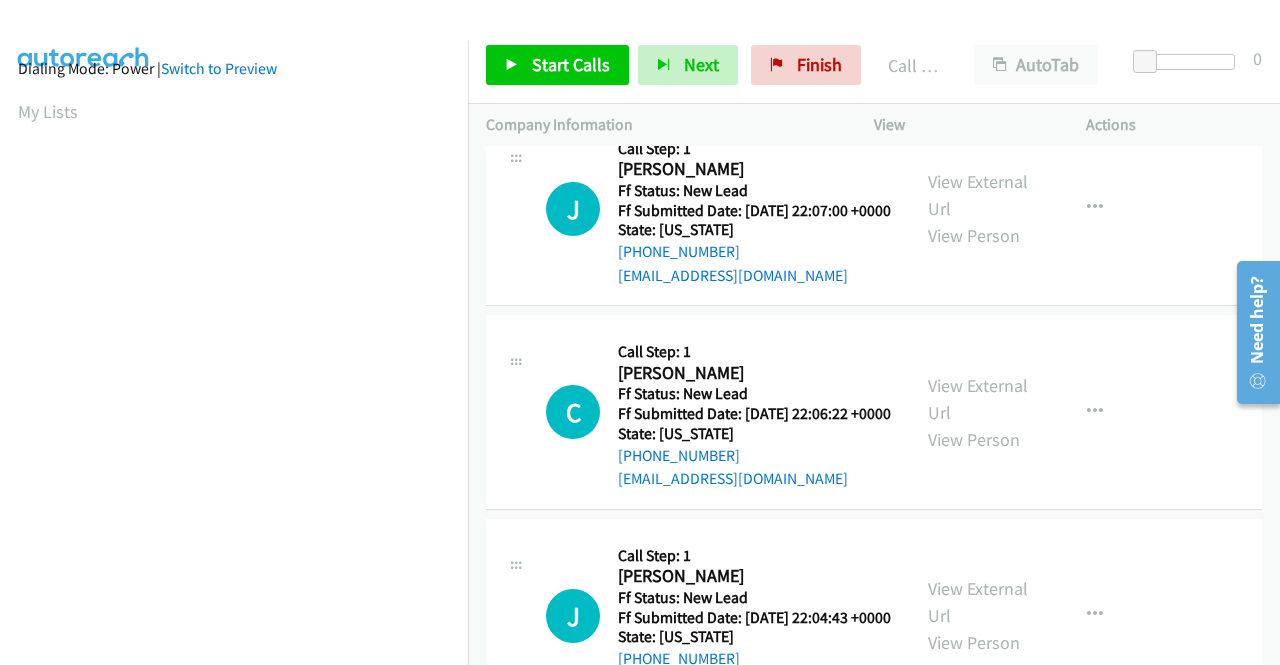 scroll, scrollTop: 0, scrollLeft: 0, axis: both 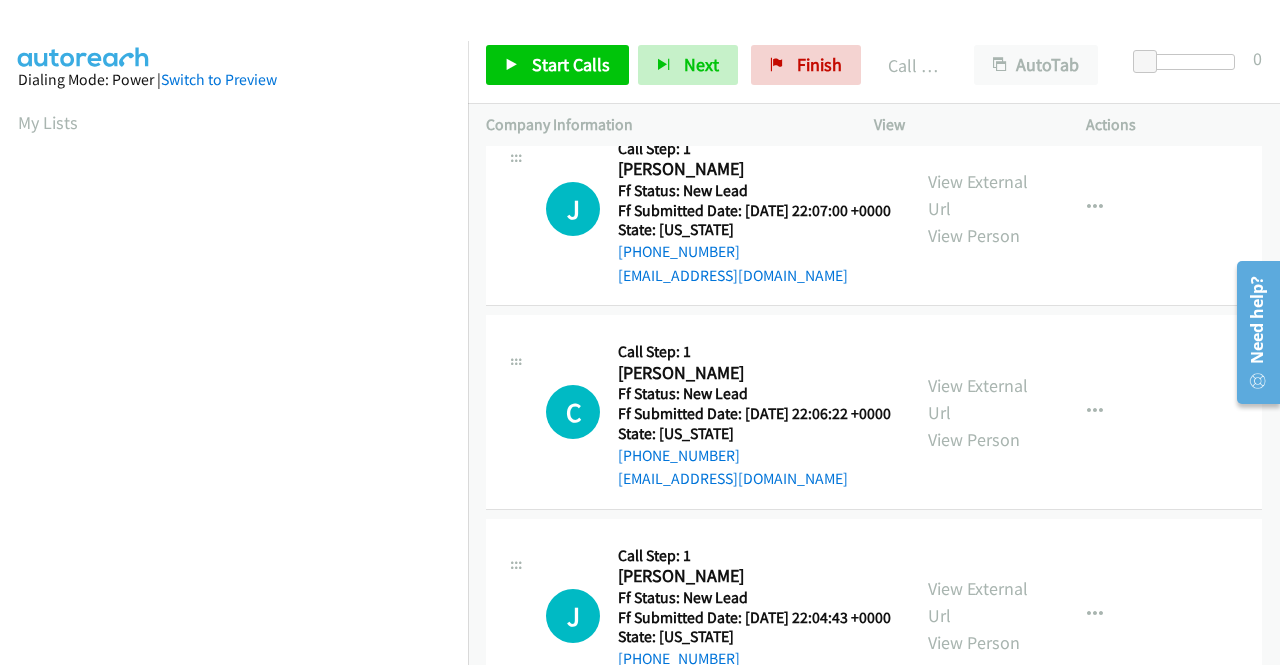 drag, startPoint x: 738, startPoint y: 345, endPoint x: 451, endPoint y: 310, distance: 289.12628 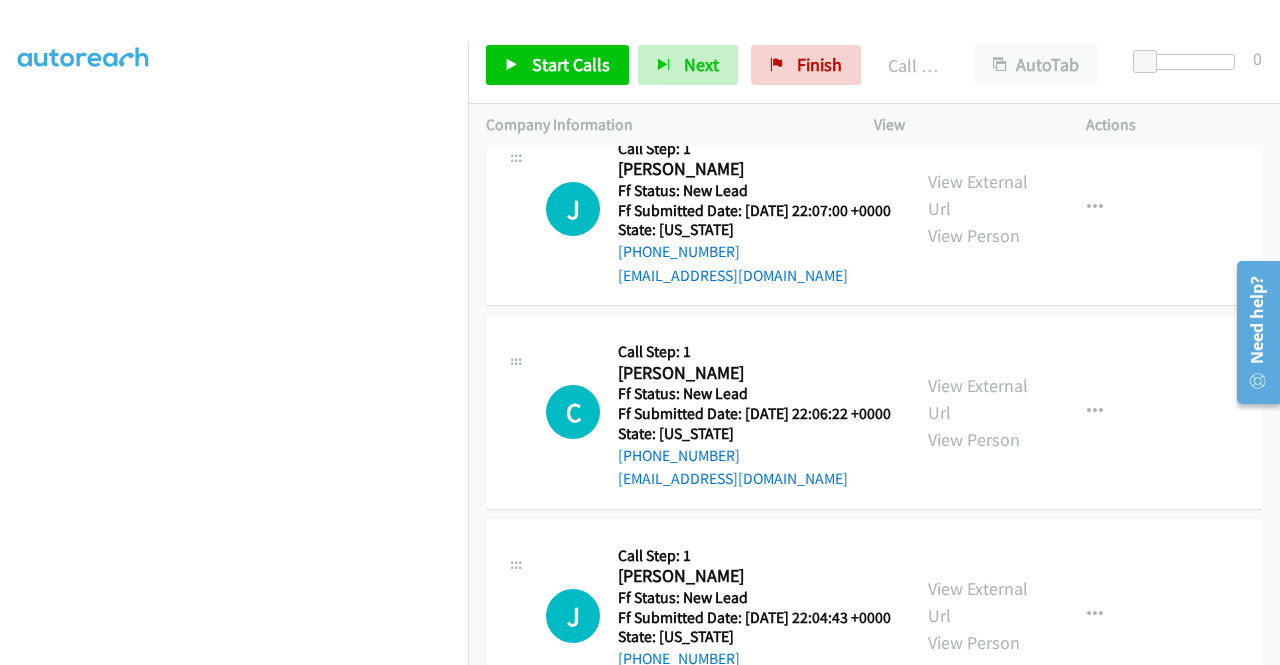 scroll, scrollTop: 356, scrollLeft: 0, axis: vertical 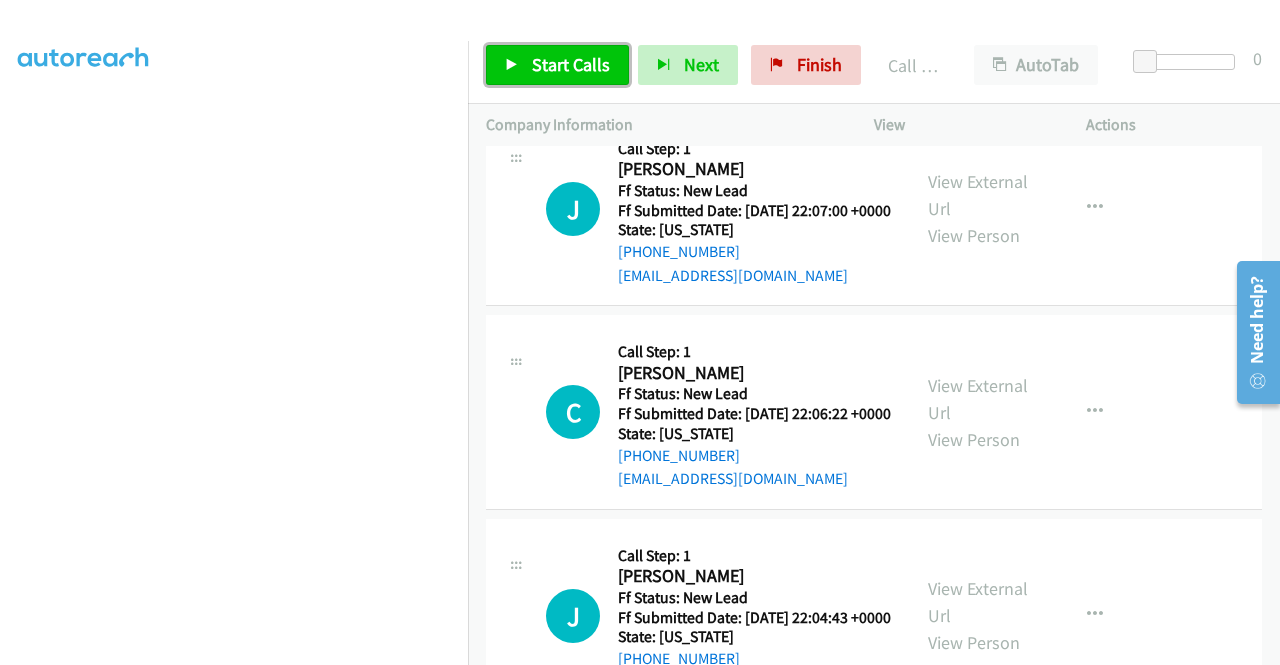 drag, startPoint x: 548, startPoint y: 79, endPoint x: 655, endPoint y: 195, distance: 157.81319 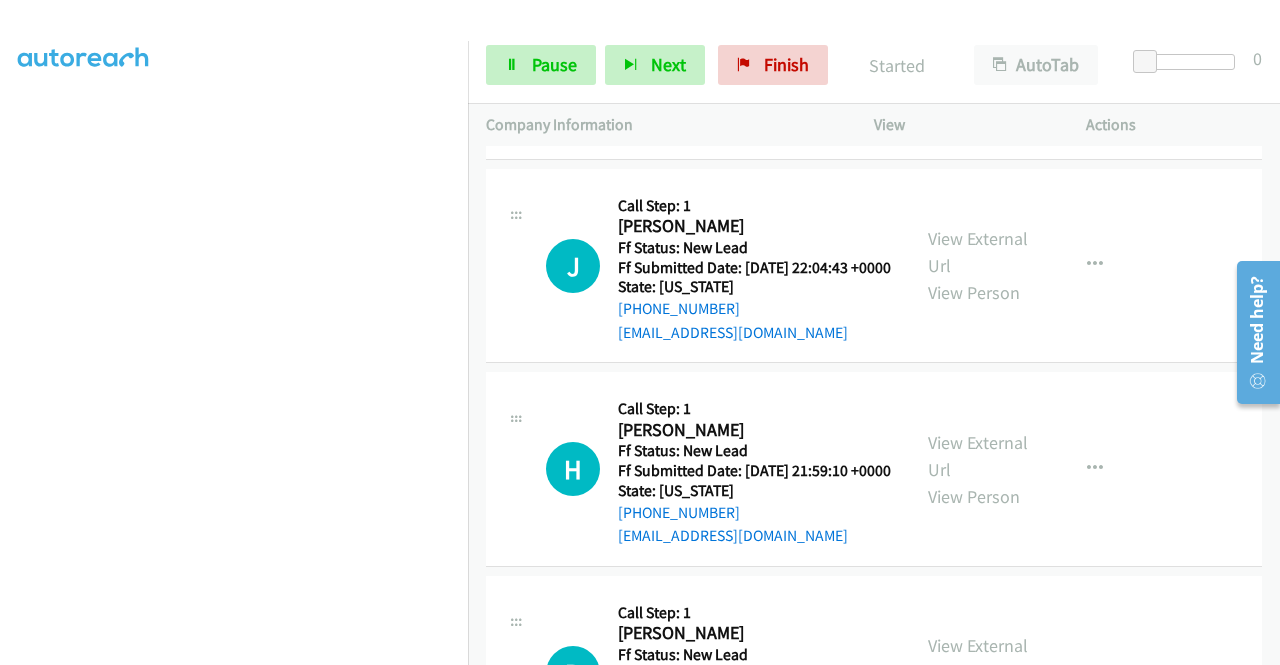 scroll, scrollTop: 14776, scrollLeft: 0, axis: vertical 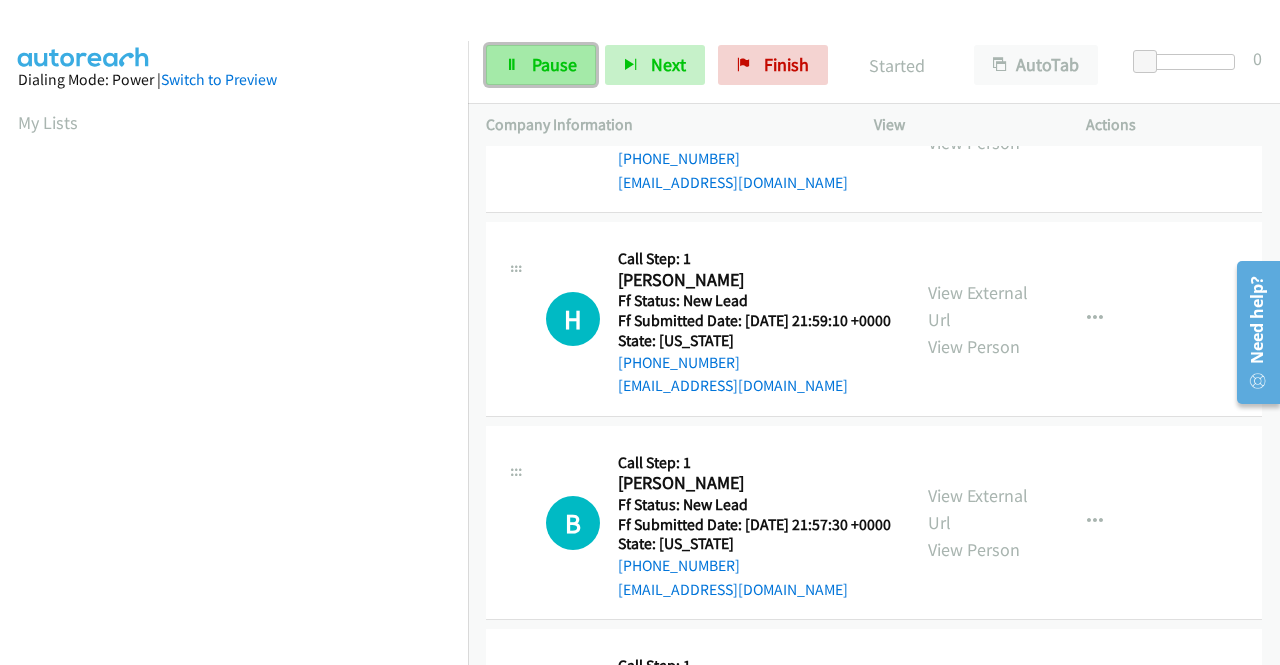 click on "Pause" at bounding box center (541, 65) 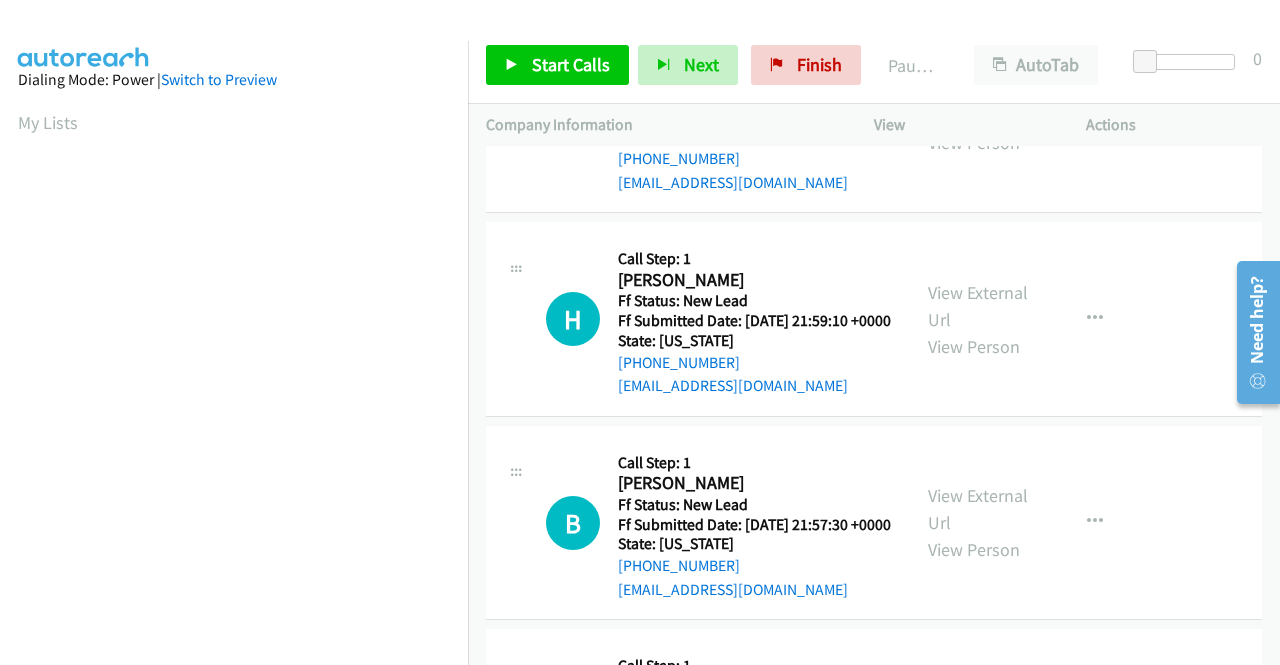 drag, startPoint x: 740, startPoint y: 384, endPoint x: 636, endPoint y: 385, distance: 104.00481 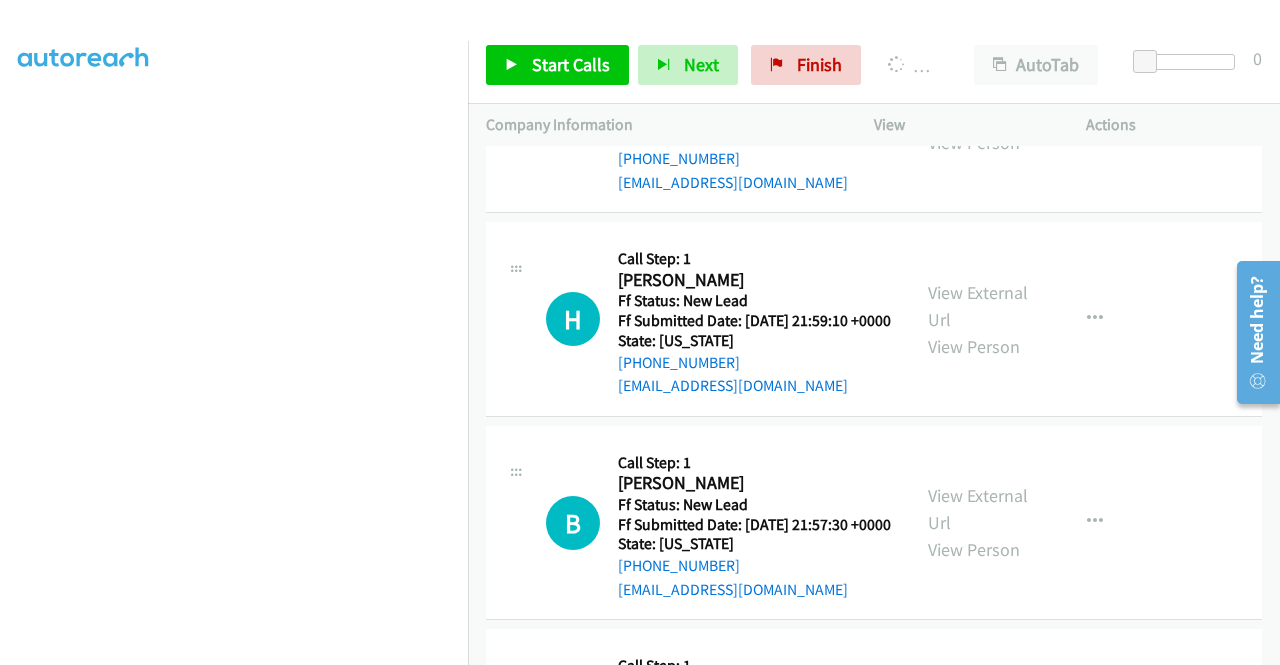 scroll, scrollTop: 413, scrollLeft: 0, axis: vertical 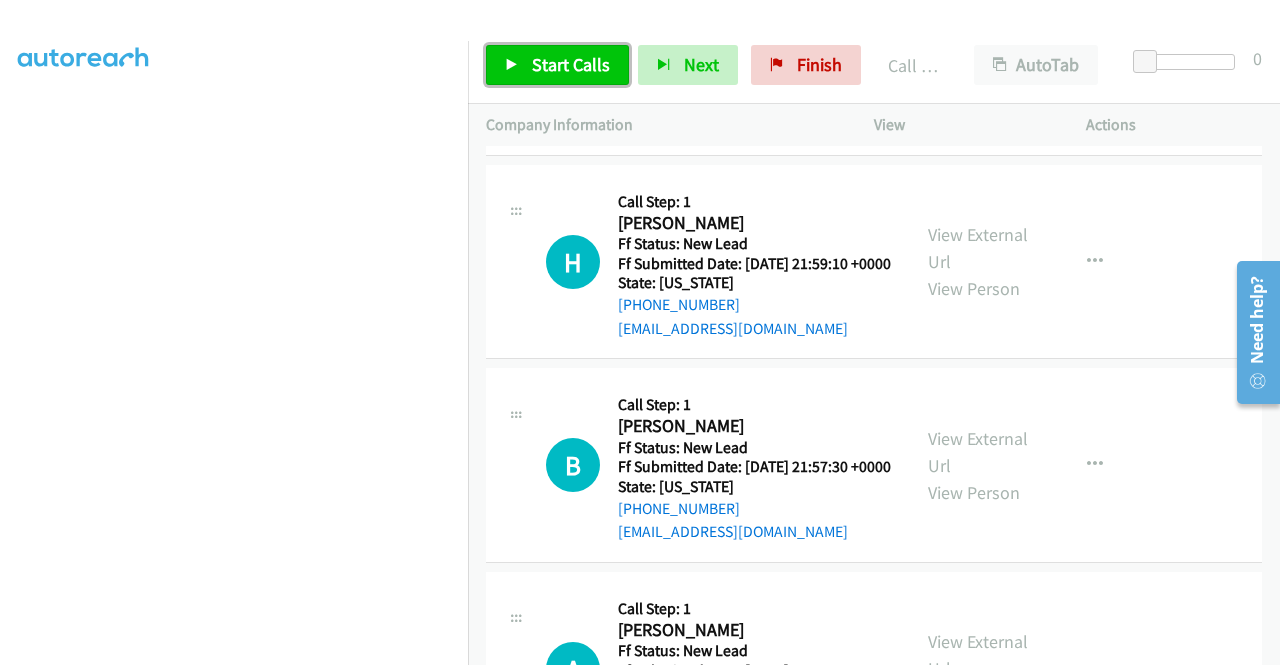 click on "Start Calls" at bounding box center (571, 64) 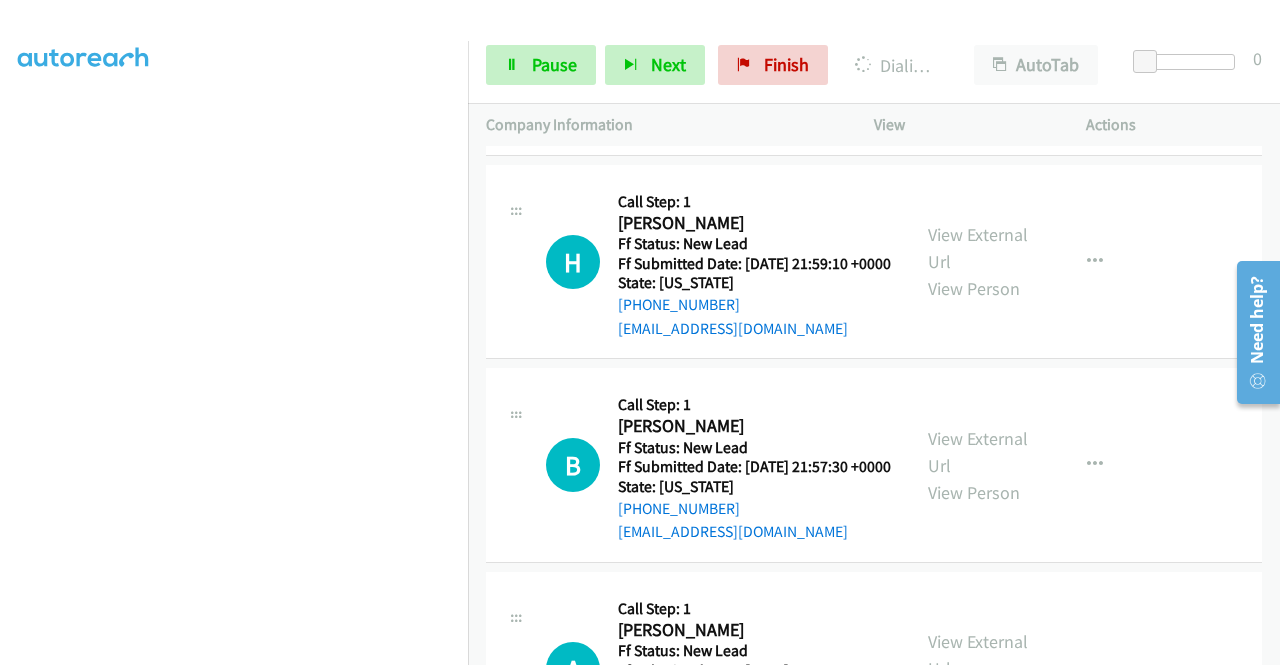 scroll, scrollTop: 440, scrollLeft: 0, axis: vertical 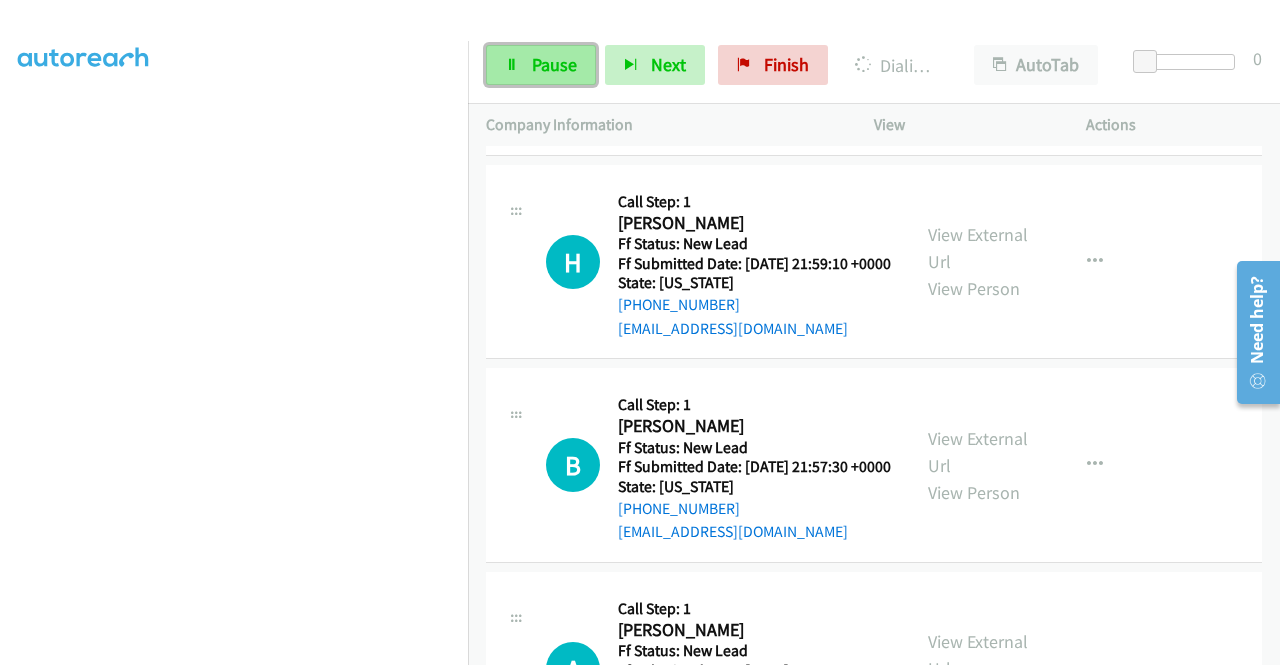 click on "Pause" at bounding box center [554, 64] 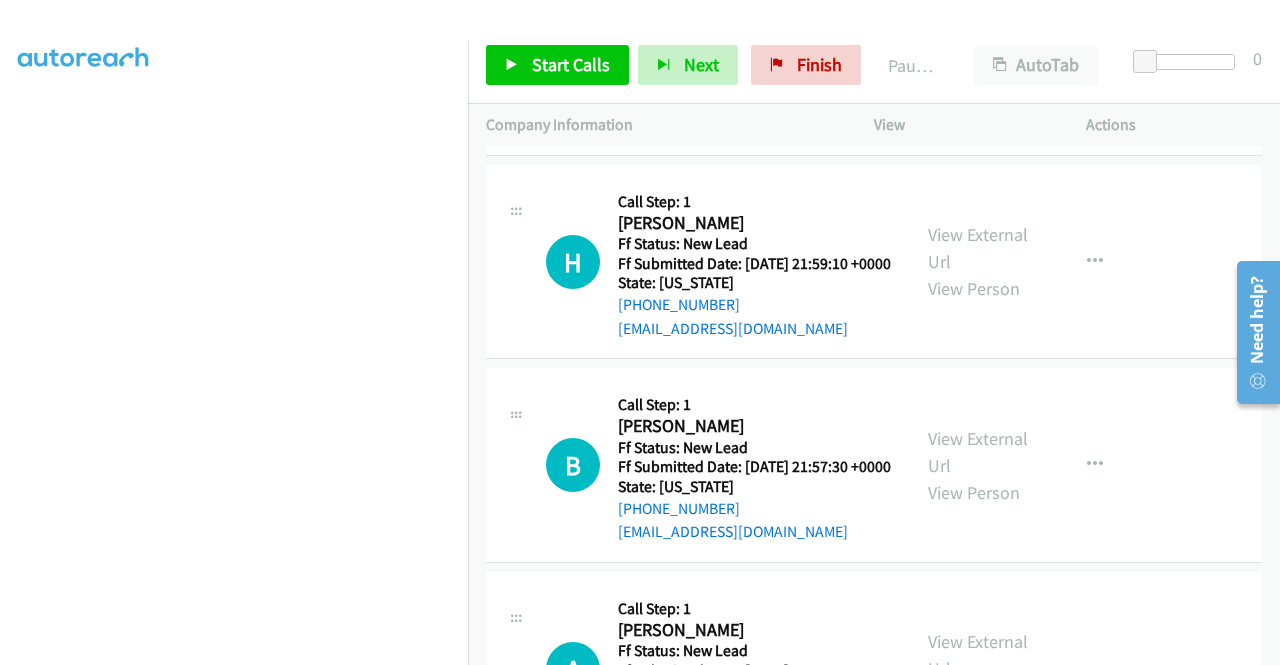 scroll, scrollTop: 0, scrollLeft: 0, axis: both 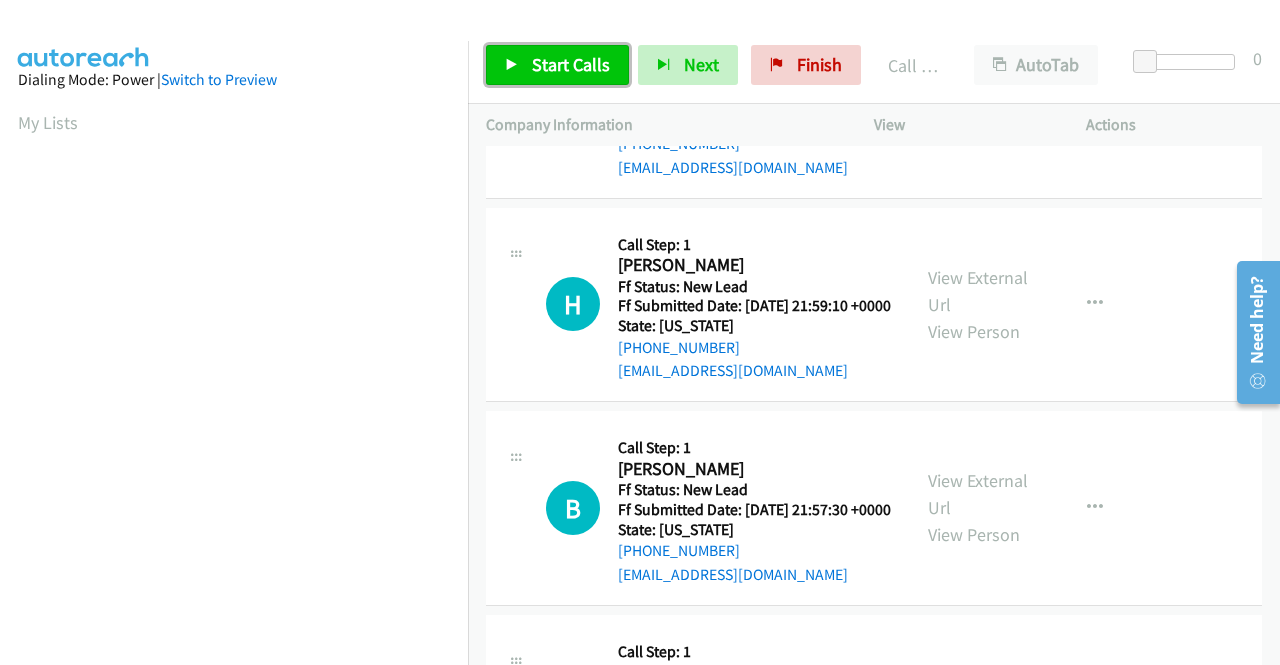 click on "Start Calls" at bounding box center [557, 65] 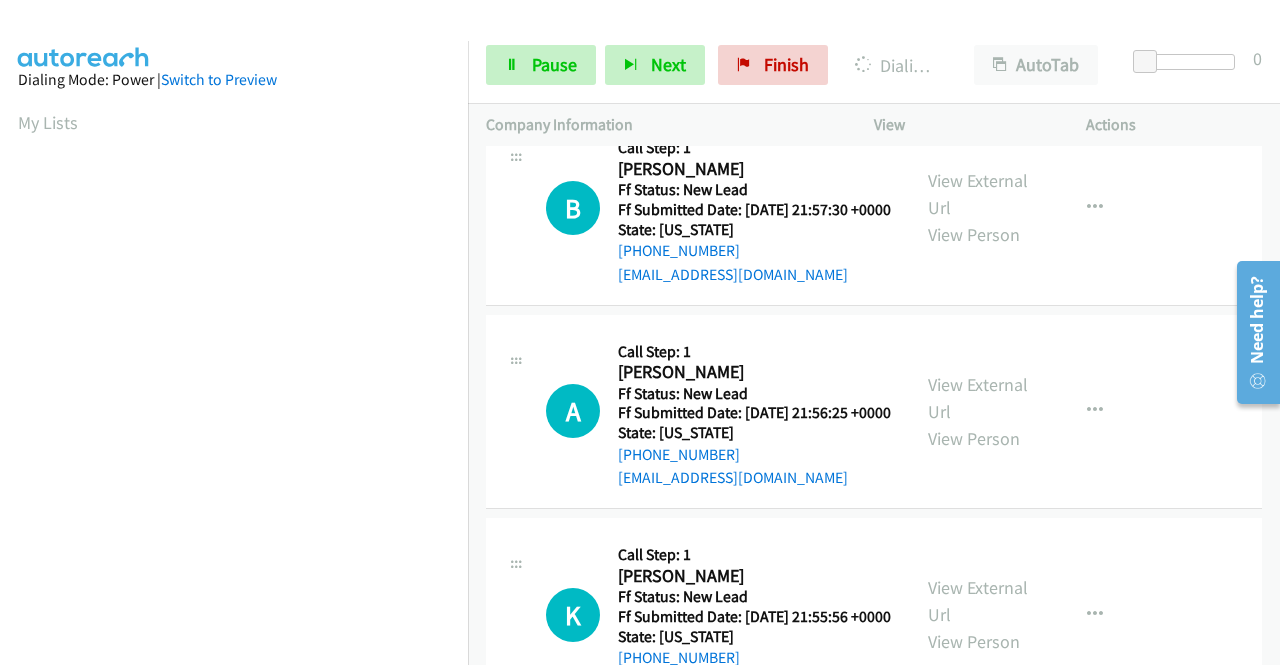 scroll, scrollTop: 14976, scrollLeft: 0, axis: vertical 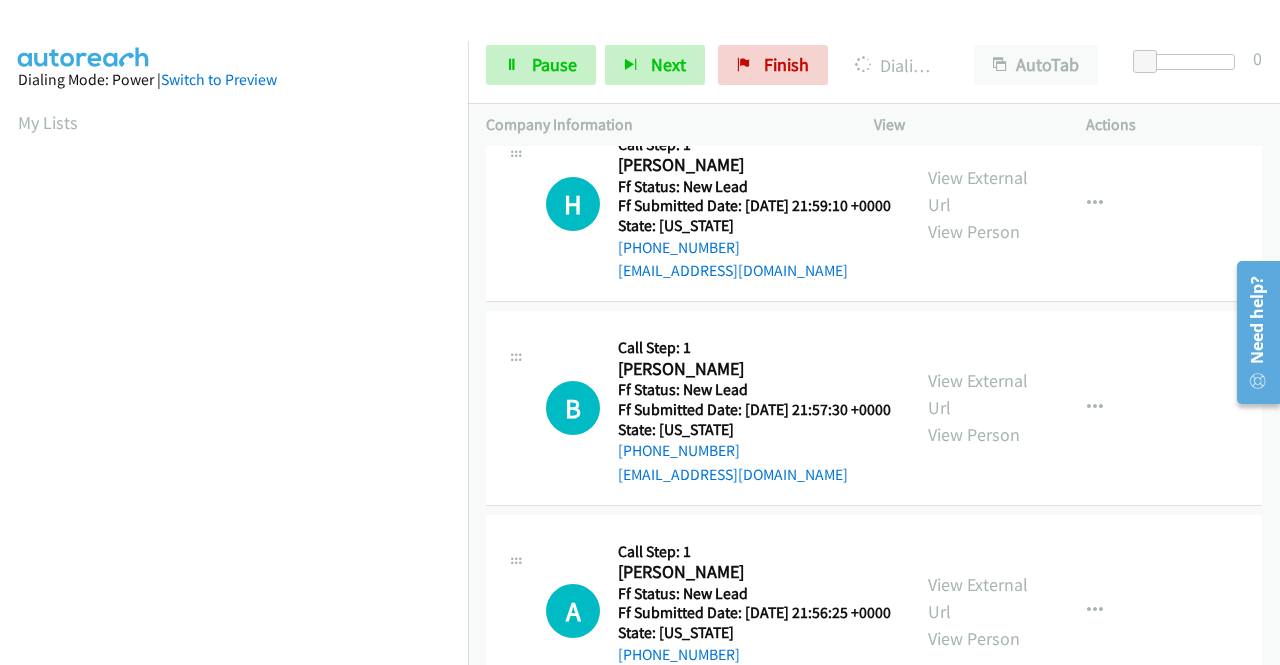 click on "Call was successful?" at bounding box center (685, -790) 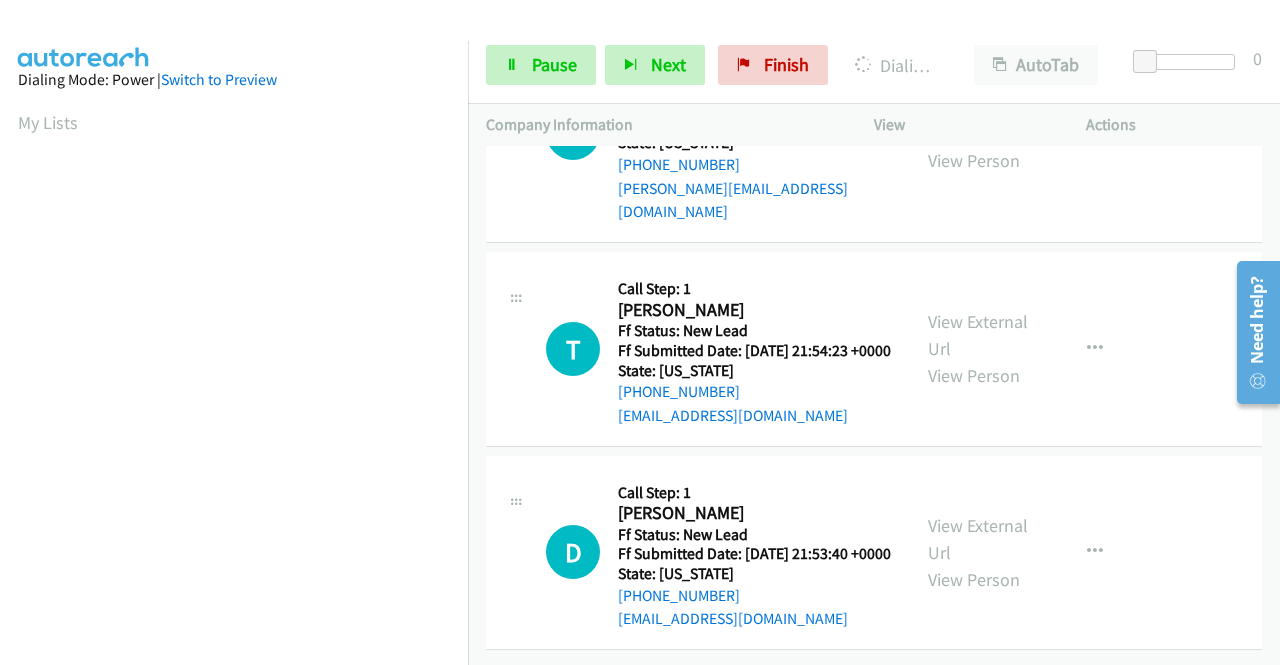 scroll, scrollTop: 16055, scrollLeft: 0, axis: vertical 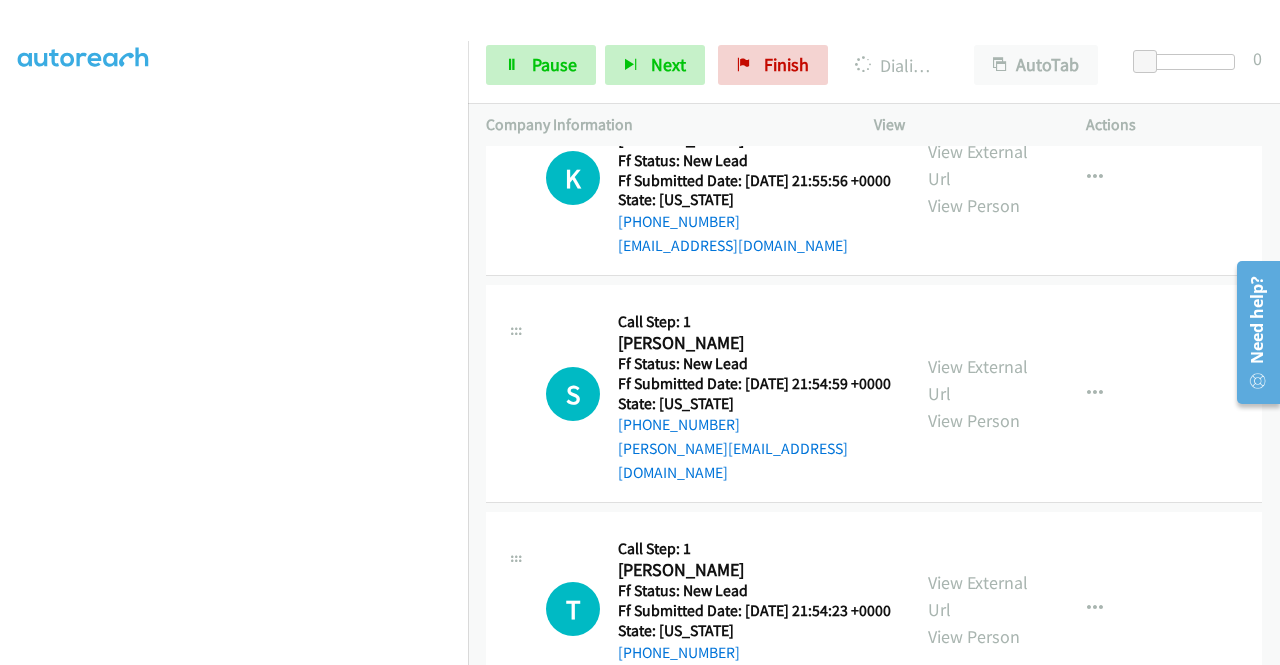 click on "View External Url" at bounding box center (978, -649) 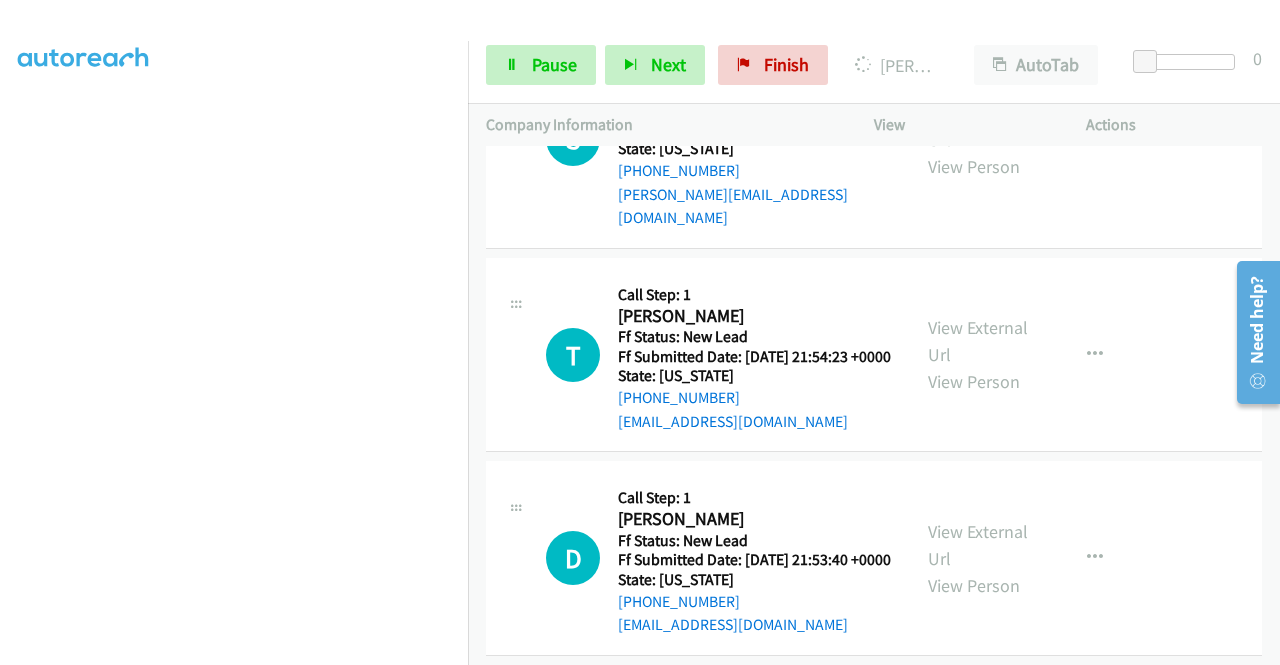 scroll, scrollTop: 15955, scrollLeft: 0, axis: vertical 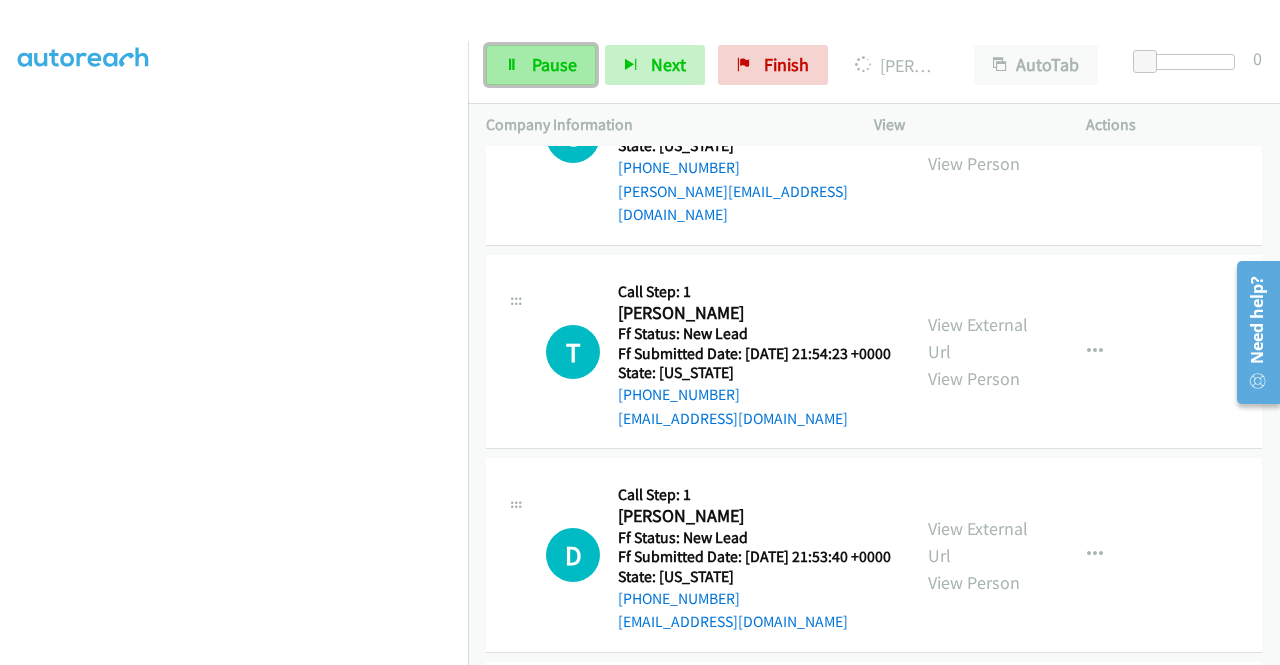 click on "Pause" at bounding box center (554, 64) 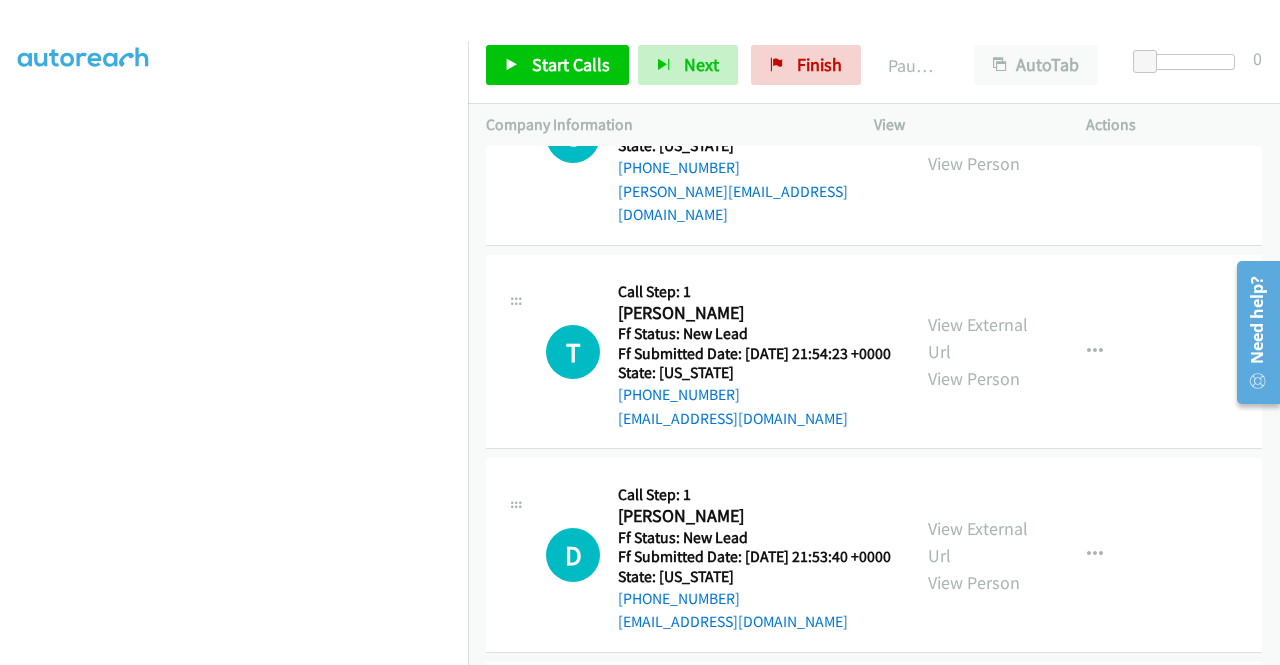 scroll, scrollTop: 456, scrollLeft: 0, axis: vertical 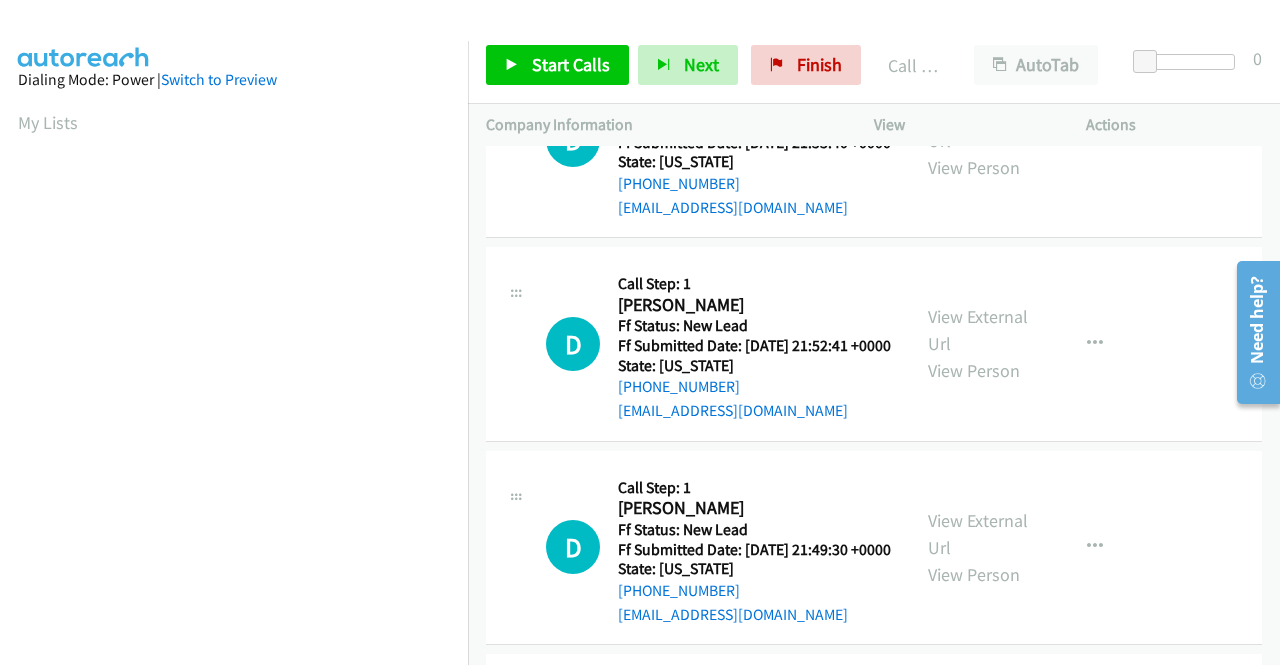 click on "View External Url" at bounding box center (978, -711) 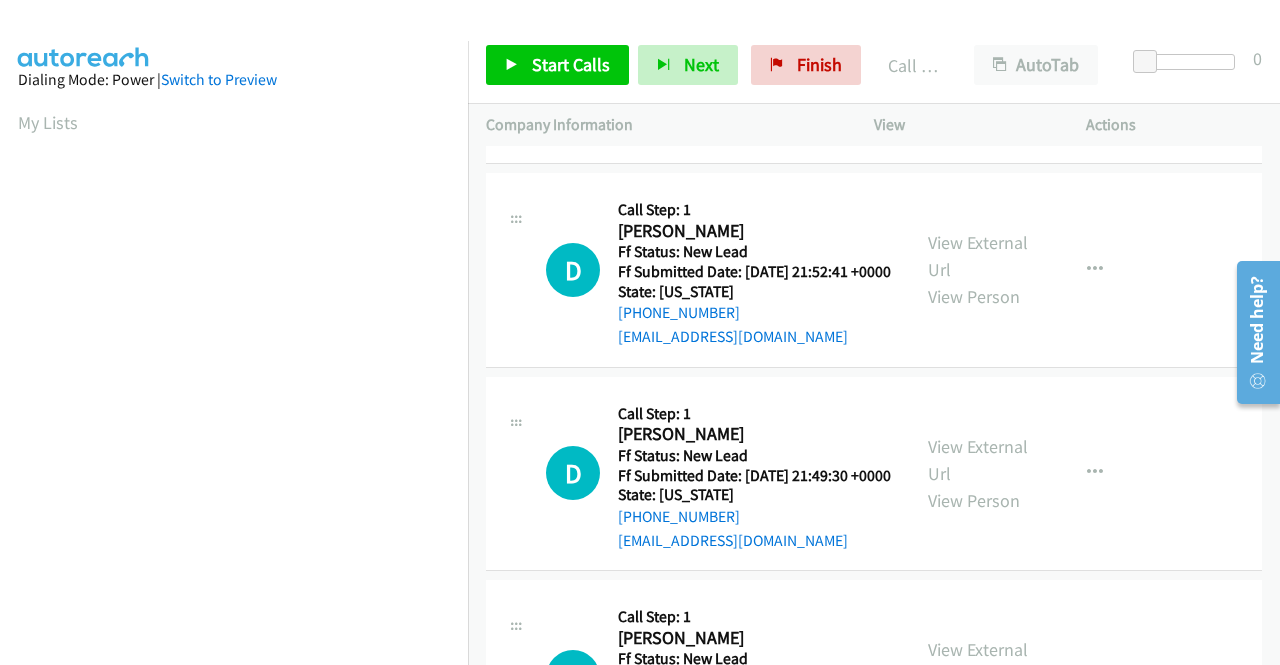 scroll, scrollTop: 16655, scrollLeft: 0, axis: vertical 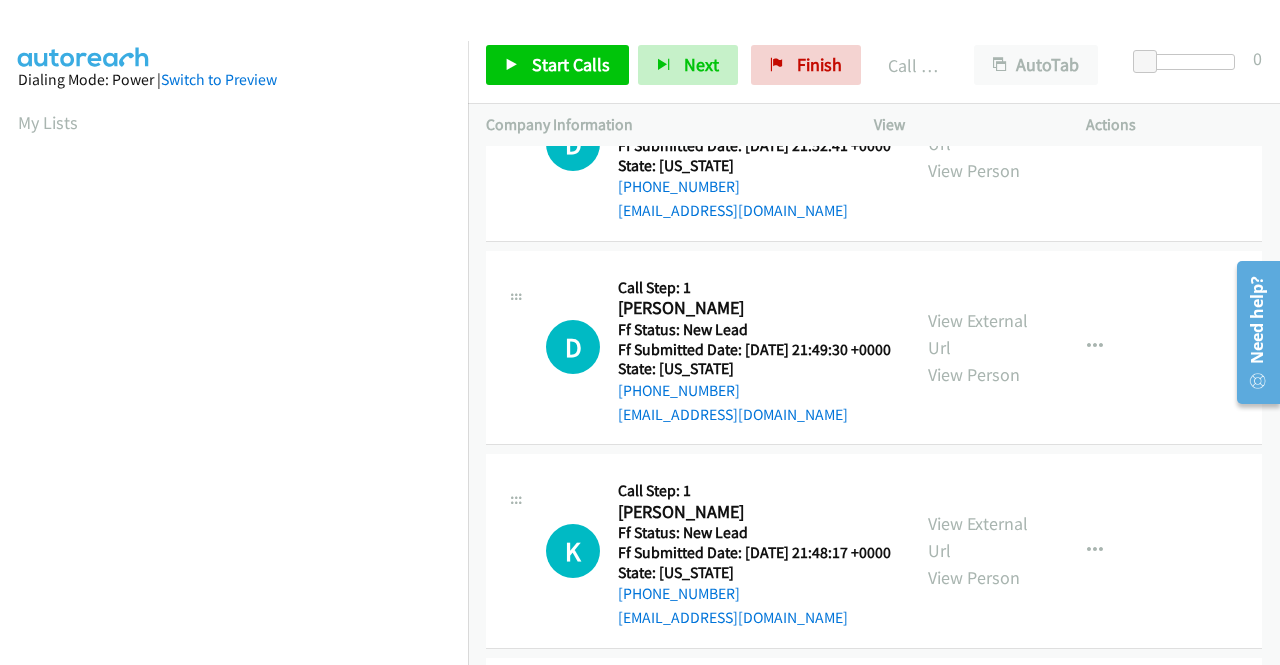 click on "View External Url" at bounding box center (978, -707) 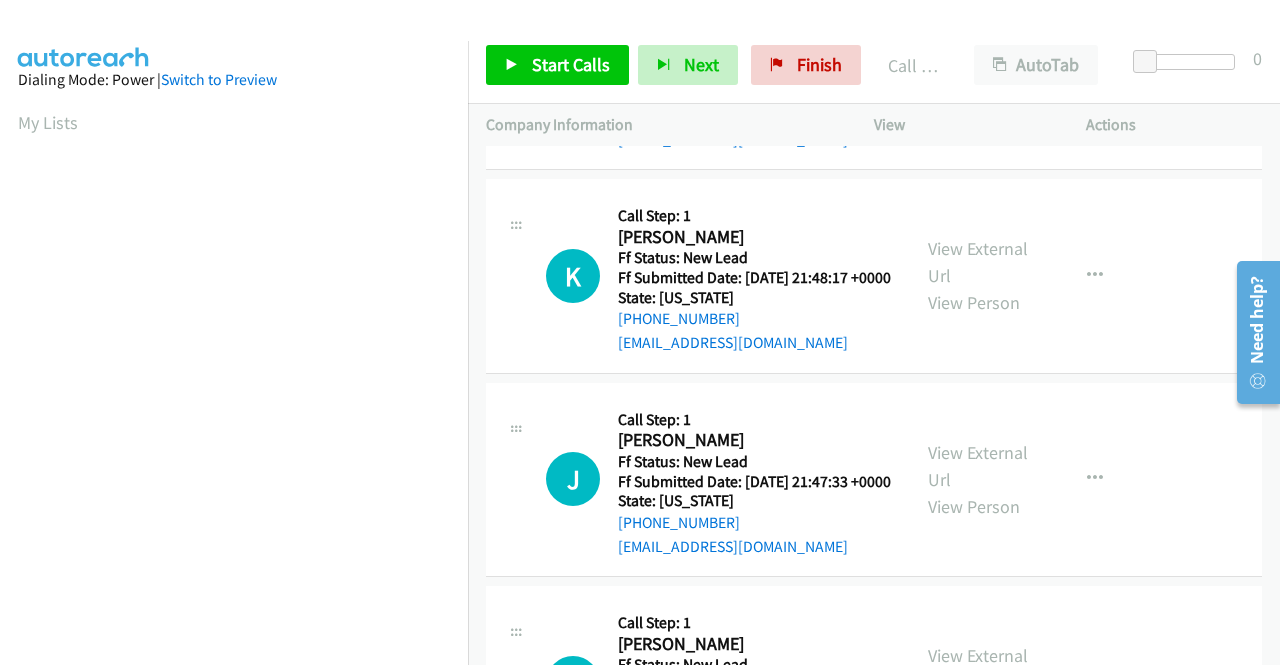 scroll, scrollTop: 16955, scrollLeft: 0, axis: vertical 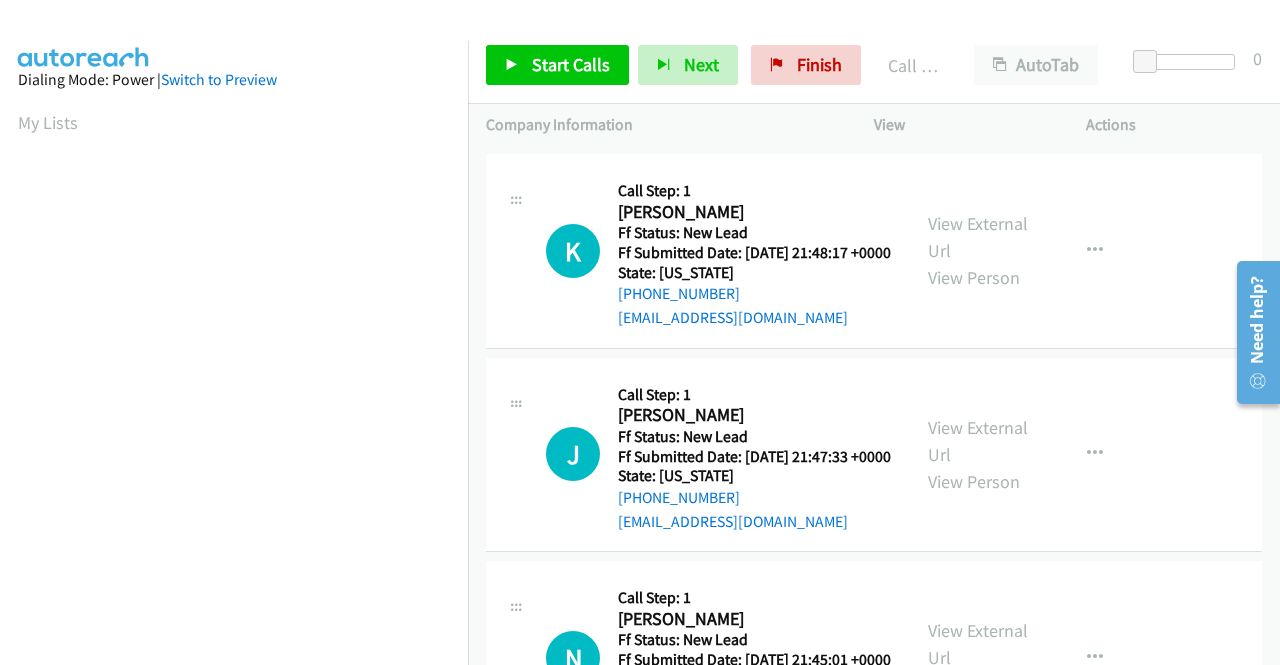 click on "View External Url" at bounding box center [978, -792] 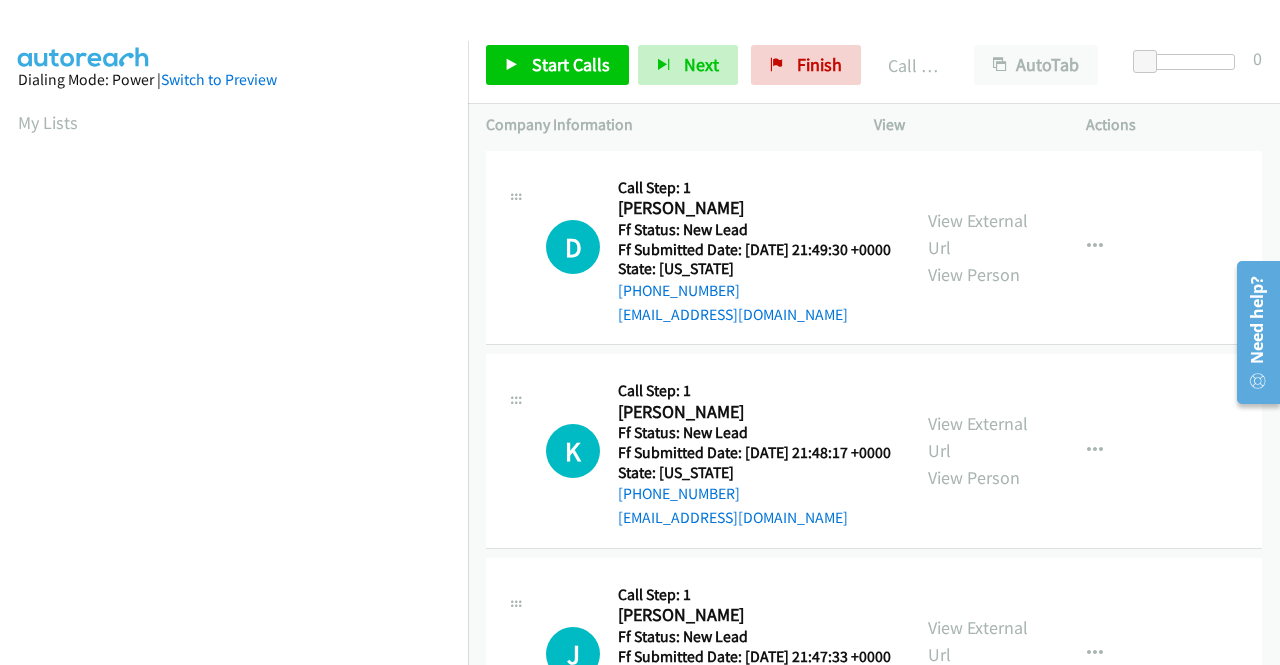 scroll, scrollTop: 16655, scrollLeft: 0, axis: vertical 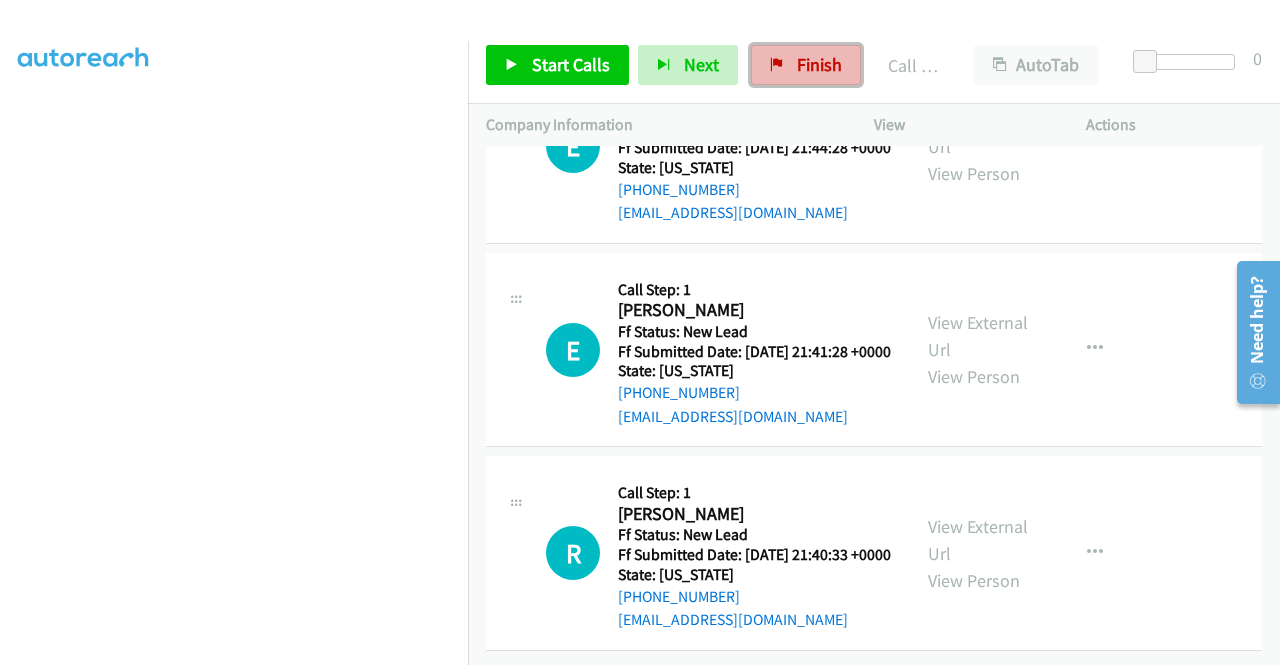click on "Finish" at bounding box center (806, 65) 